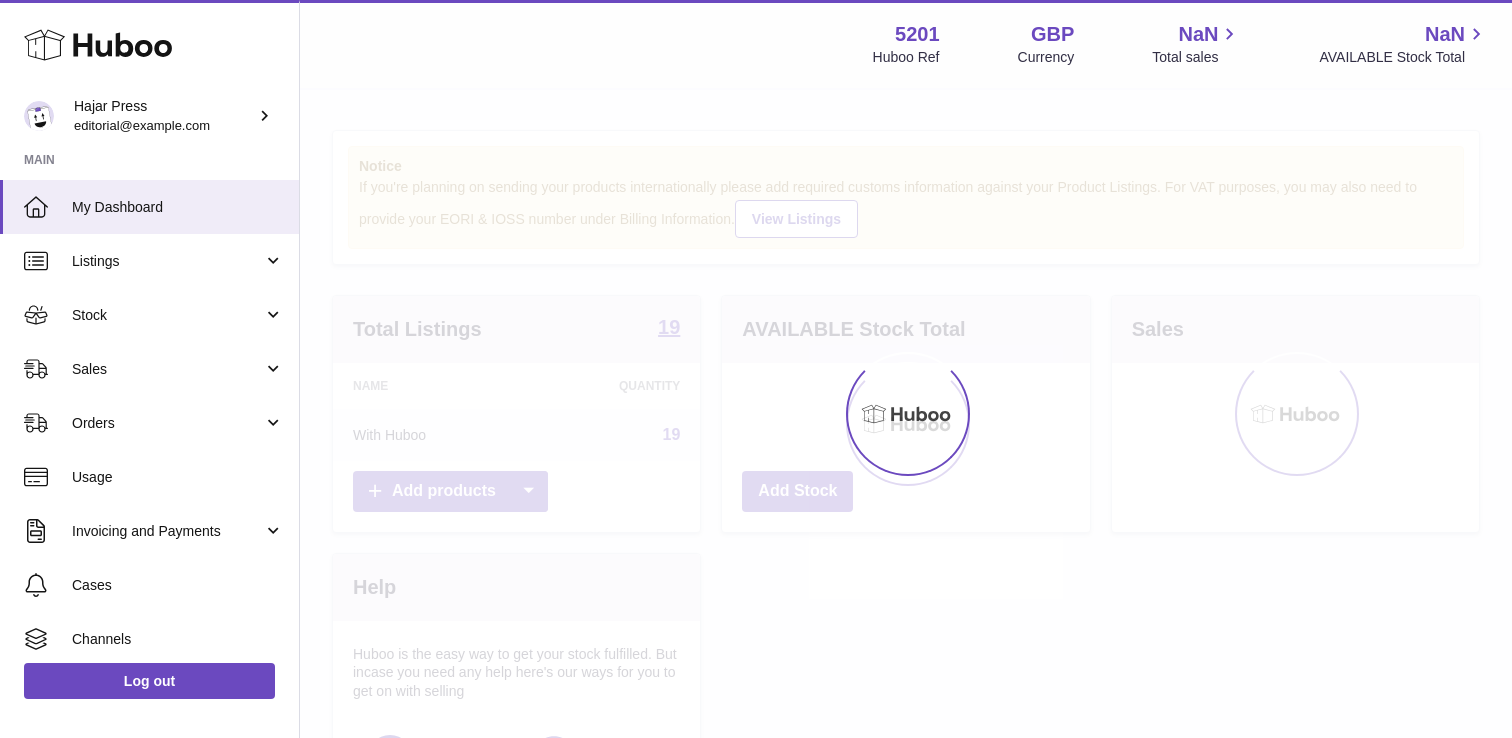 scroll, scrollTop: 0, scrollLeft: 0, axis: both 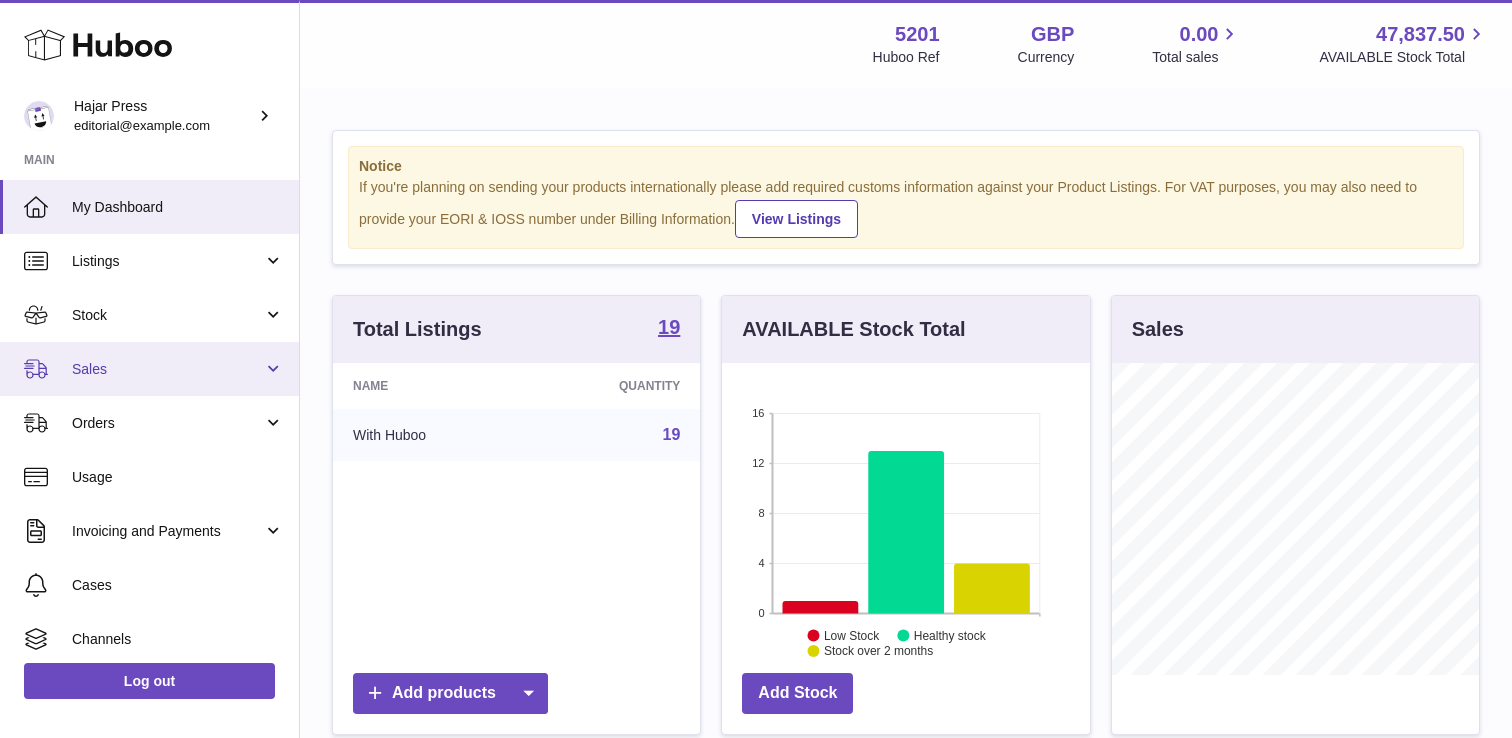 click on "Sales" at bounding box center [167, 369] 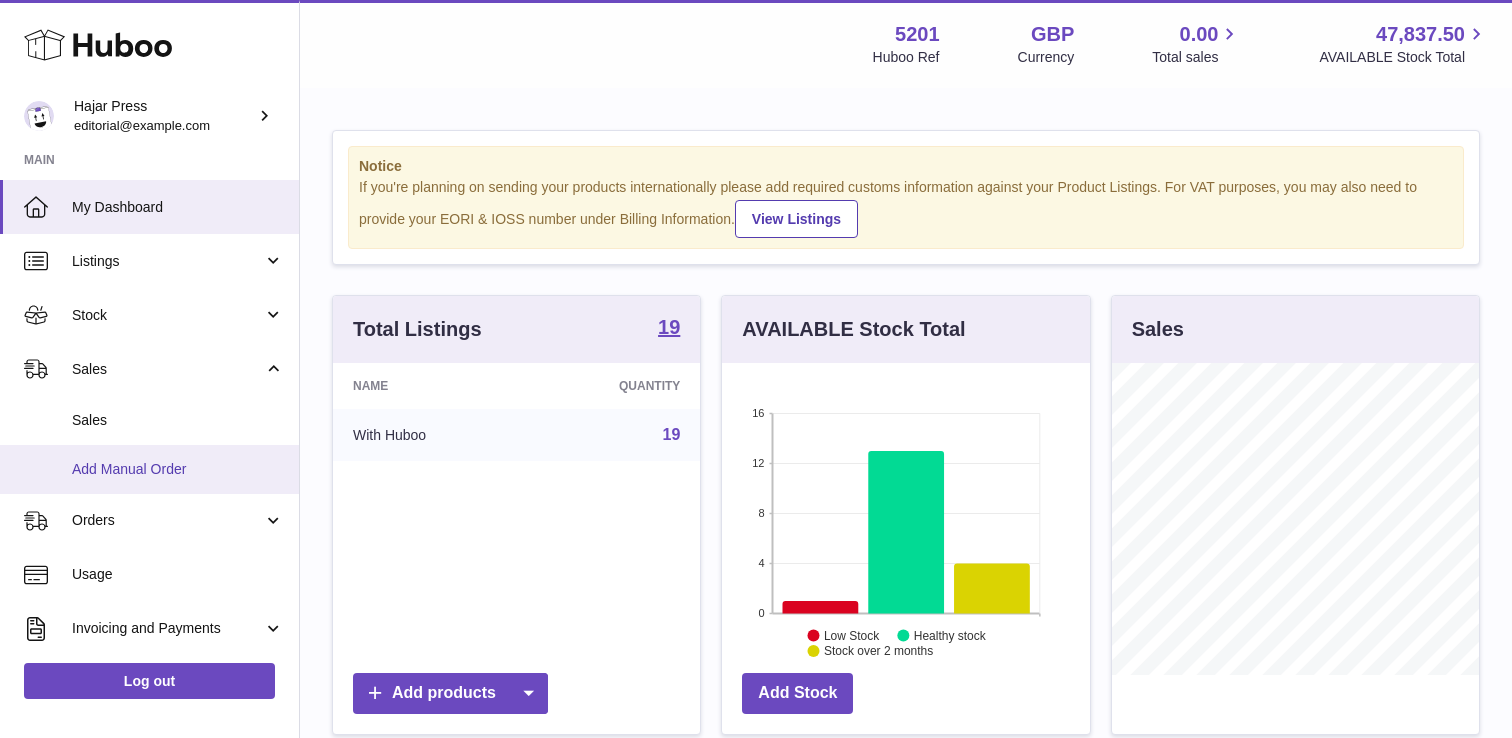 click on "Add Manual Order" at bounding box center [178, 469] 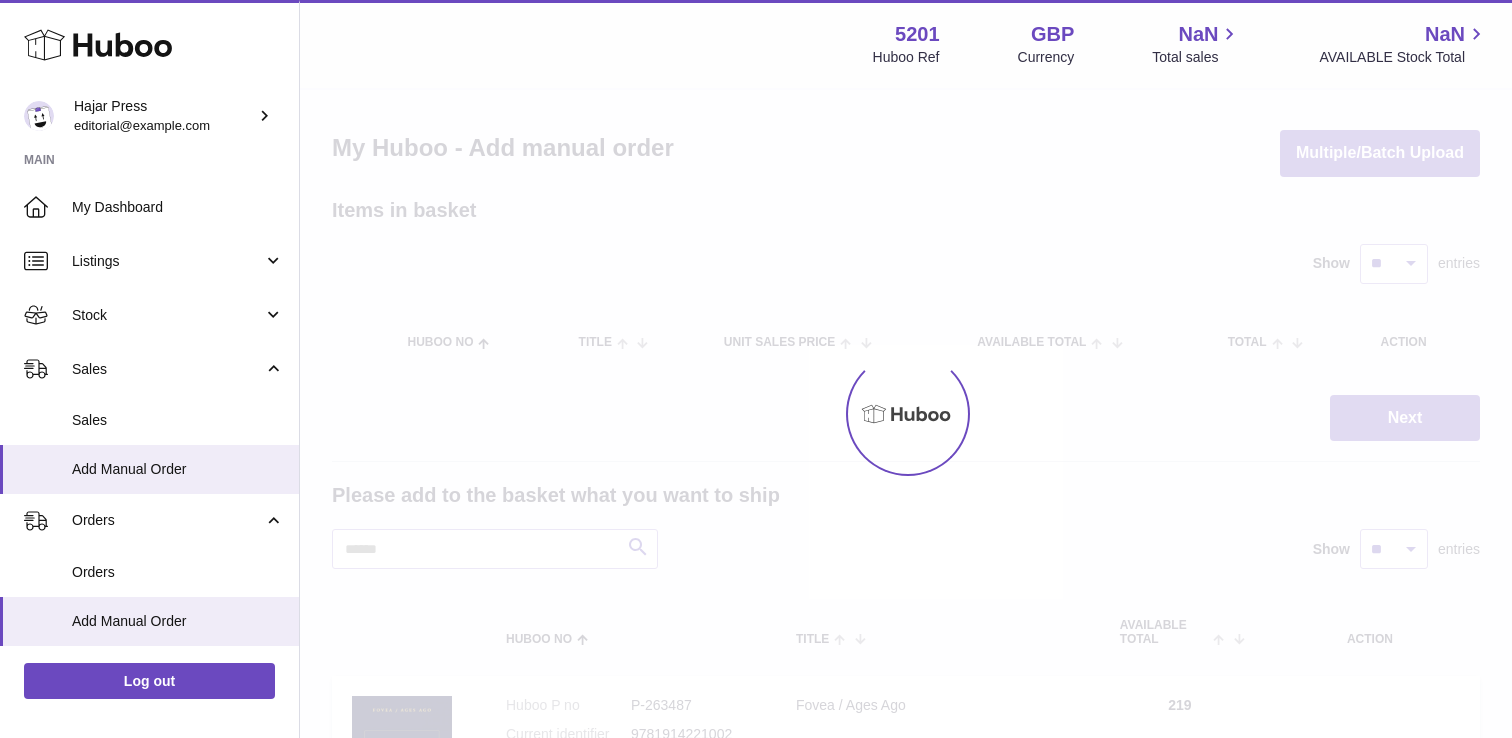 scroll, scrollTop: 0, scrollLeft: 0, axis: both 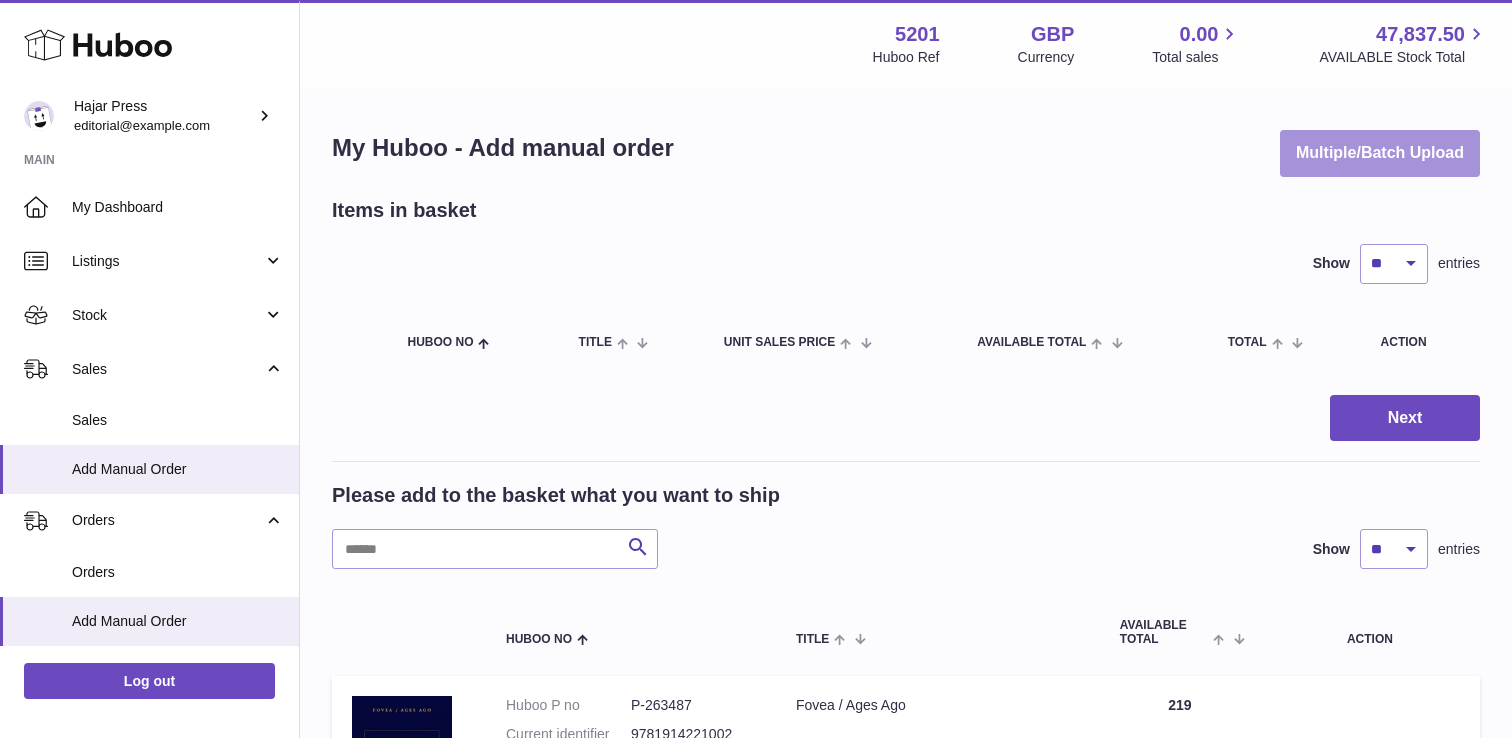 click on "Multiple/Batch Upload" at bounding box center [1380, 153] 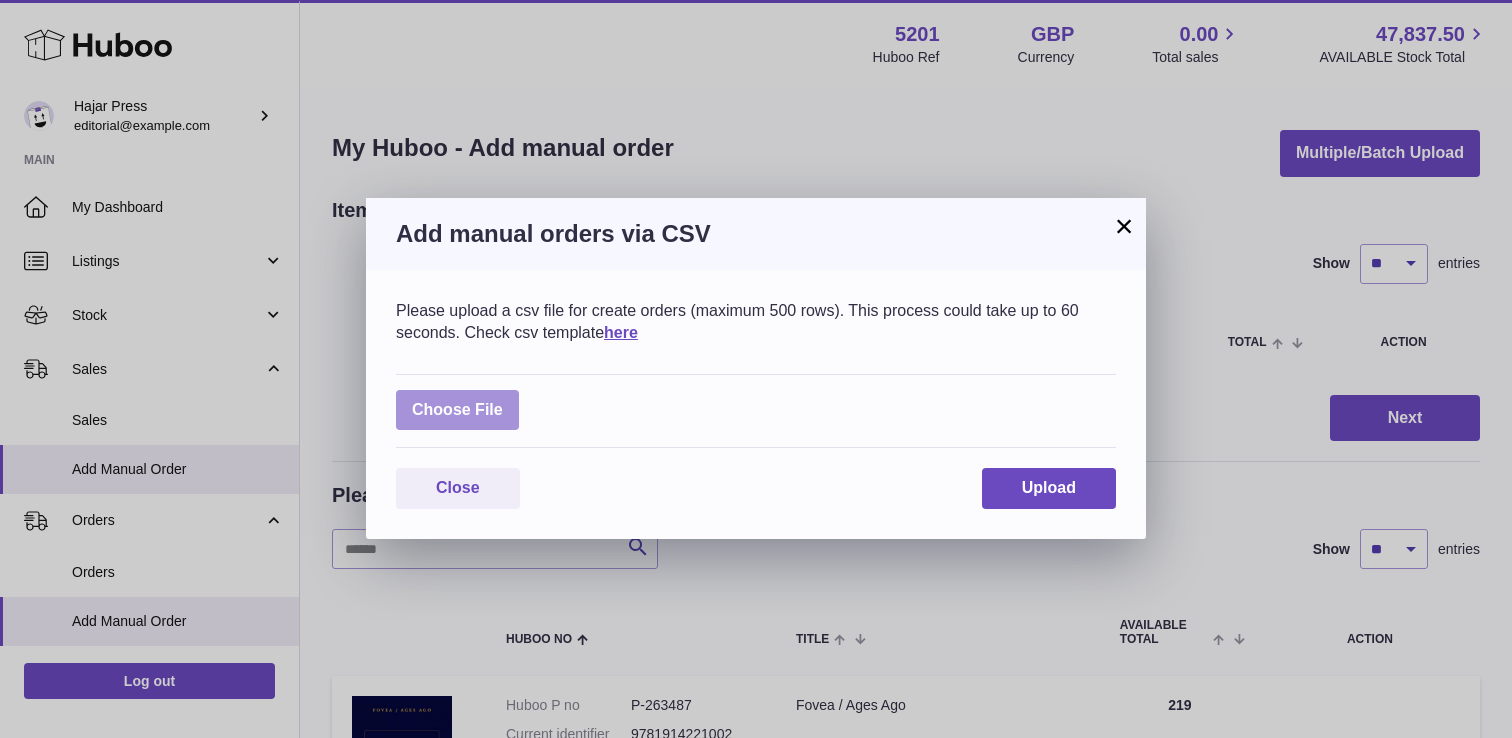 click at bounding box center [457, 410] 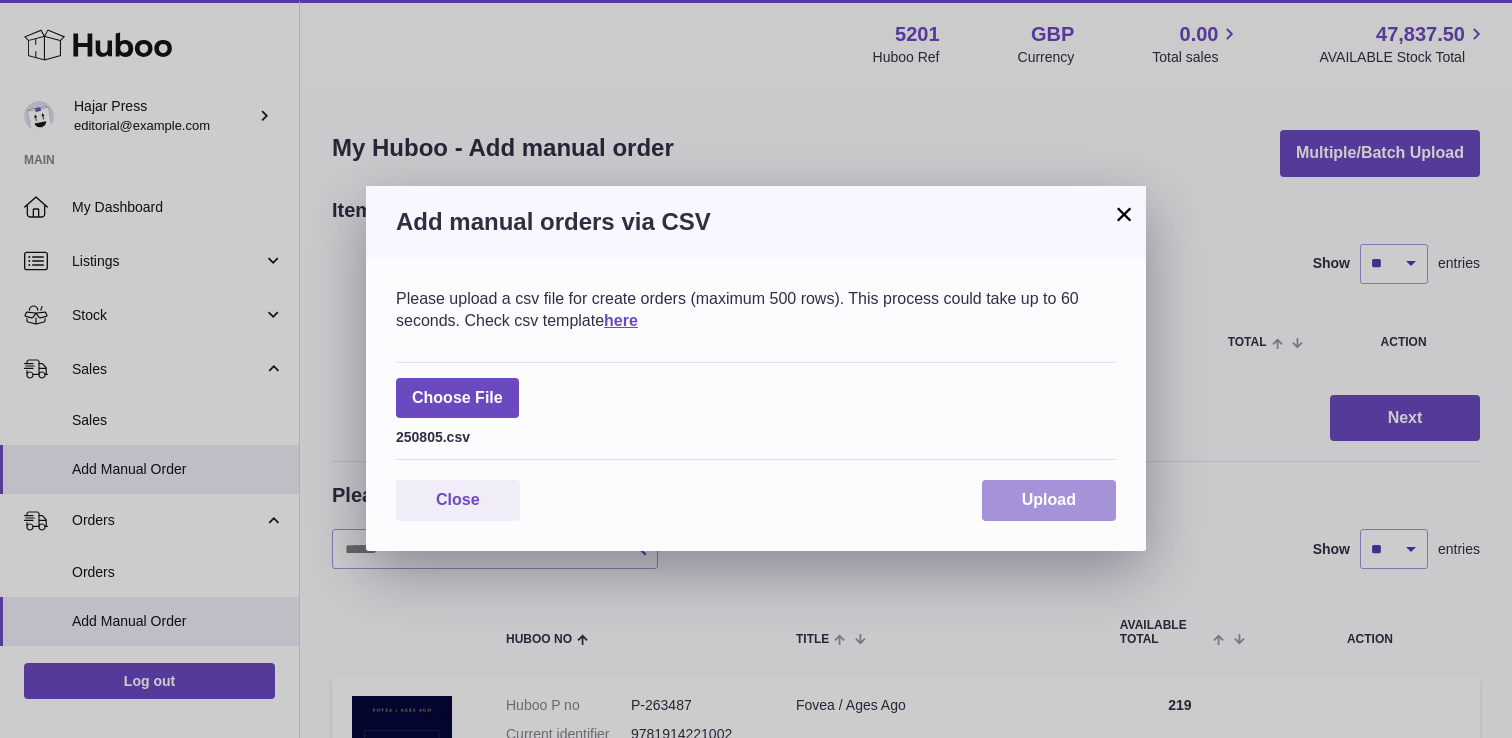 click on "Upload" at bounding box center [1049, 500] 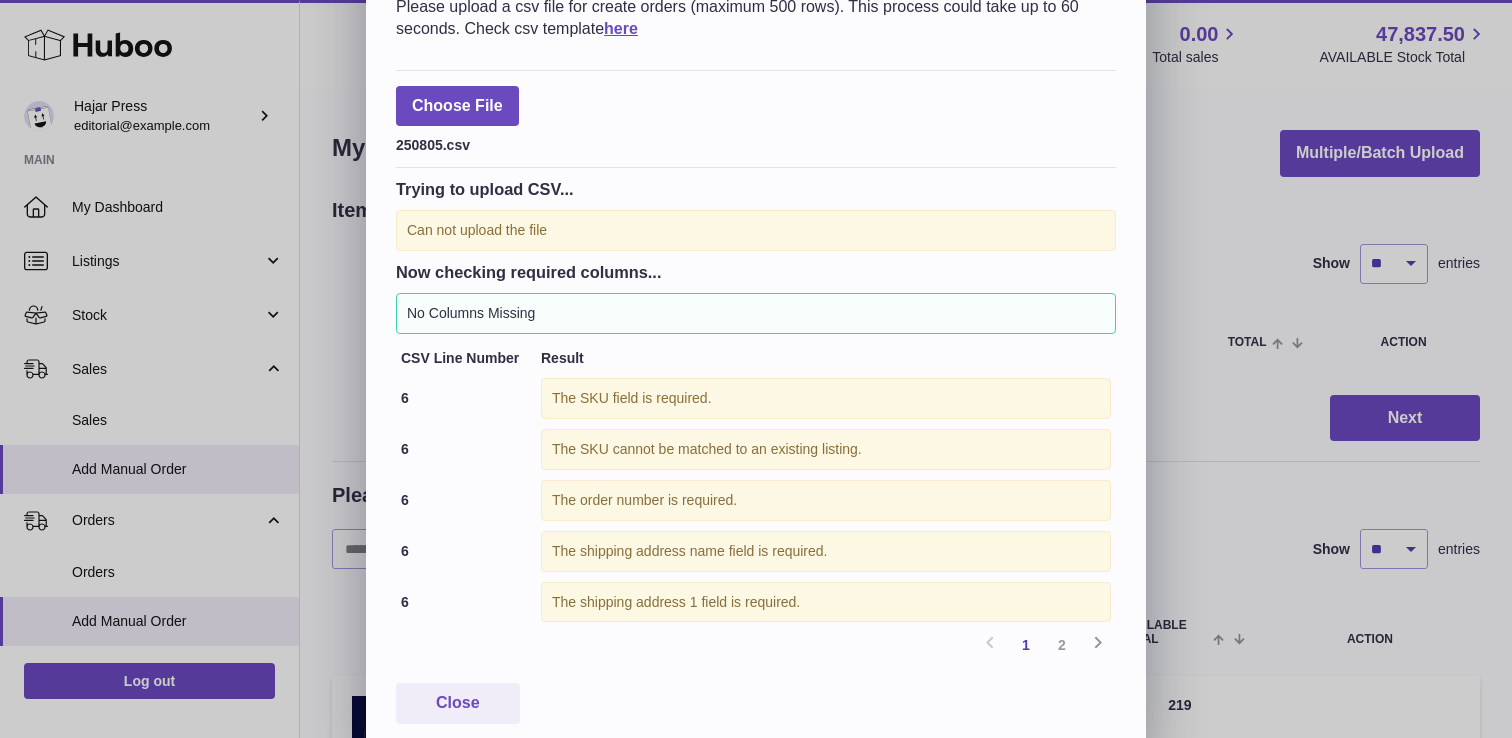 scroll, scrollTop: 124, scrollLeft: 0, axis: vertical 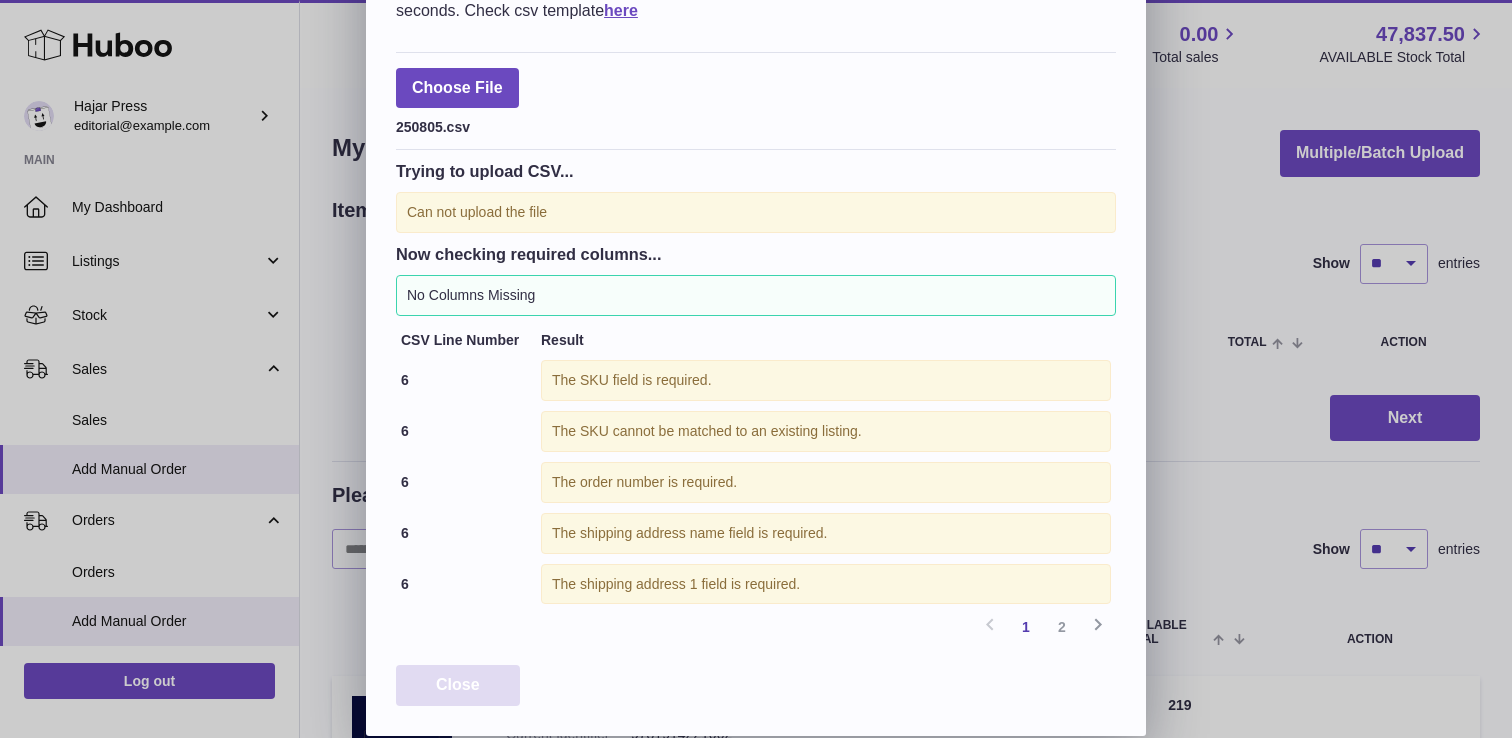 click on "Close" at bounding box center [458, 685] 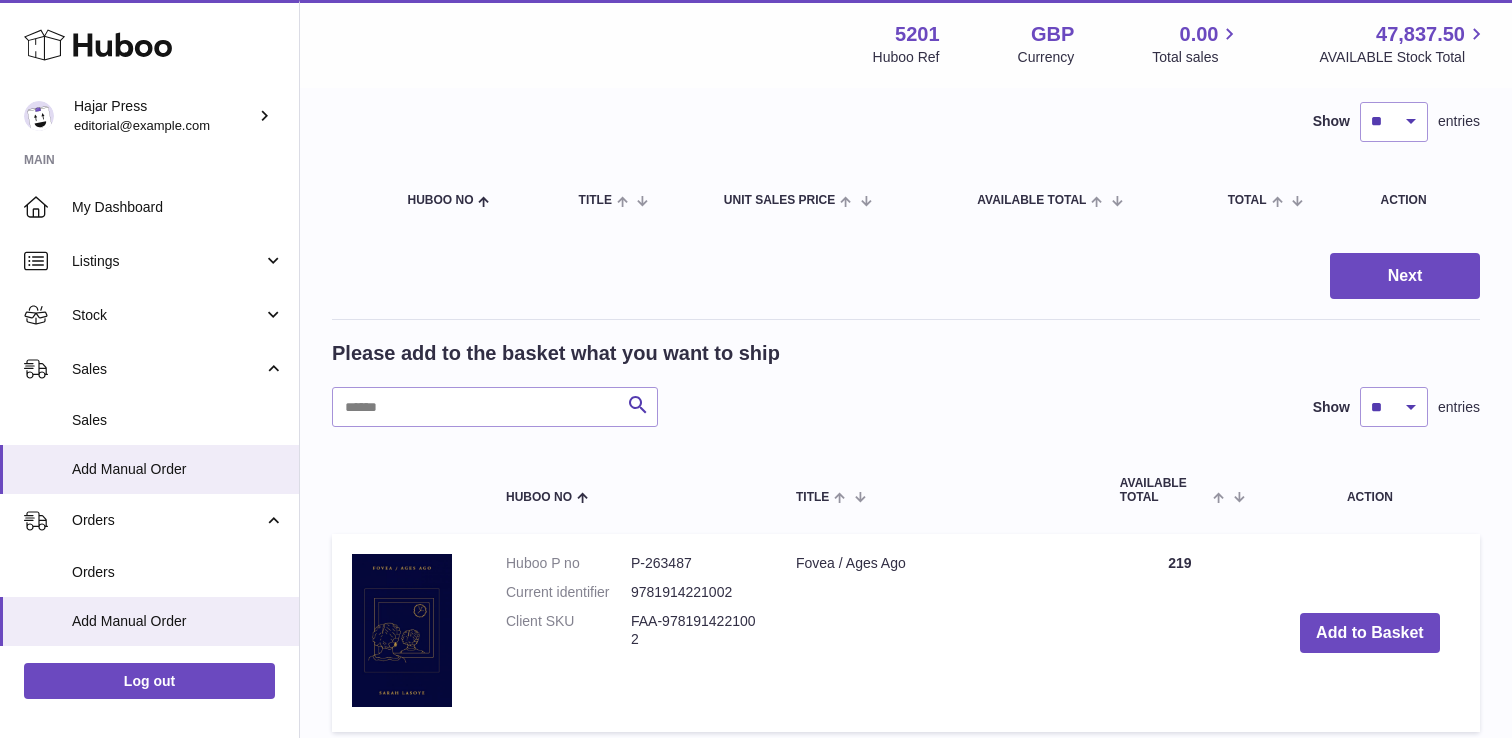 scroll, scrollTop: 0, scrollLeft: 0, axis: both 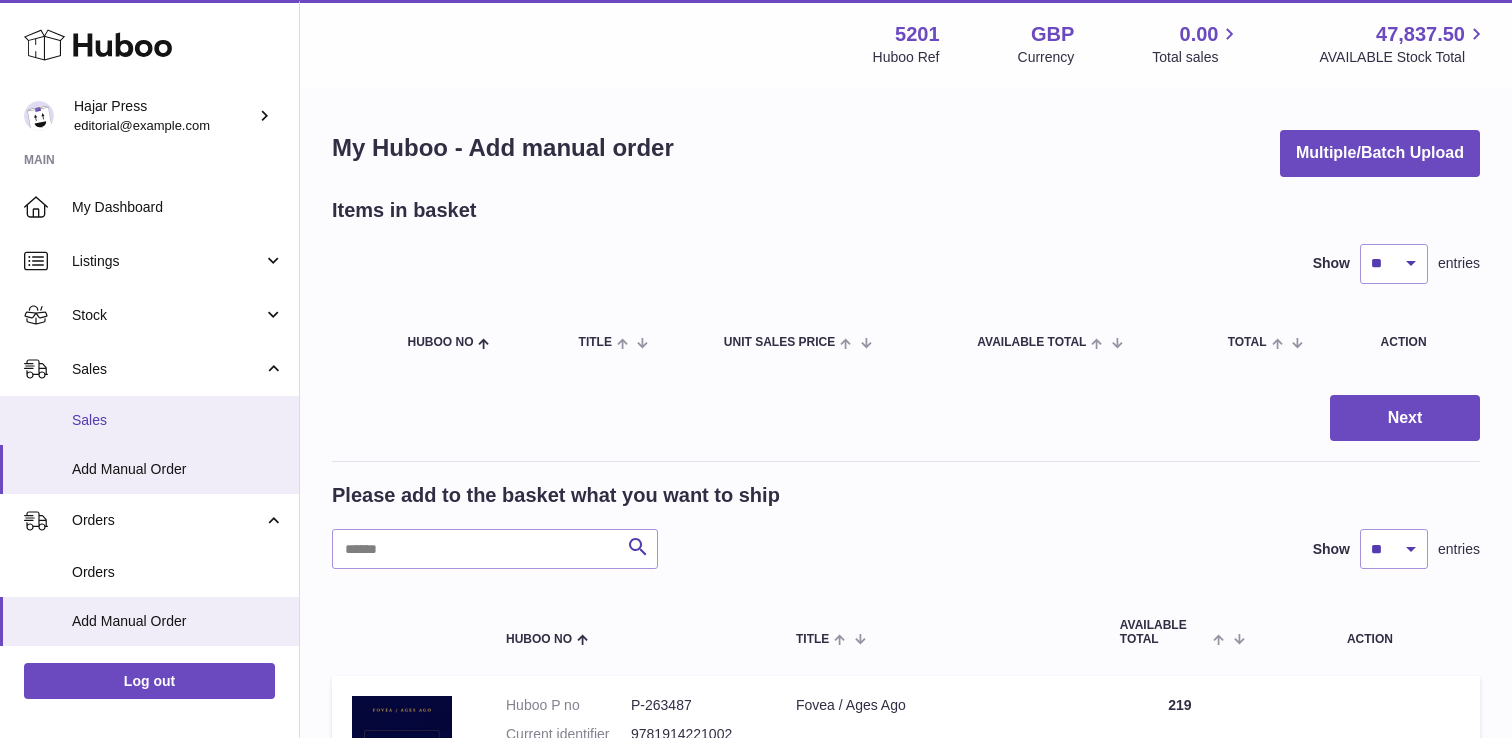 click on "Sales" at bounding box center (149, 420) 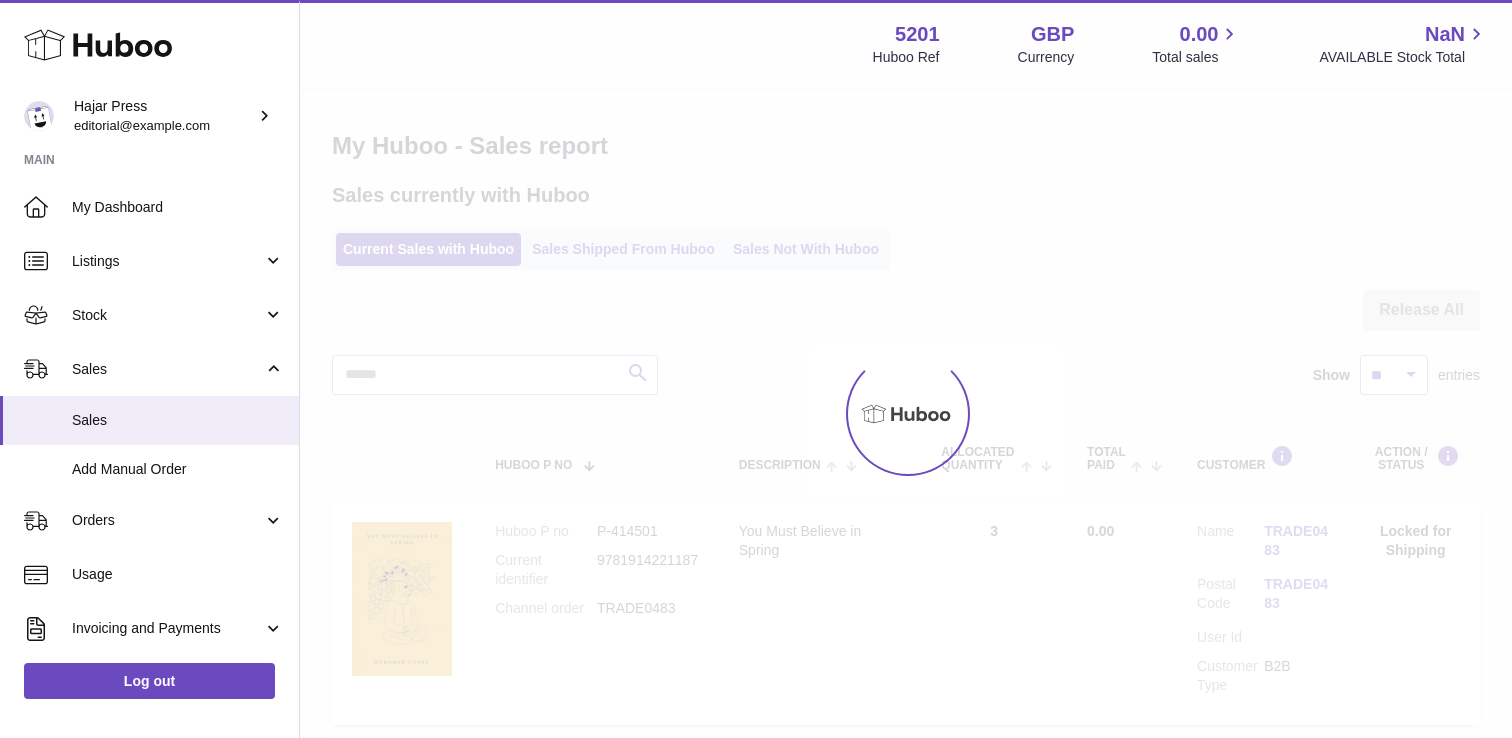scroll, scrollTop: 0, scrollLeft: 0, axis: both 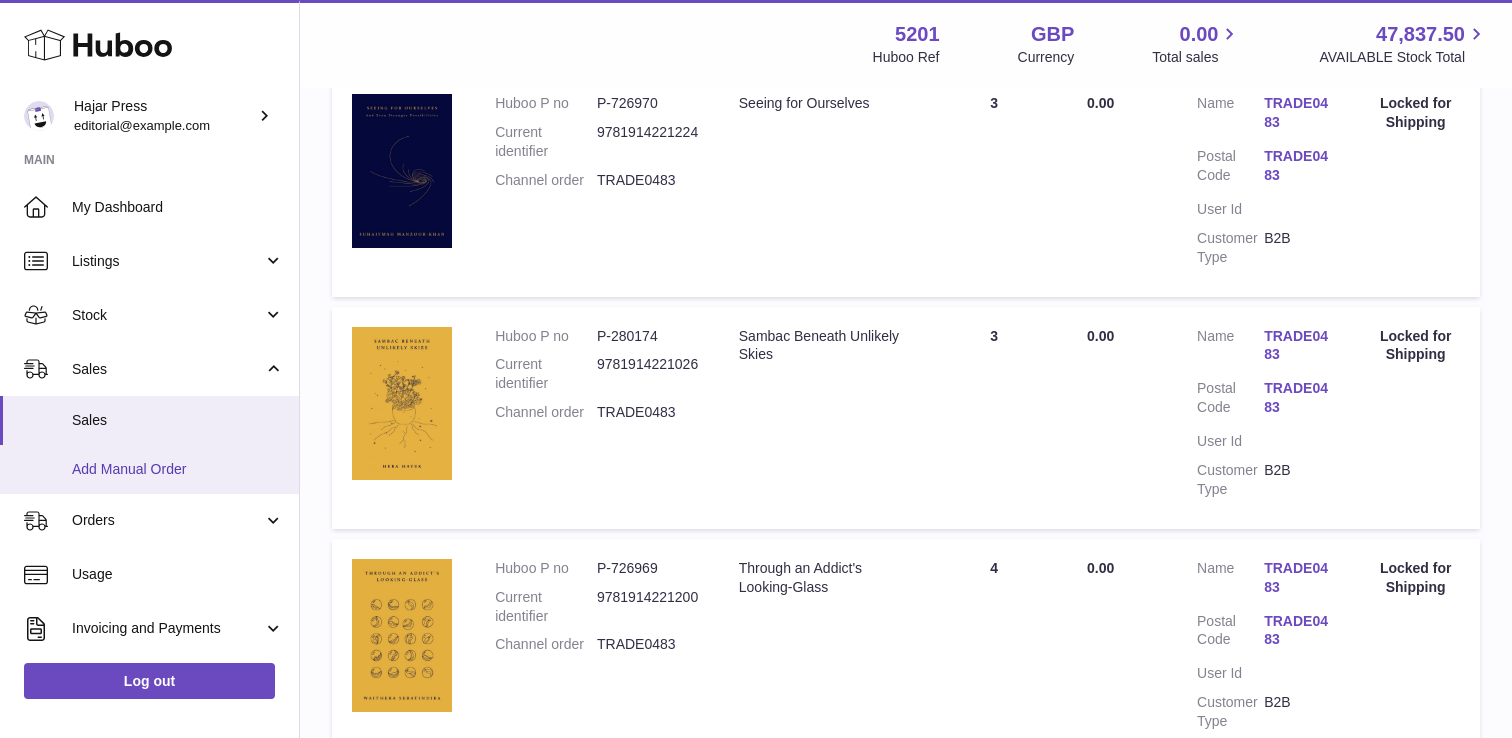 click on "Add Manual Order" at bounding box center (178, 469) 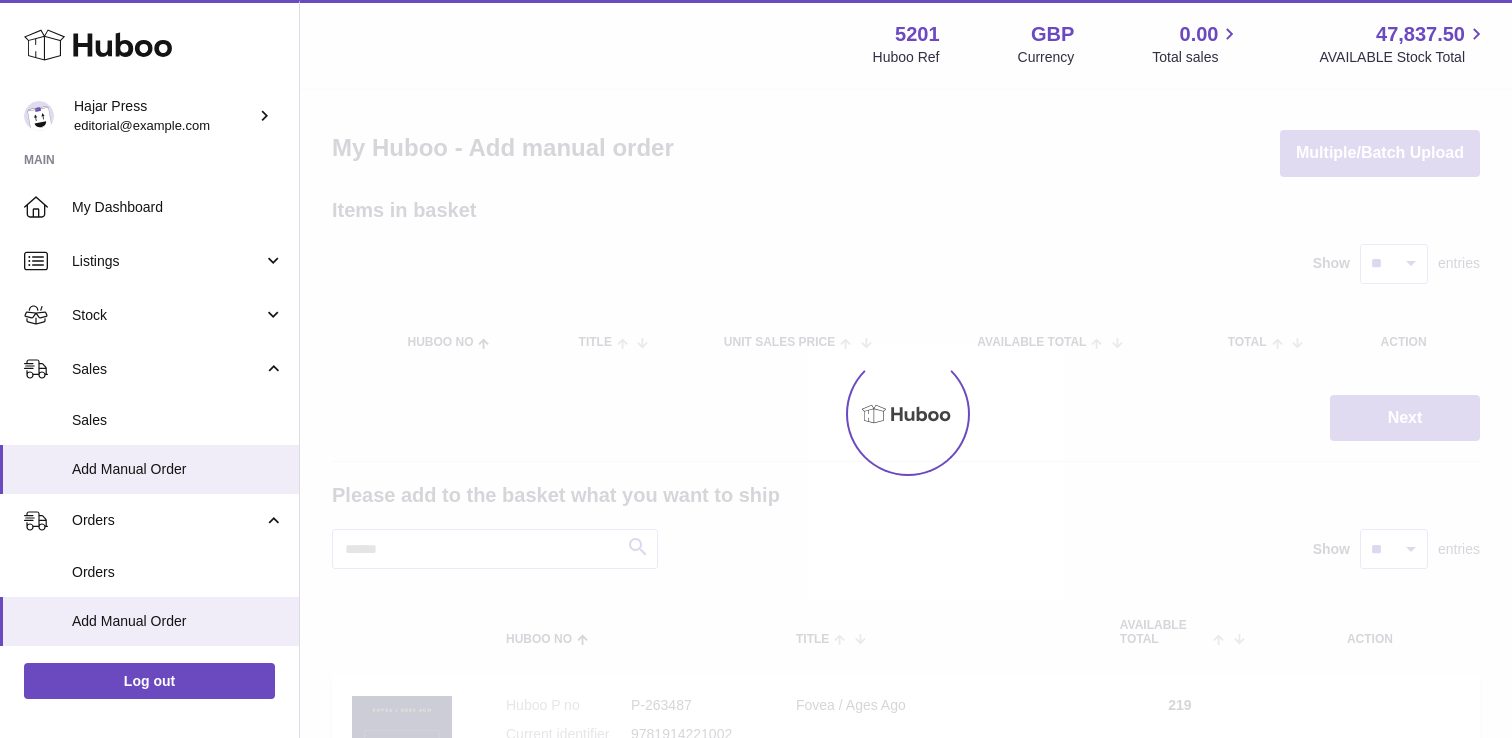 scroll, scrollTop: 0, scrollLeft: 0, axis: both 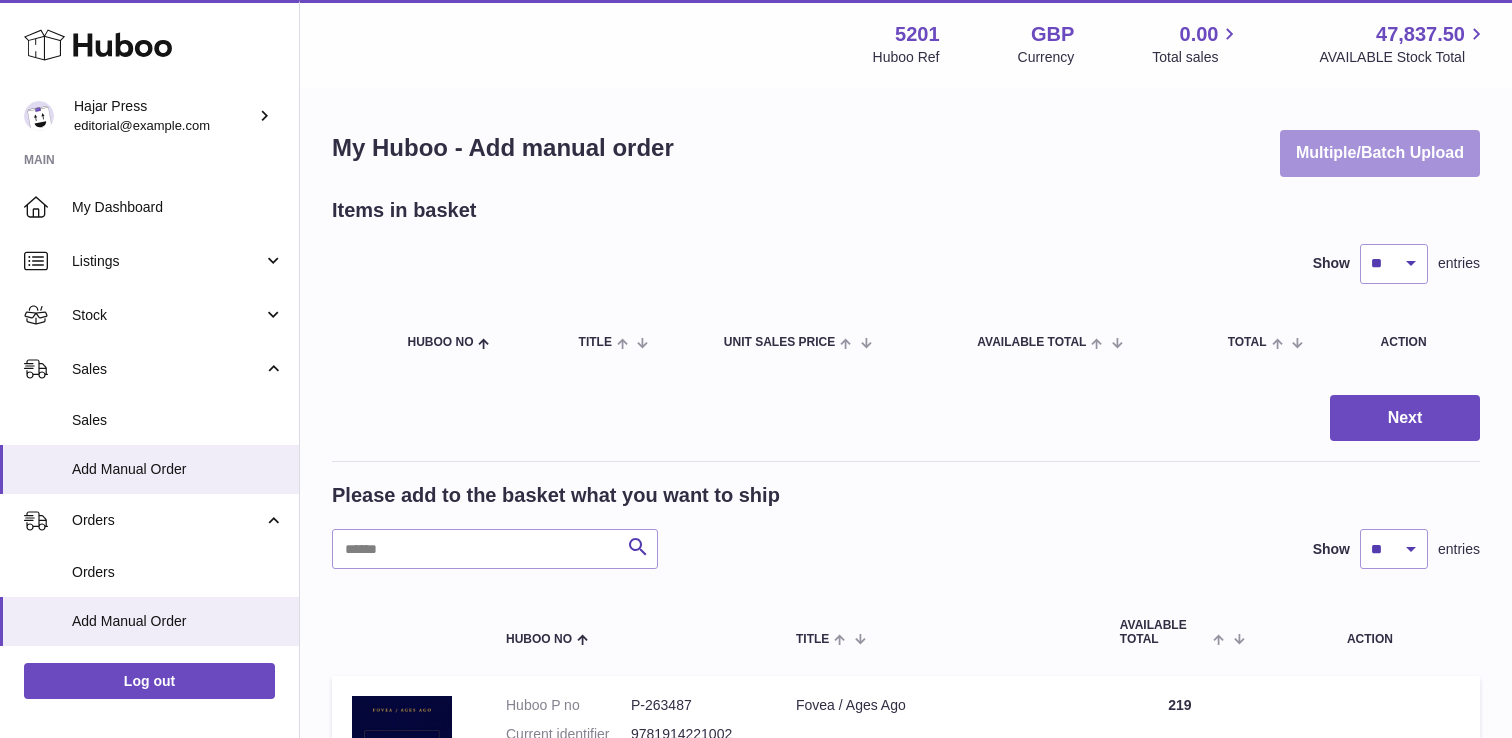 click on "Multiple/Batch Upload" at bounding box center [1380, 153] 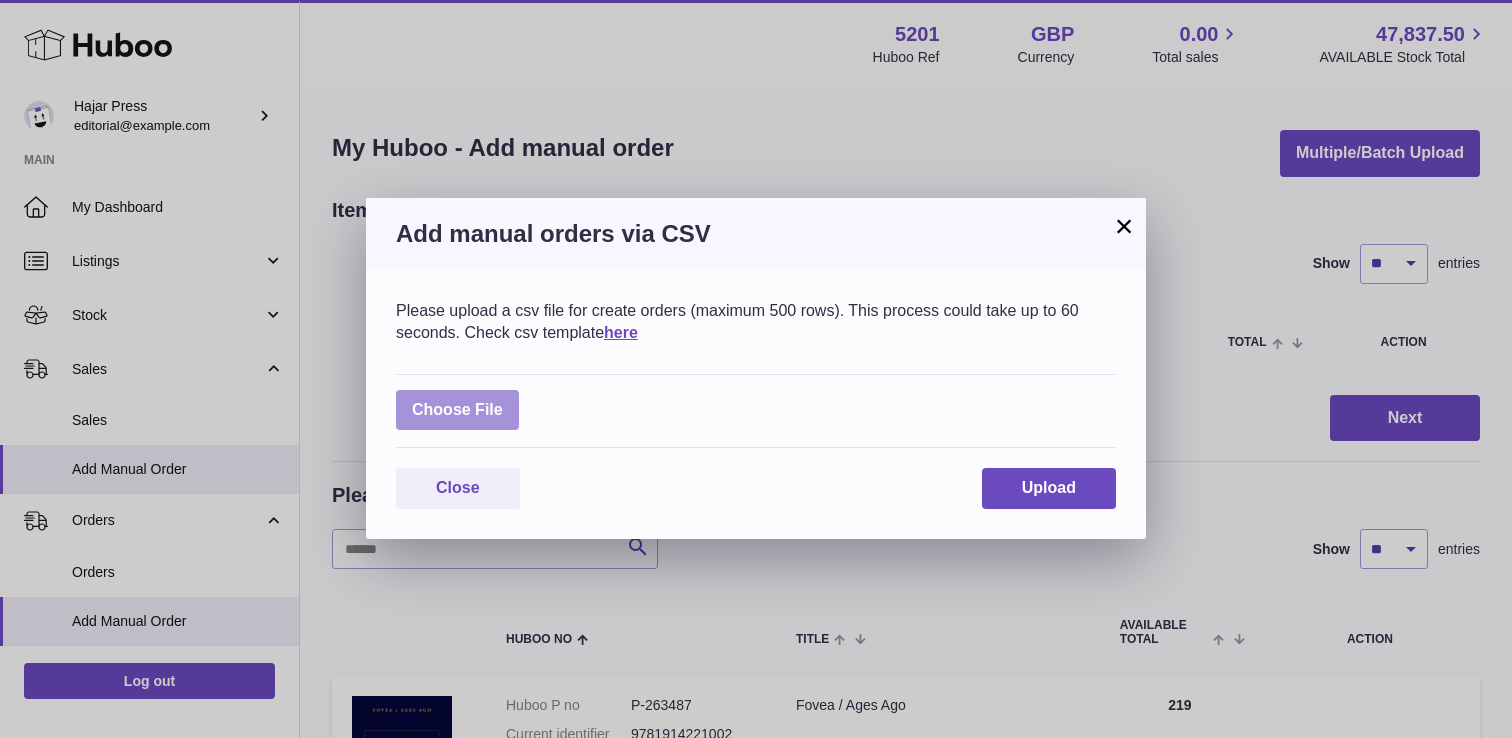 click at bounding box center [457, 410] 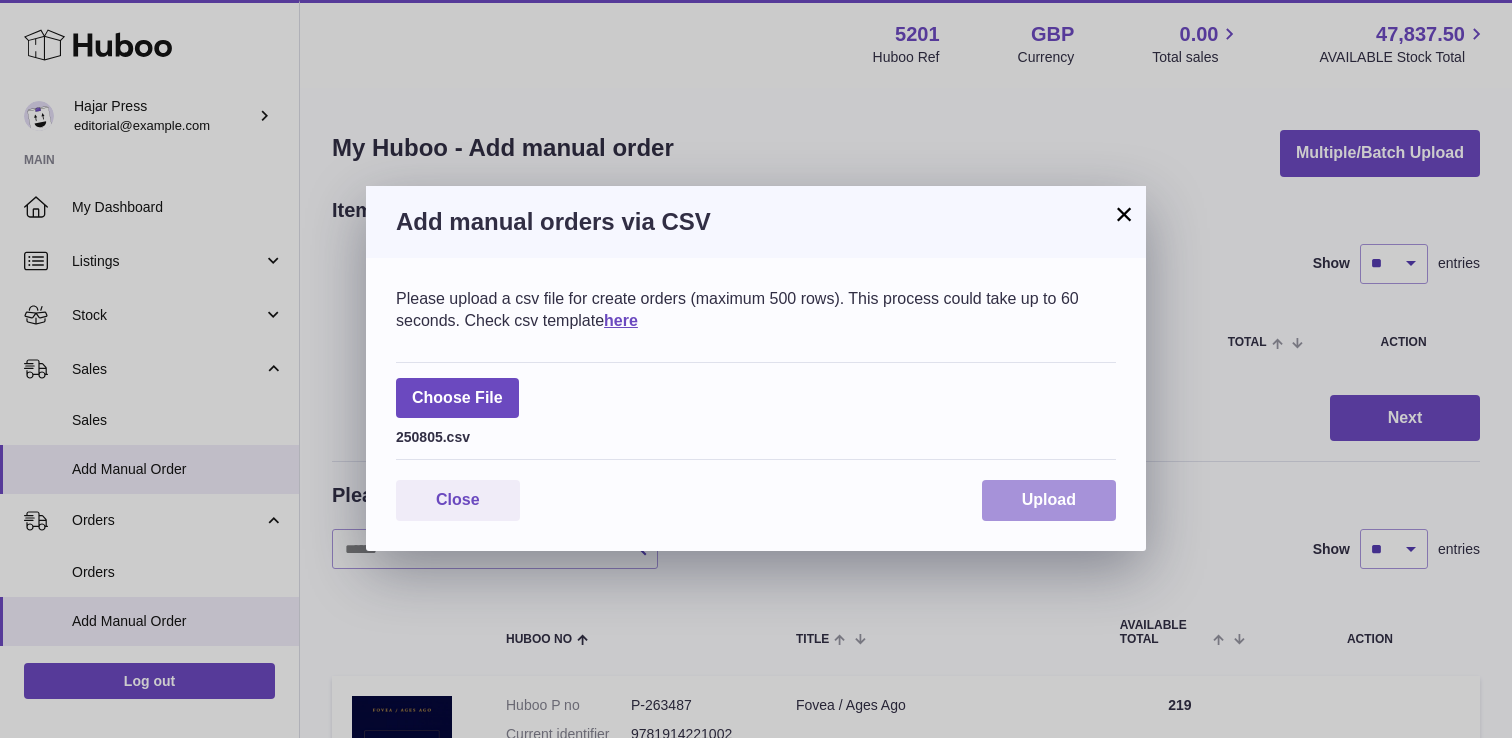 click on "Upload" at bounding box center [1049, 499] 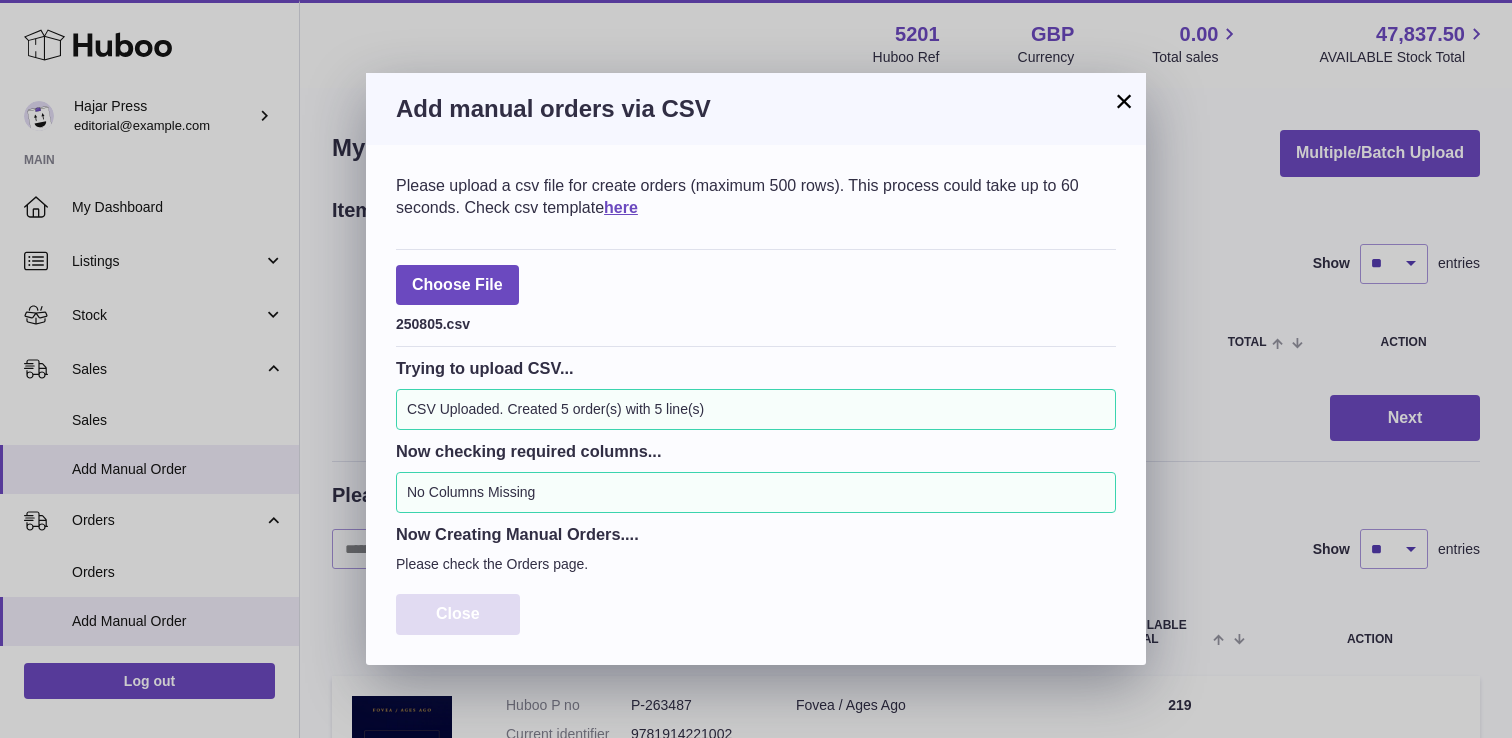 click on "Close" at bounding box center (458, 614) 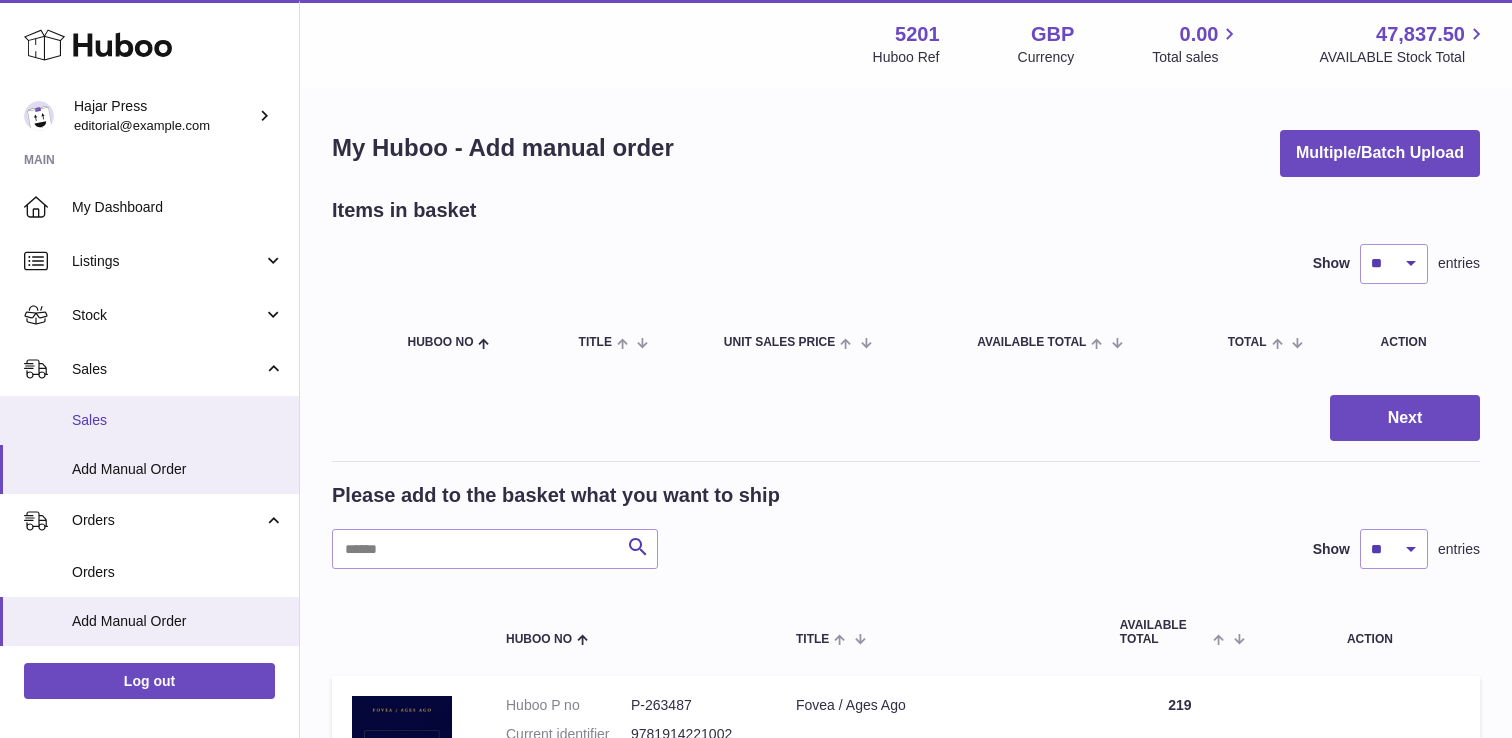 click on "Sales" at bounding box center [178, 420] 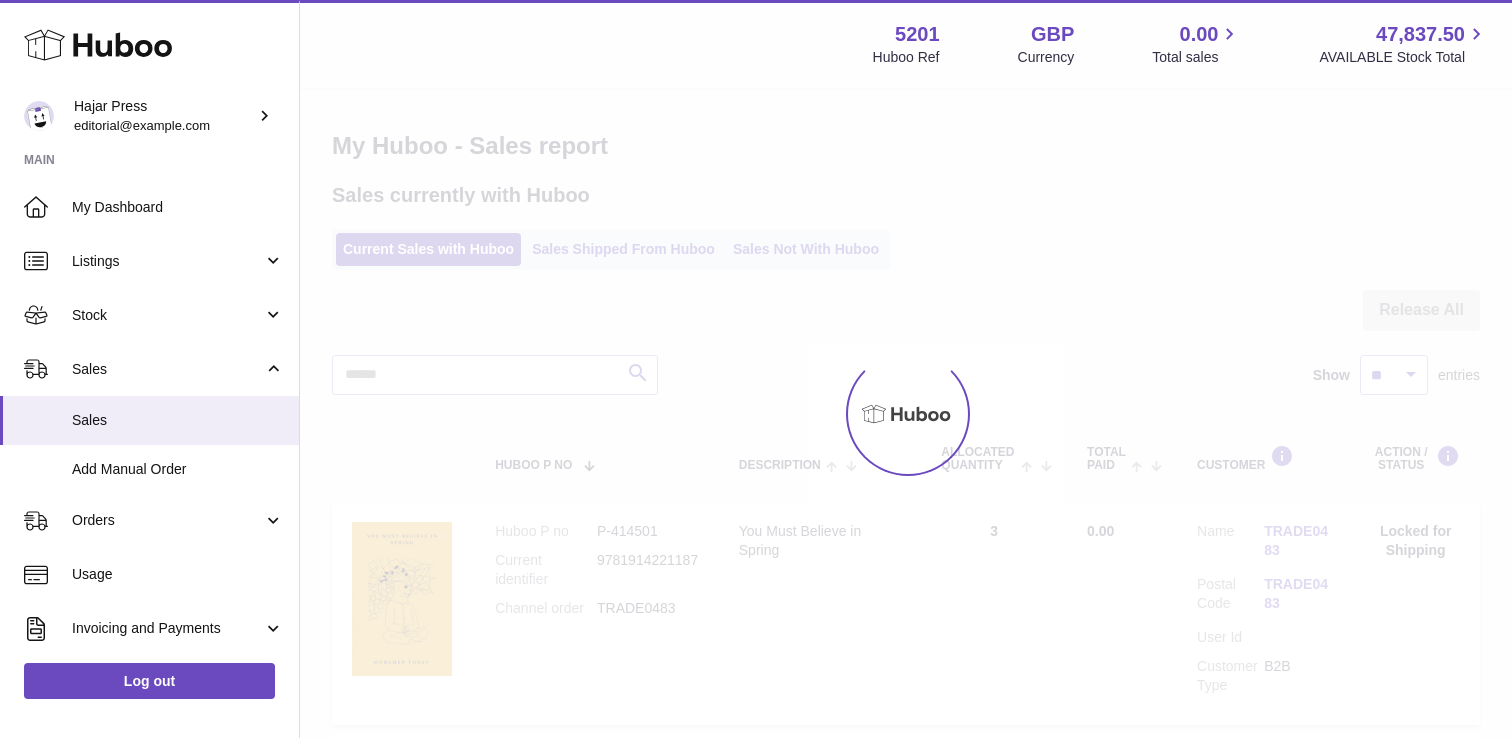 scroll, scrollTop: 0, scrollLeft: 0, axis: both 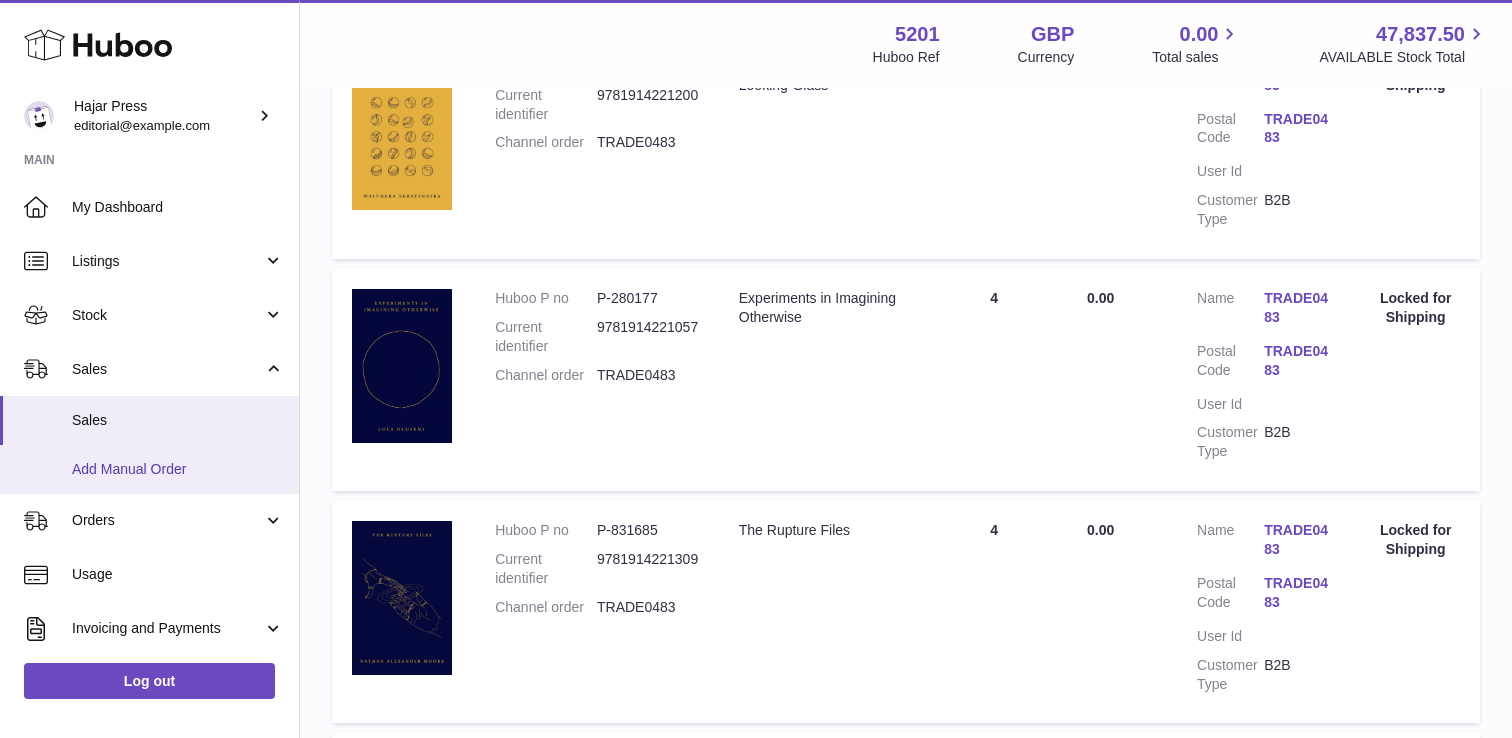 click on "Add Manual Order" at bounding box center (178, 469) 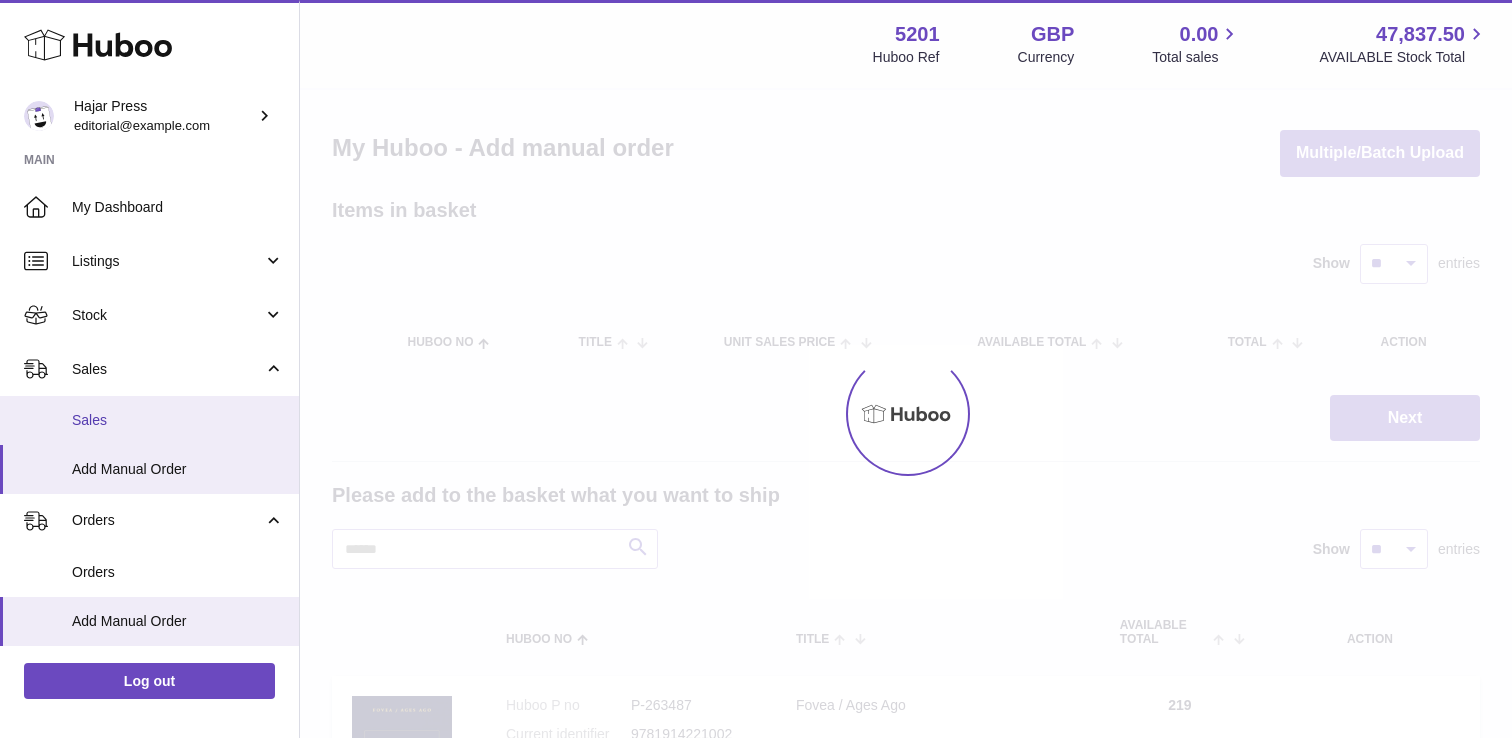 scroll, scrollTop: 0, scrollLeft: 0, axis: both 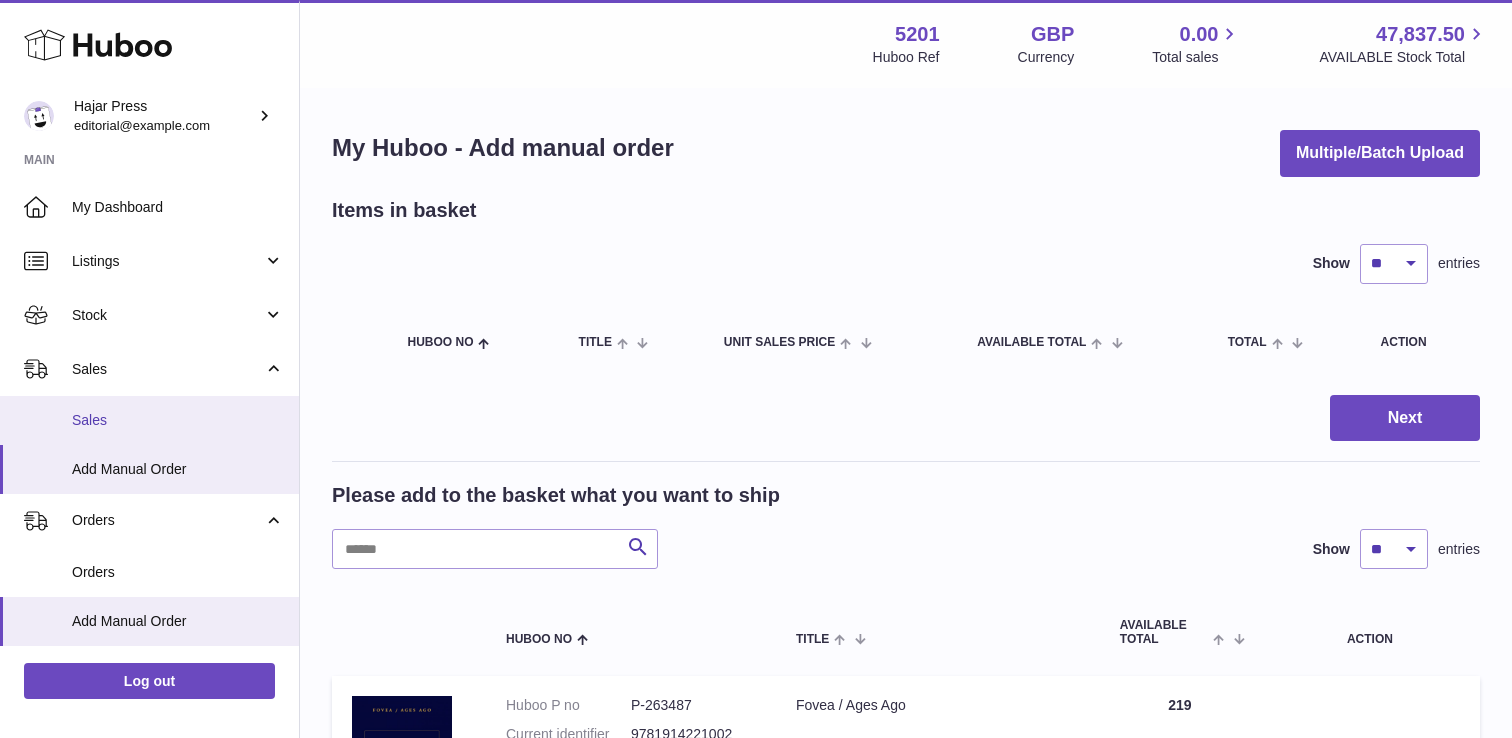 click on "Sales" at bounding box center [149, 420] 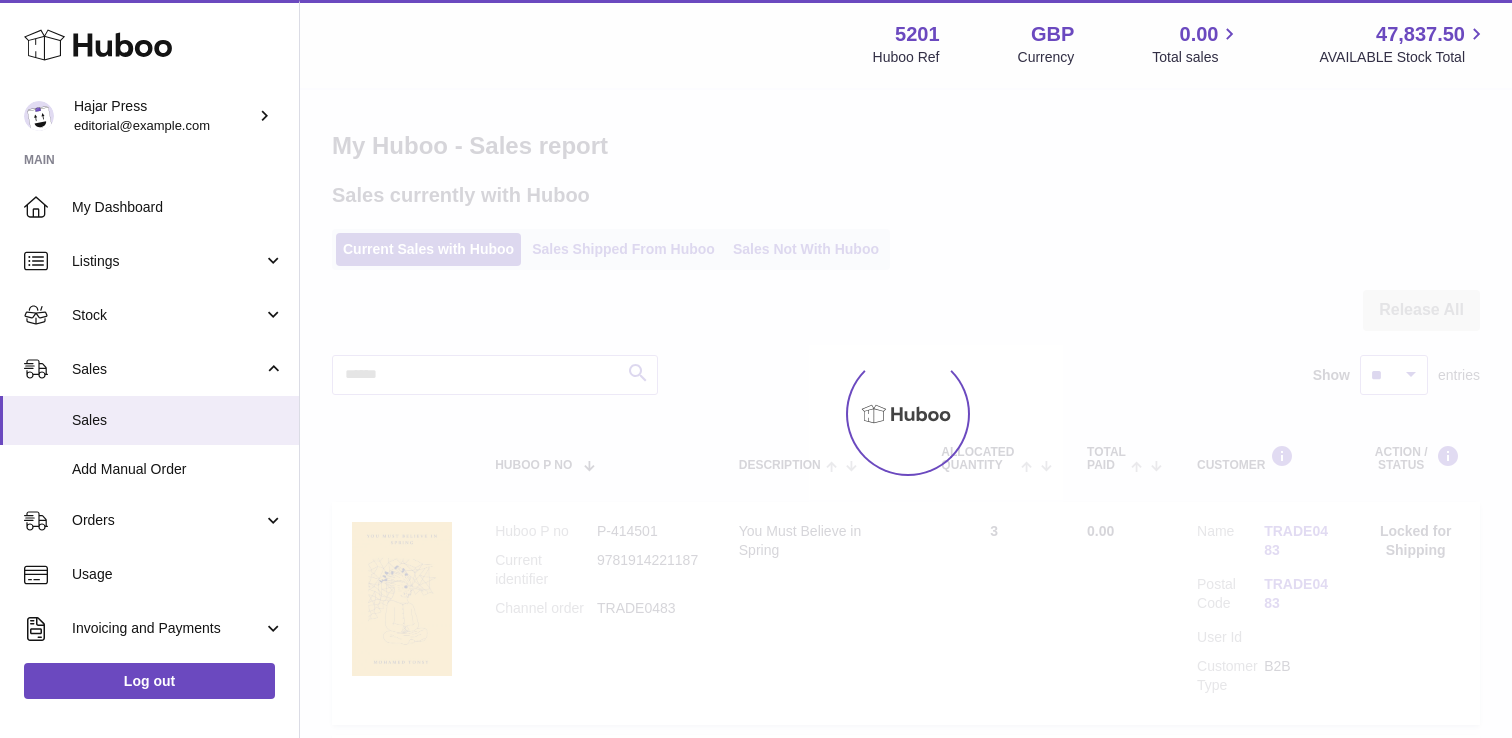 scroll, scrollTop: 0, scrollLeft: 0, axis: both 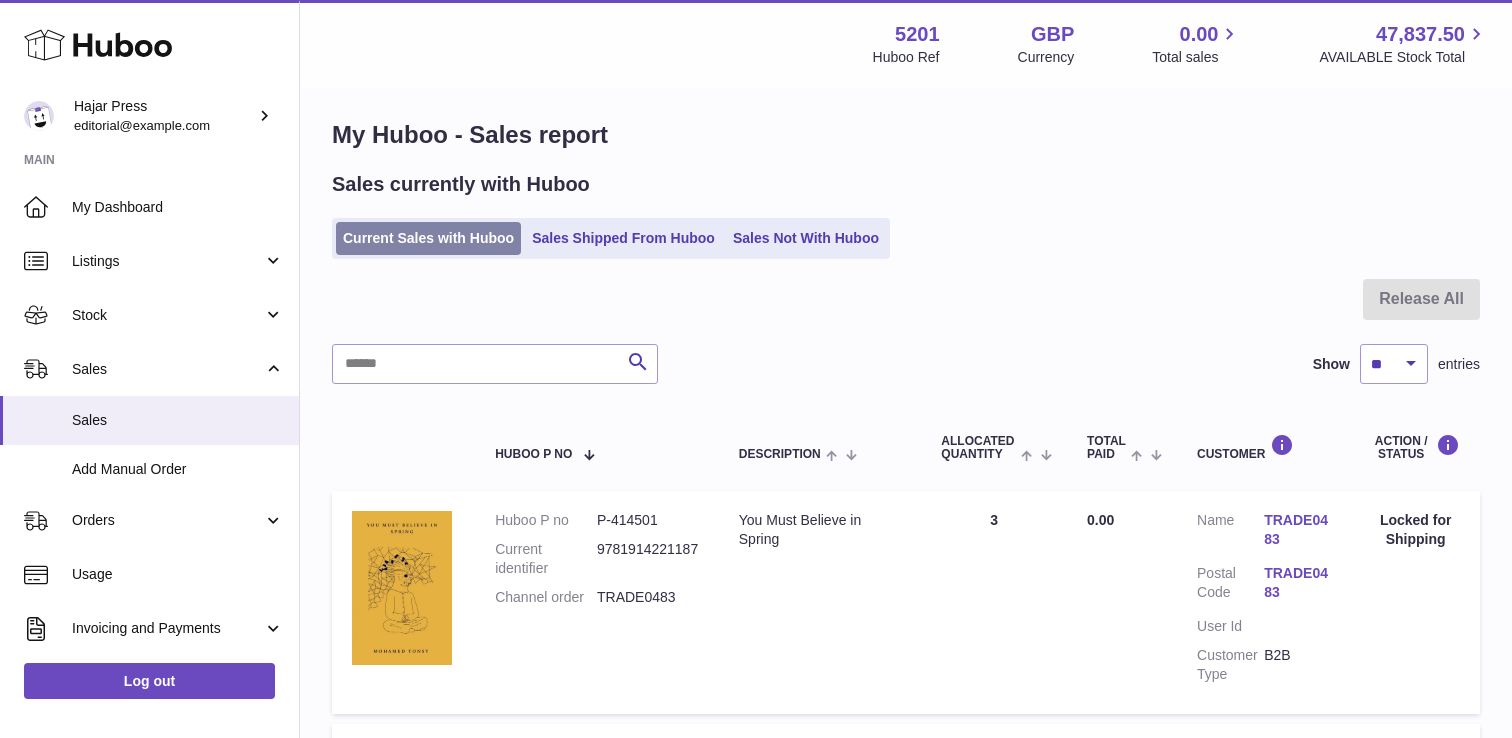 click on "Current Sales with Huboo" at bounding box center (428, 238) 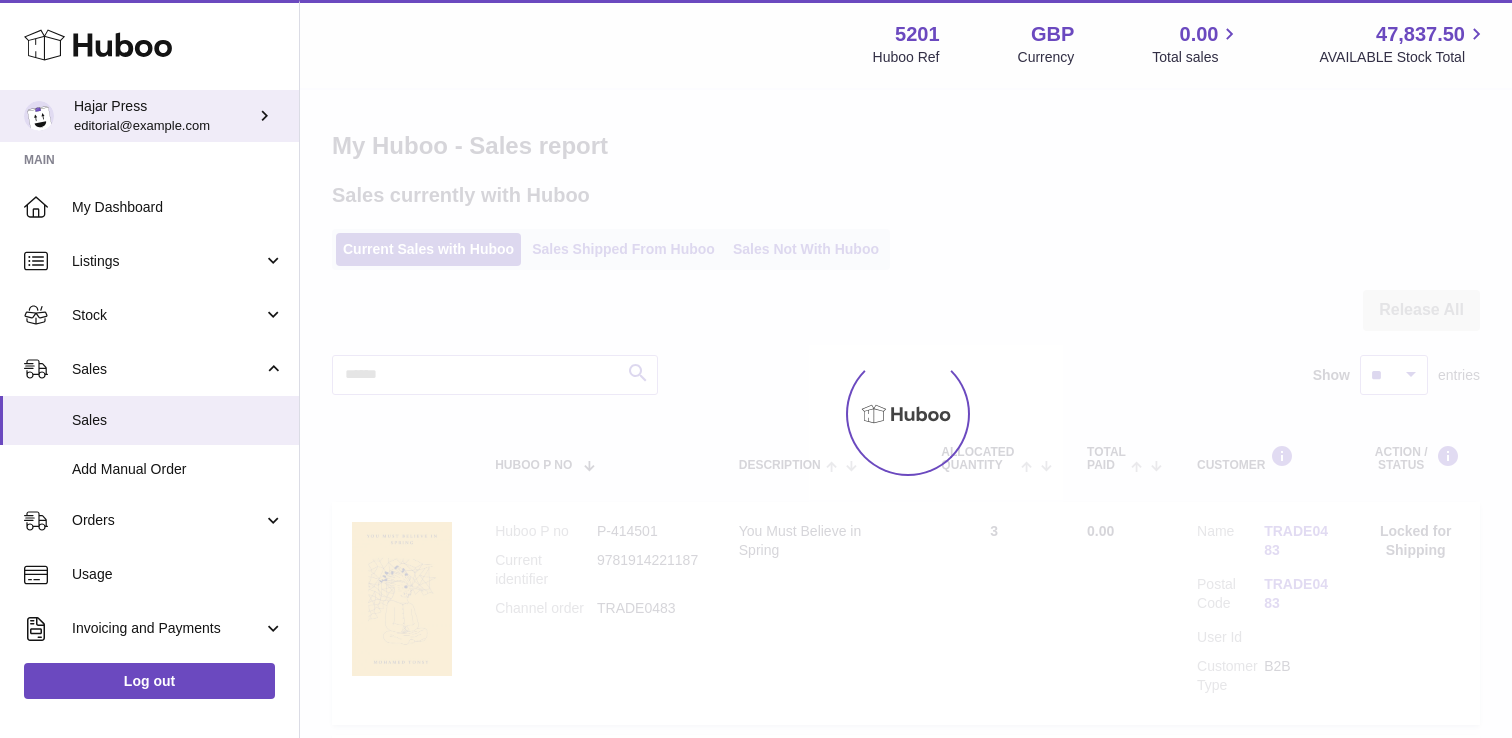 scroll, scrollTop: 0, scrollLeft: 0, axis: both 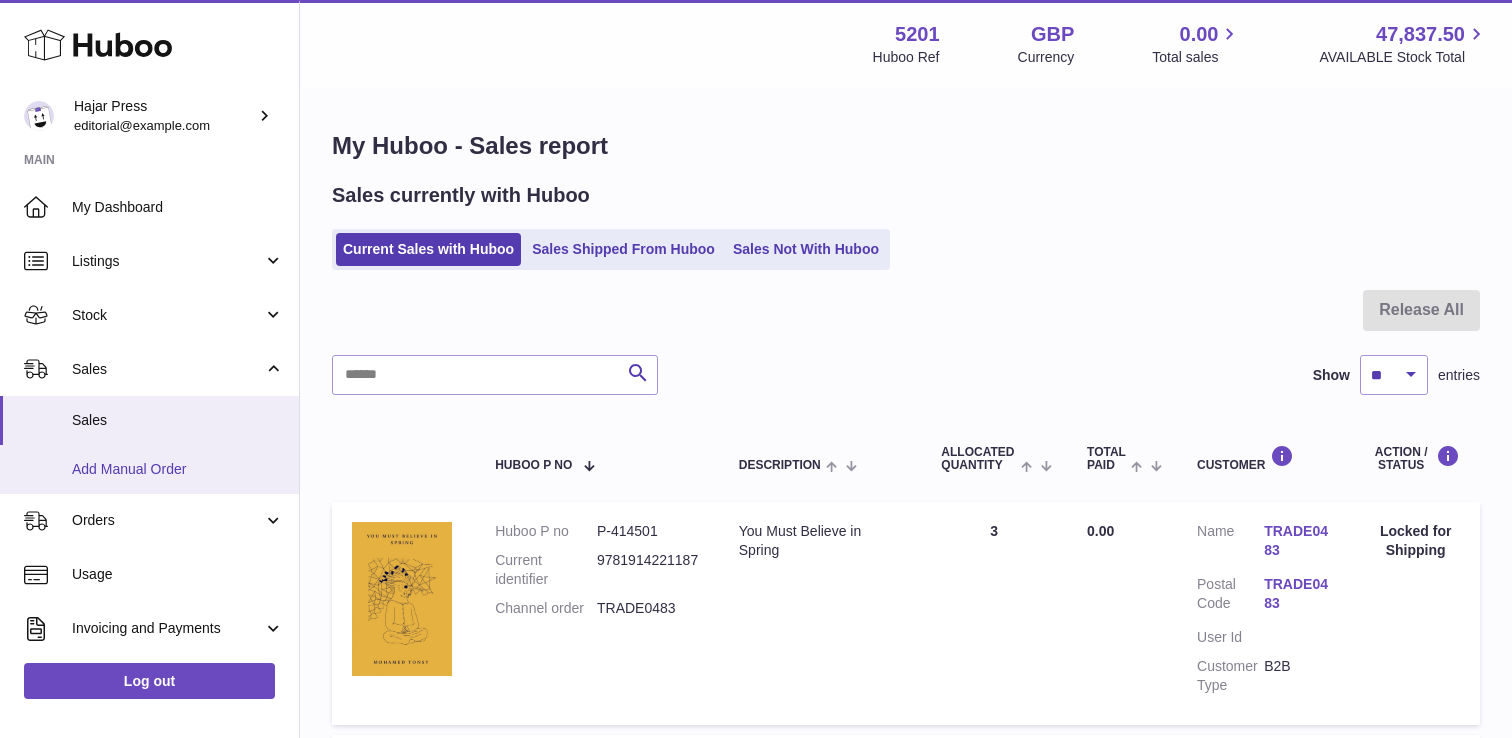 click on "Add Manual Order" at bounding box center [178, 469] 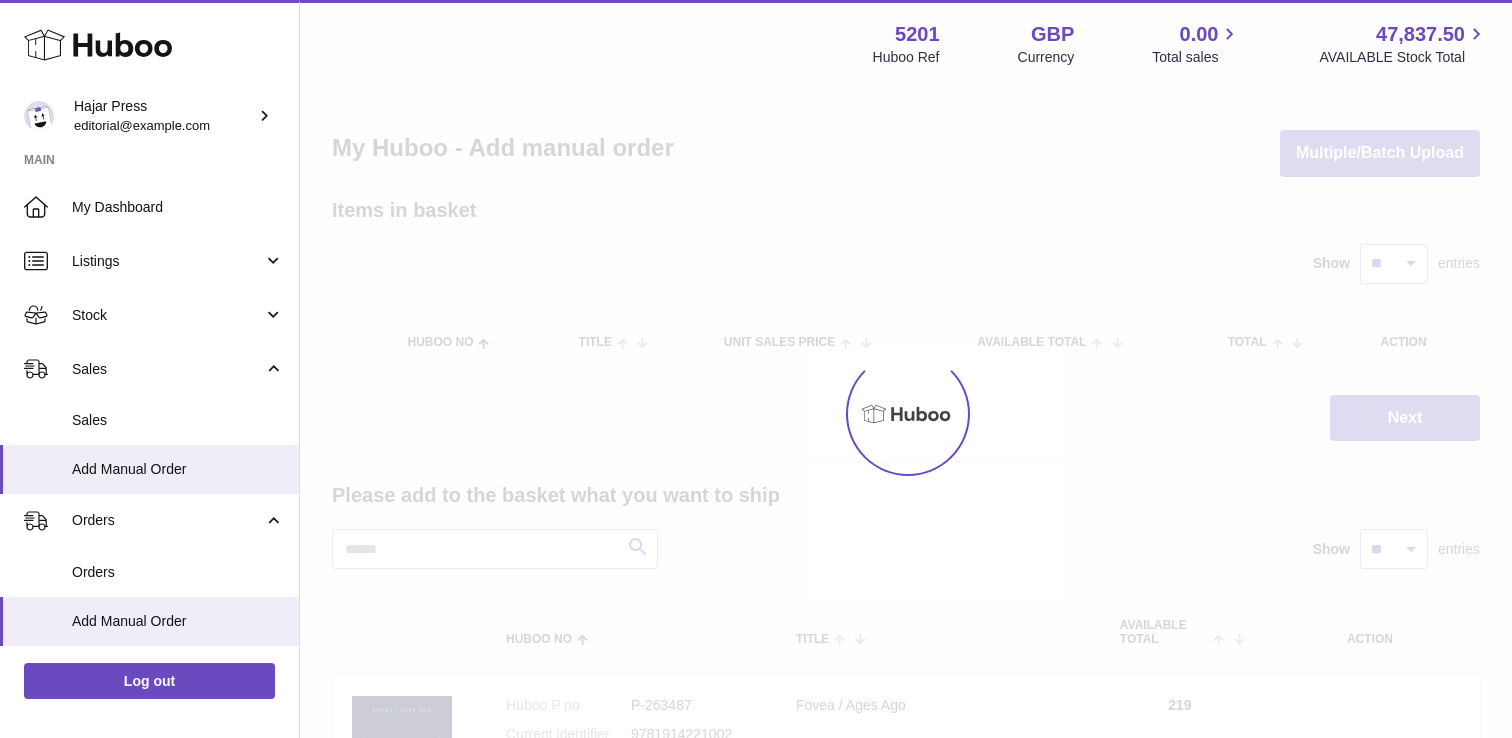 scroll, scrollTop: 0, scrollLeft: 0, axis: both 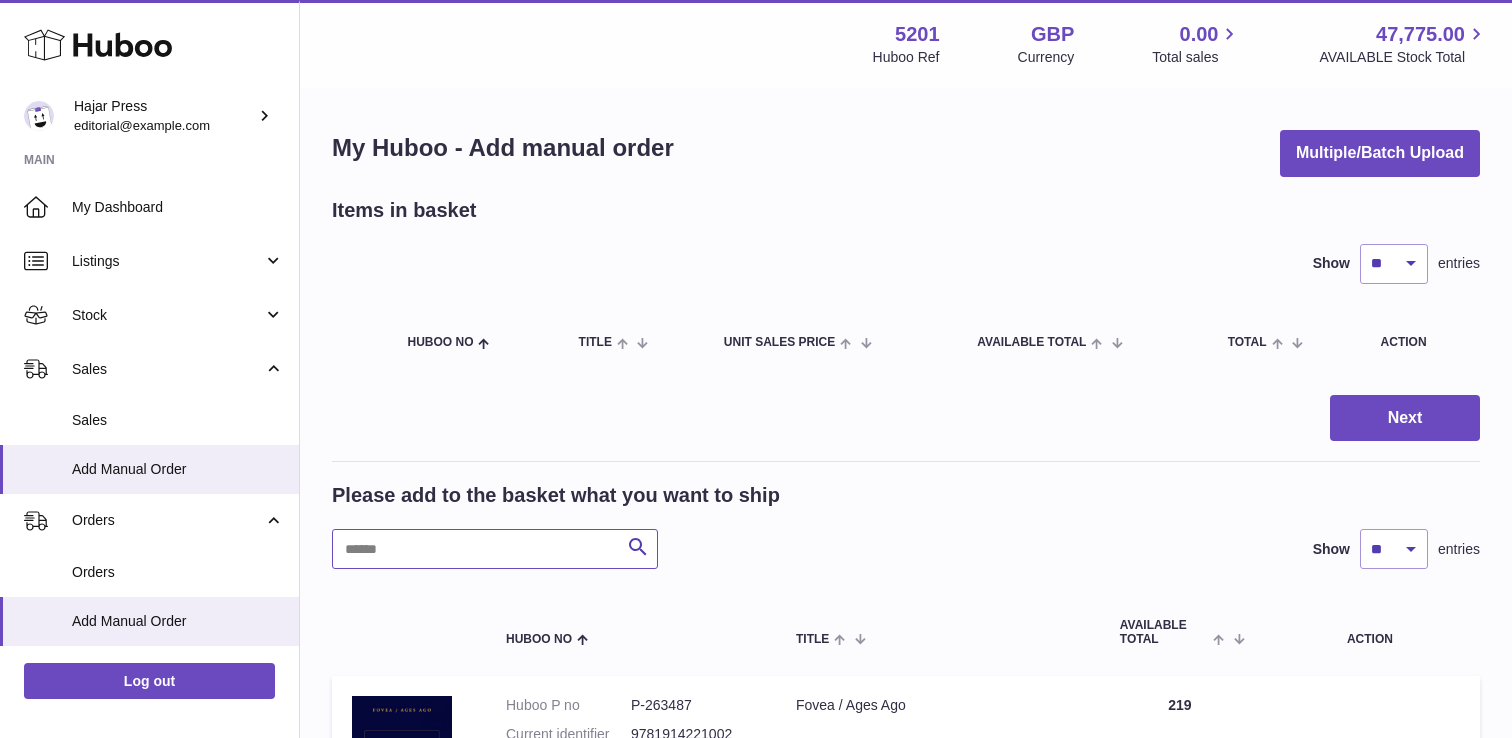 click at bounding box center [495, 549] 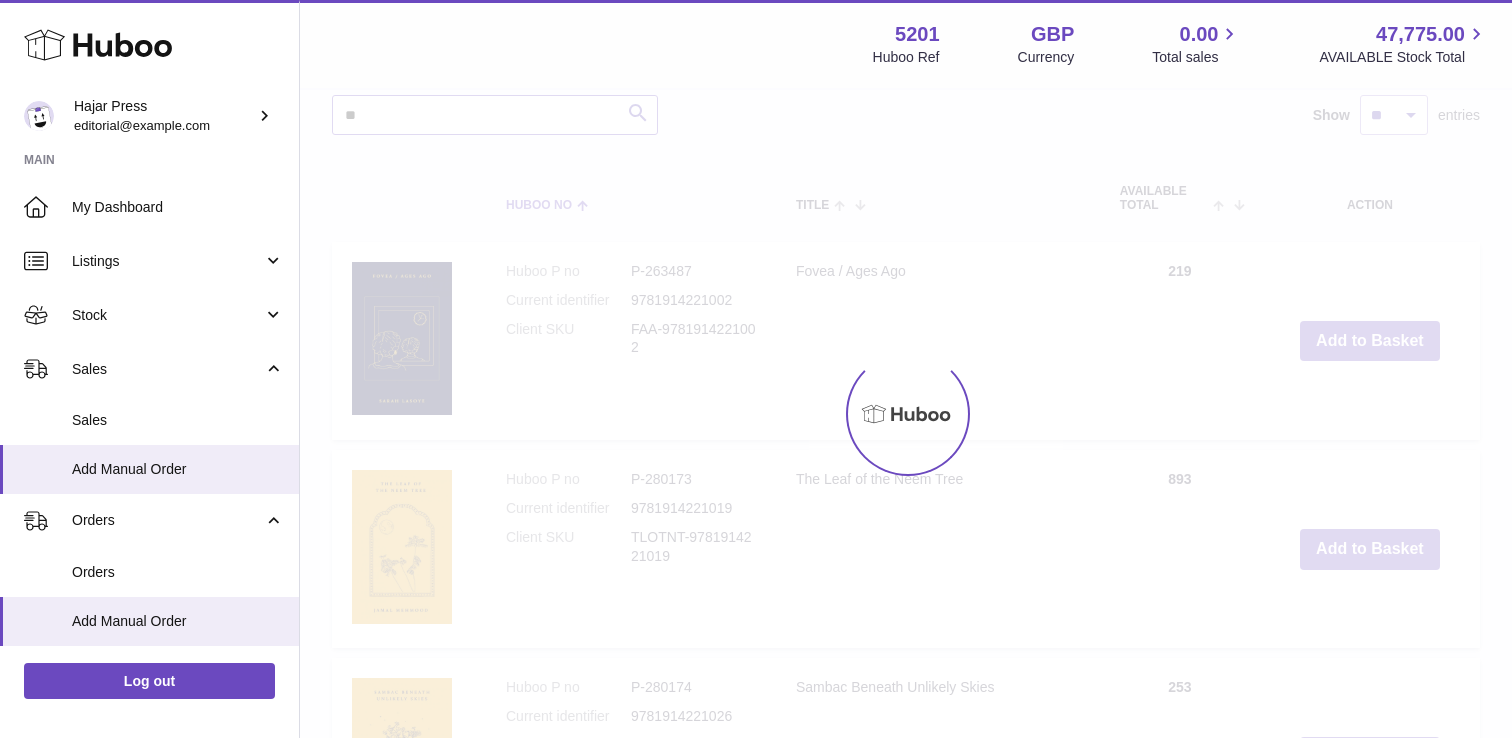 scroll, scrollTop: 351, scrollLeft: 0, axis: vertical 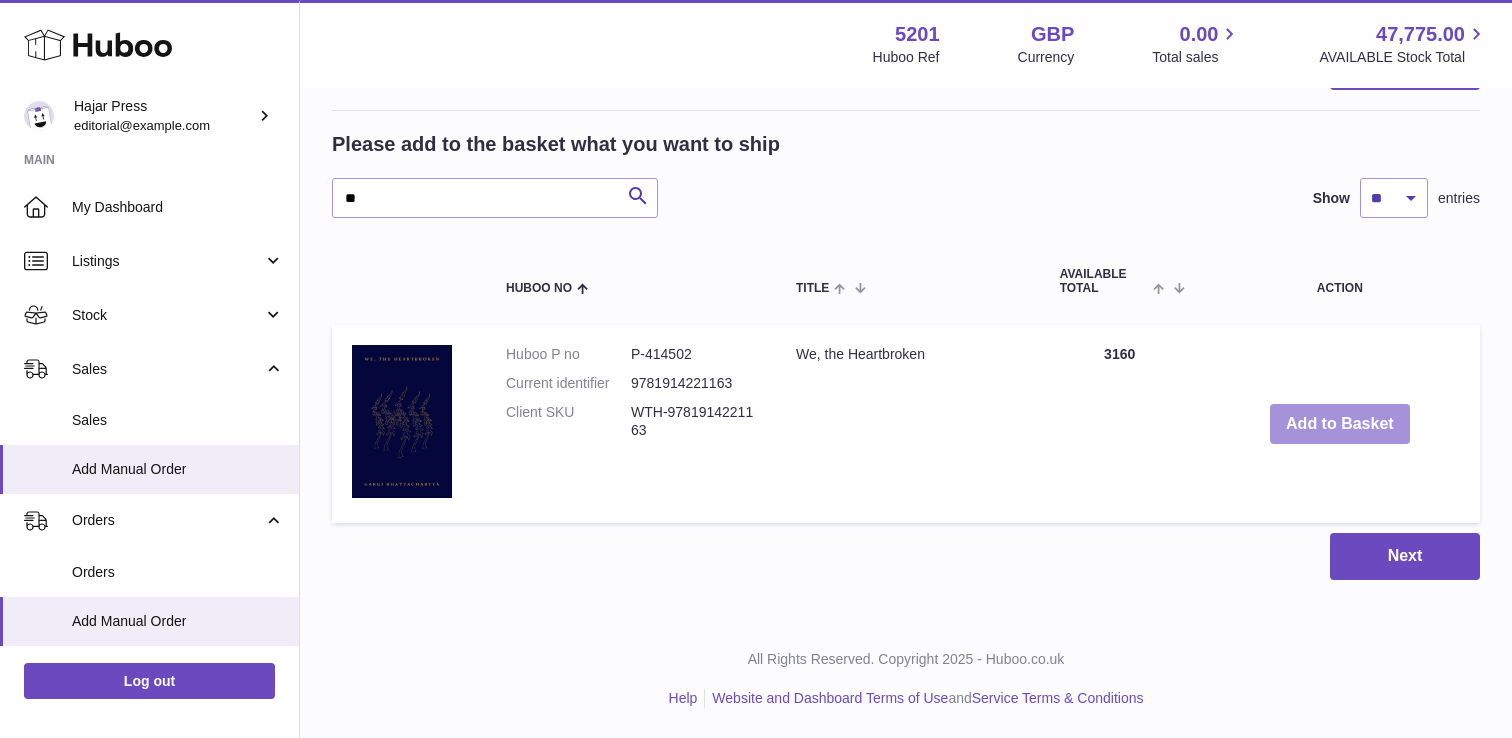 click on "Add to Basket" at bounding box center [1340, 424] 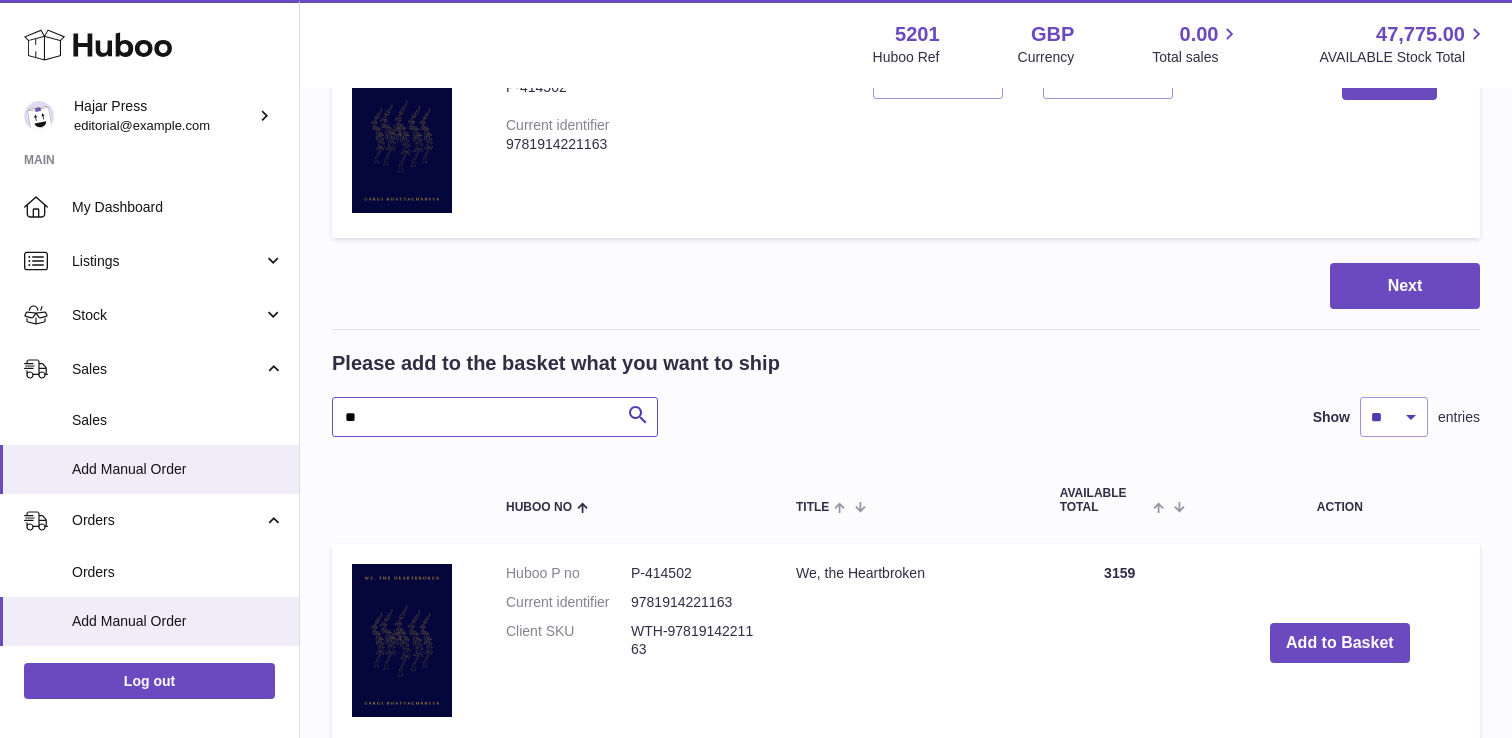 click on "**" at bounding box center [495, 417] 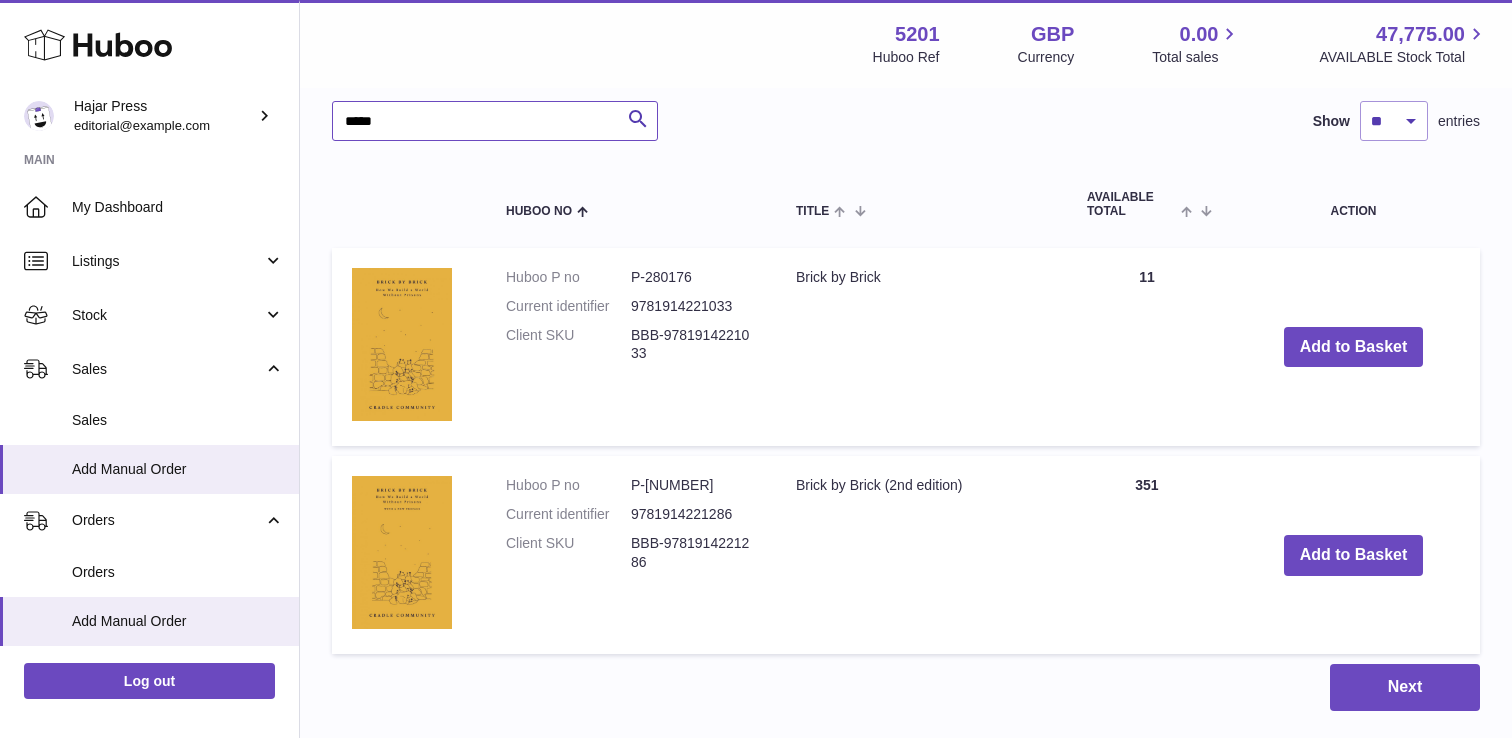 scroll, scrollTop: 665, scrollLeft: 0, axis: vertical 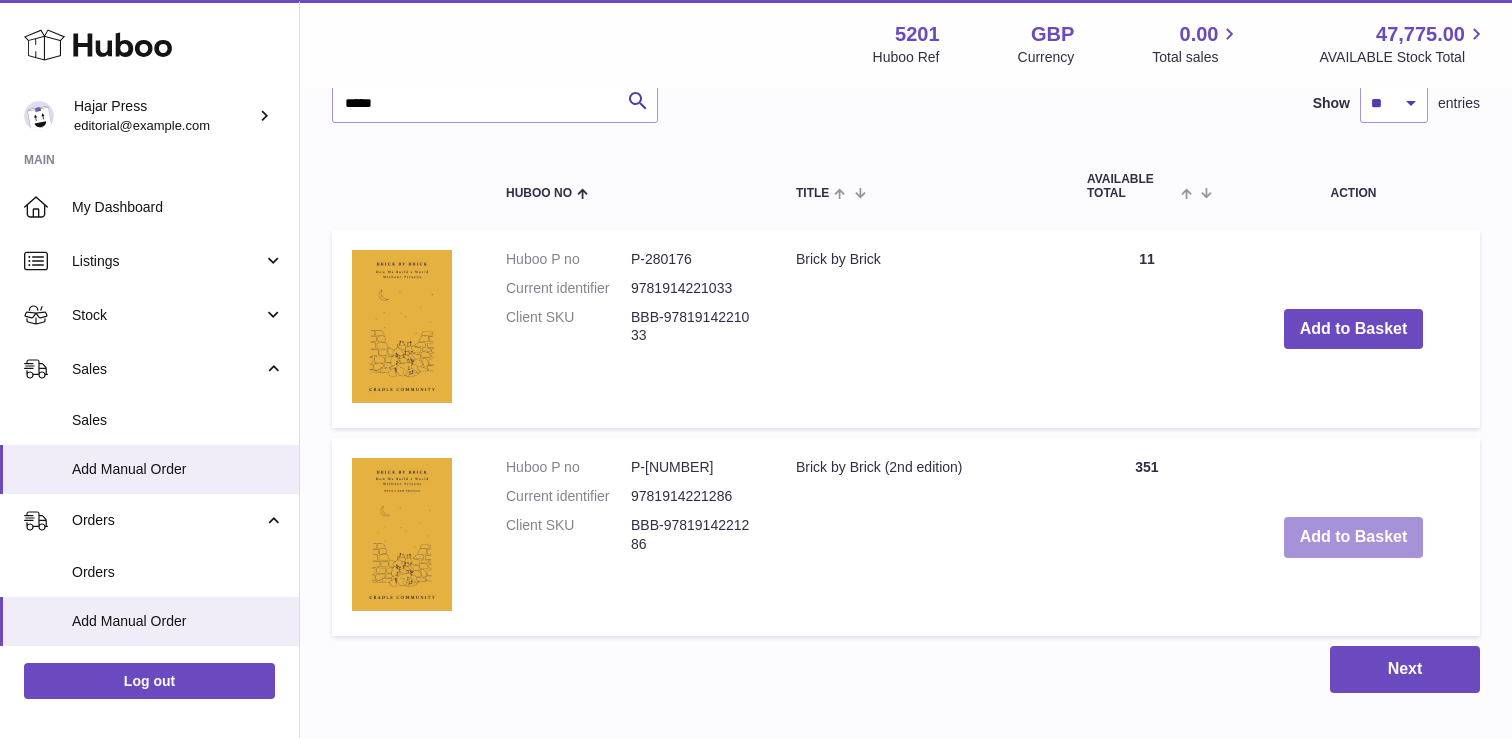 click on "Add to Basket" at bounding box center (1354, 537) 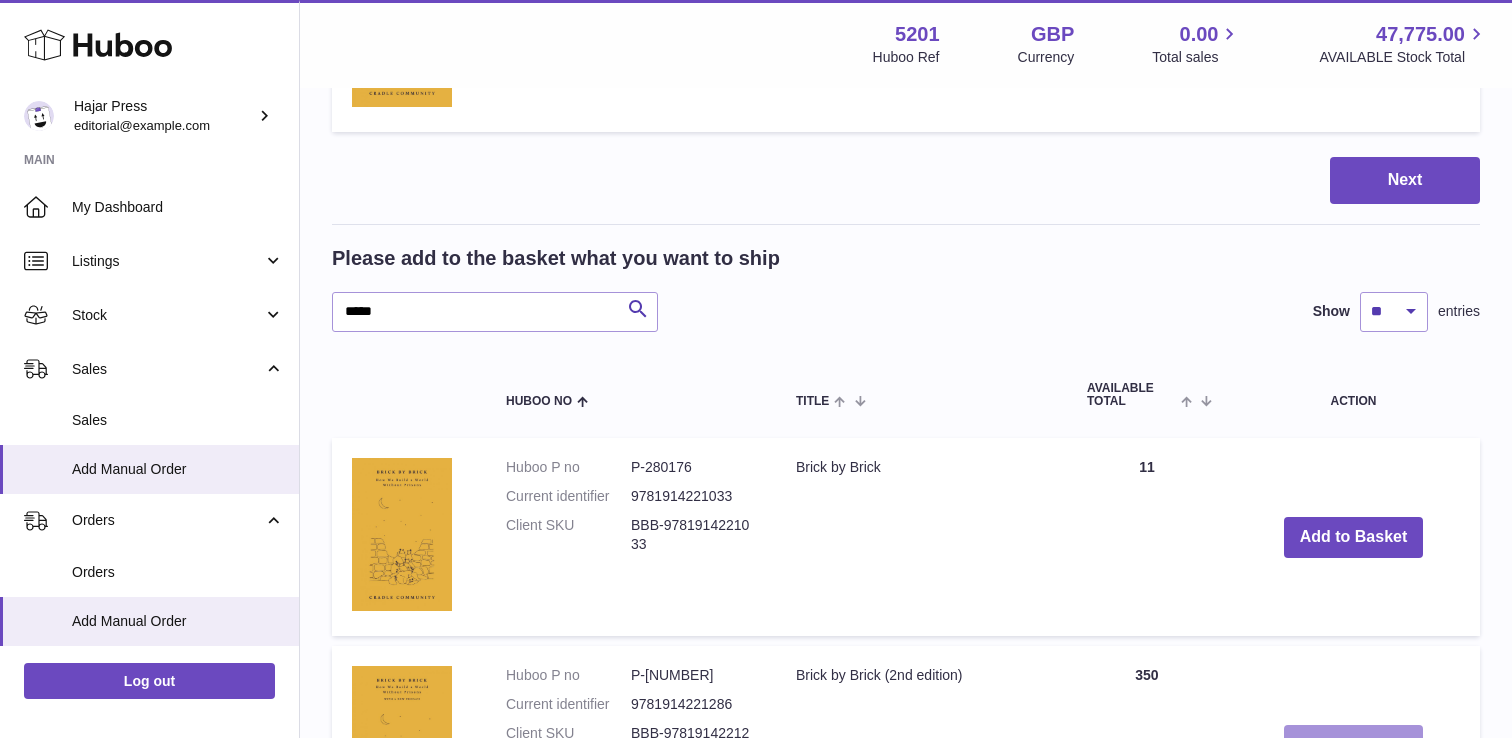 scroll, scrollTop: 873, scrollLeft: 0, axis: vertical 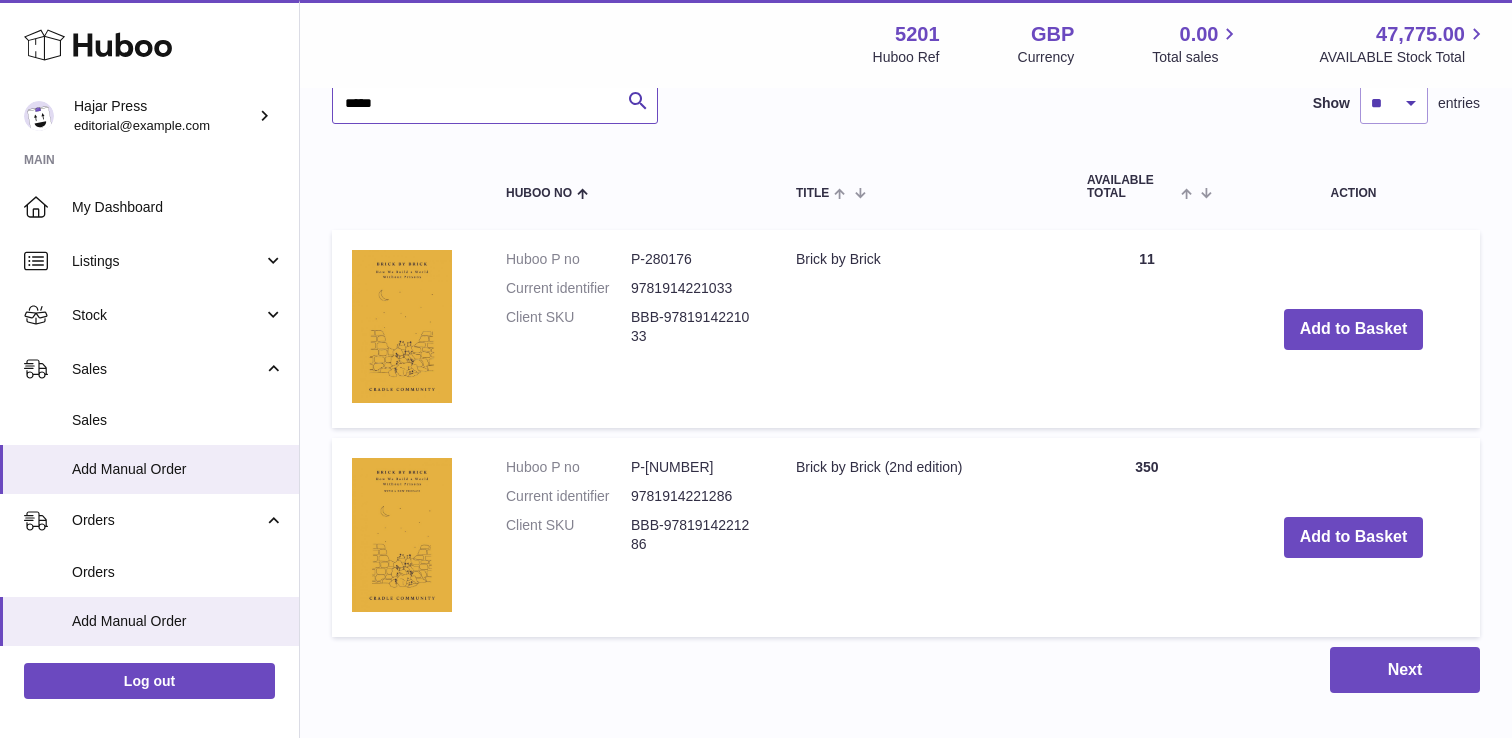click on "*****" at bounding box center [495, 104] 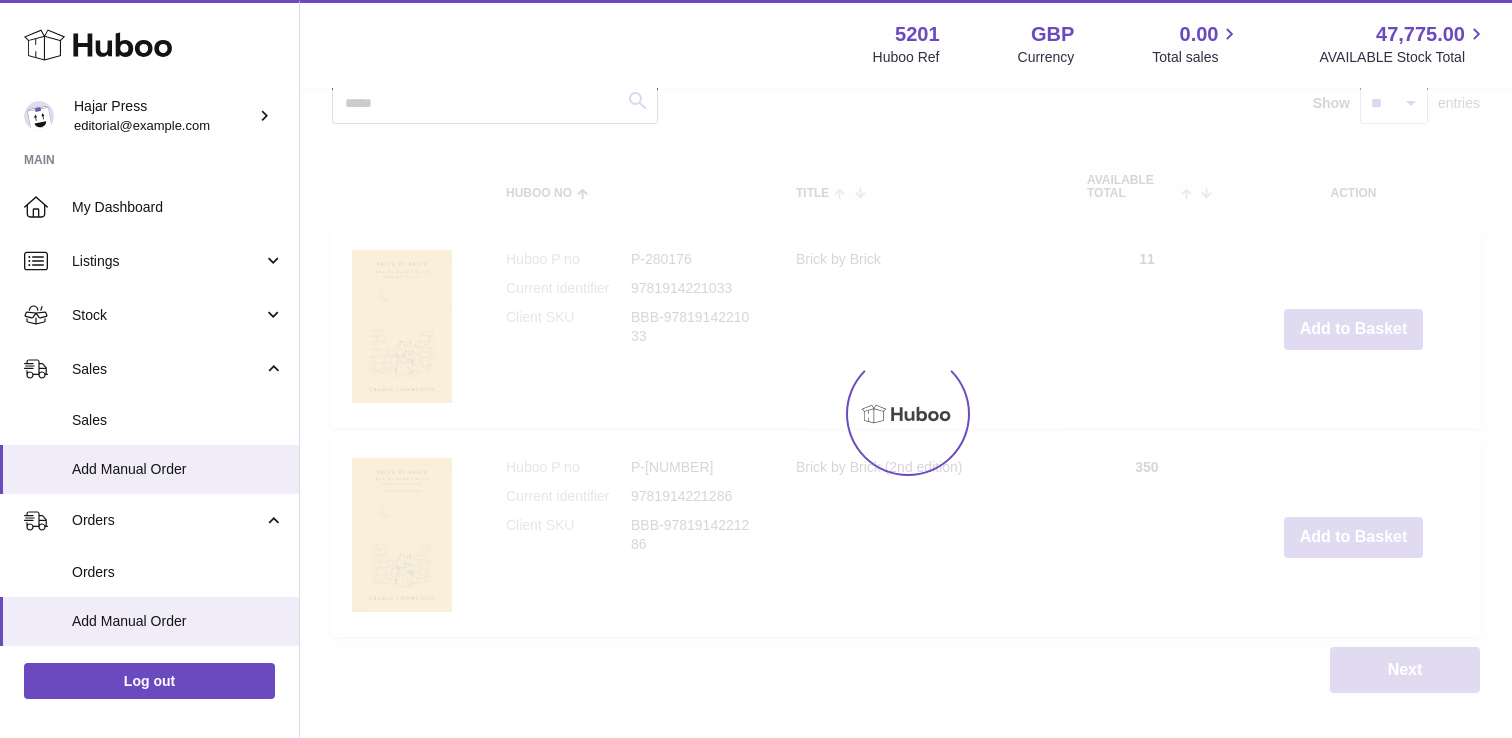 scroll, scrollTop: 778, scrollLeft: 0, axis: vertical 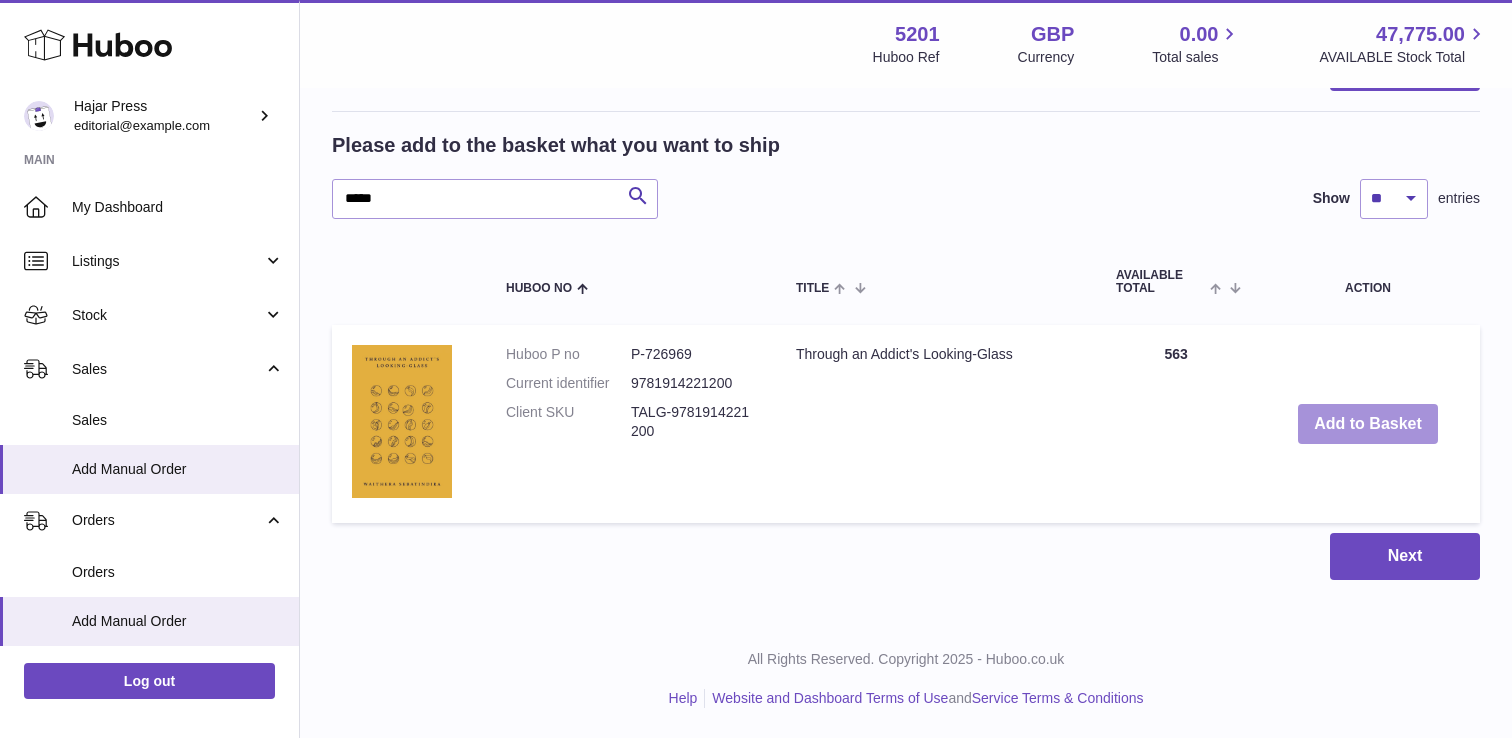 click on "Add to Basket" at bounding box center (1368, 424) 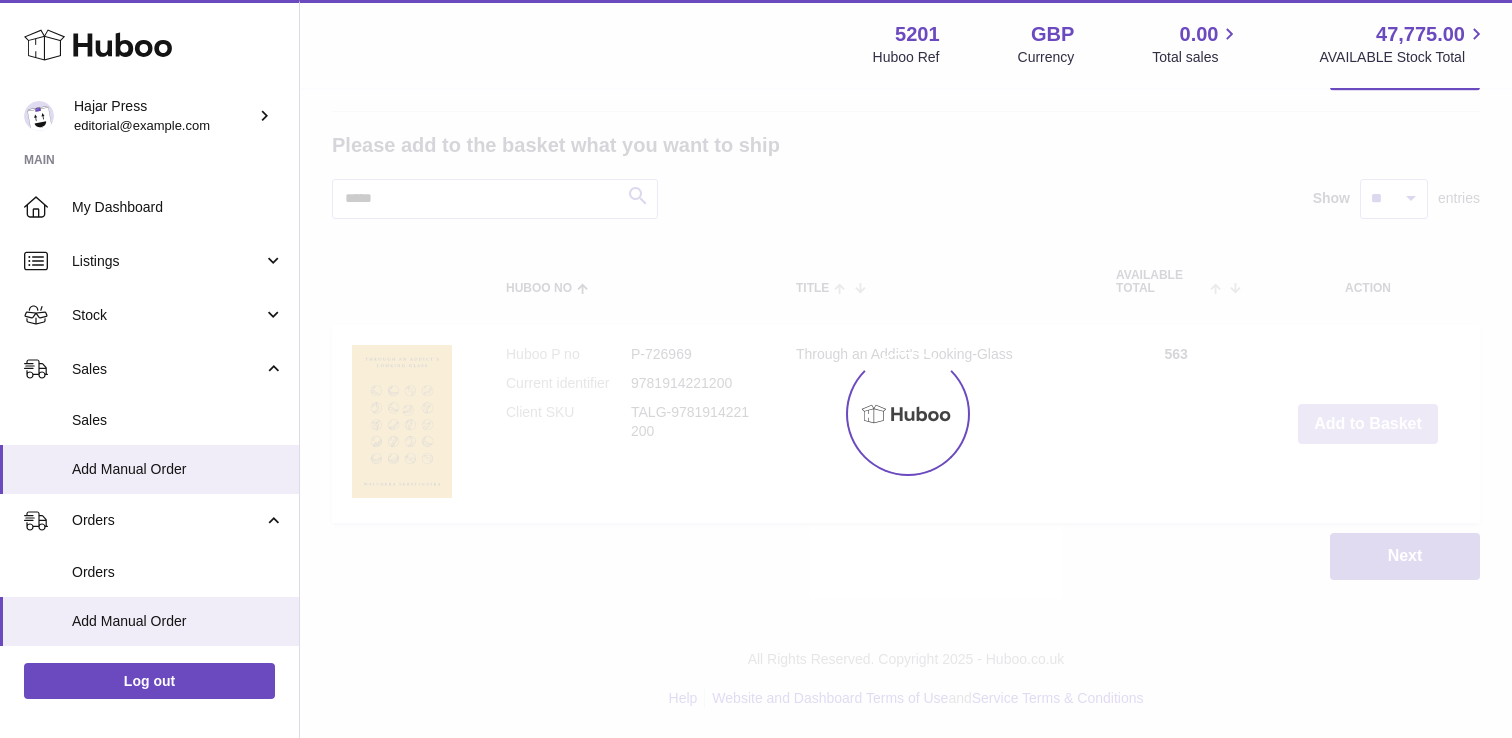 scroll, scrollTop: 986, scrollLeft: 0, axis: vertical 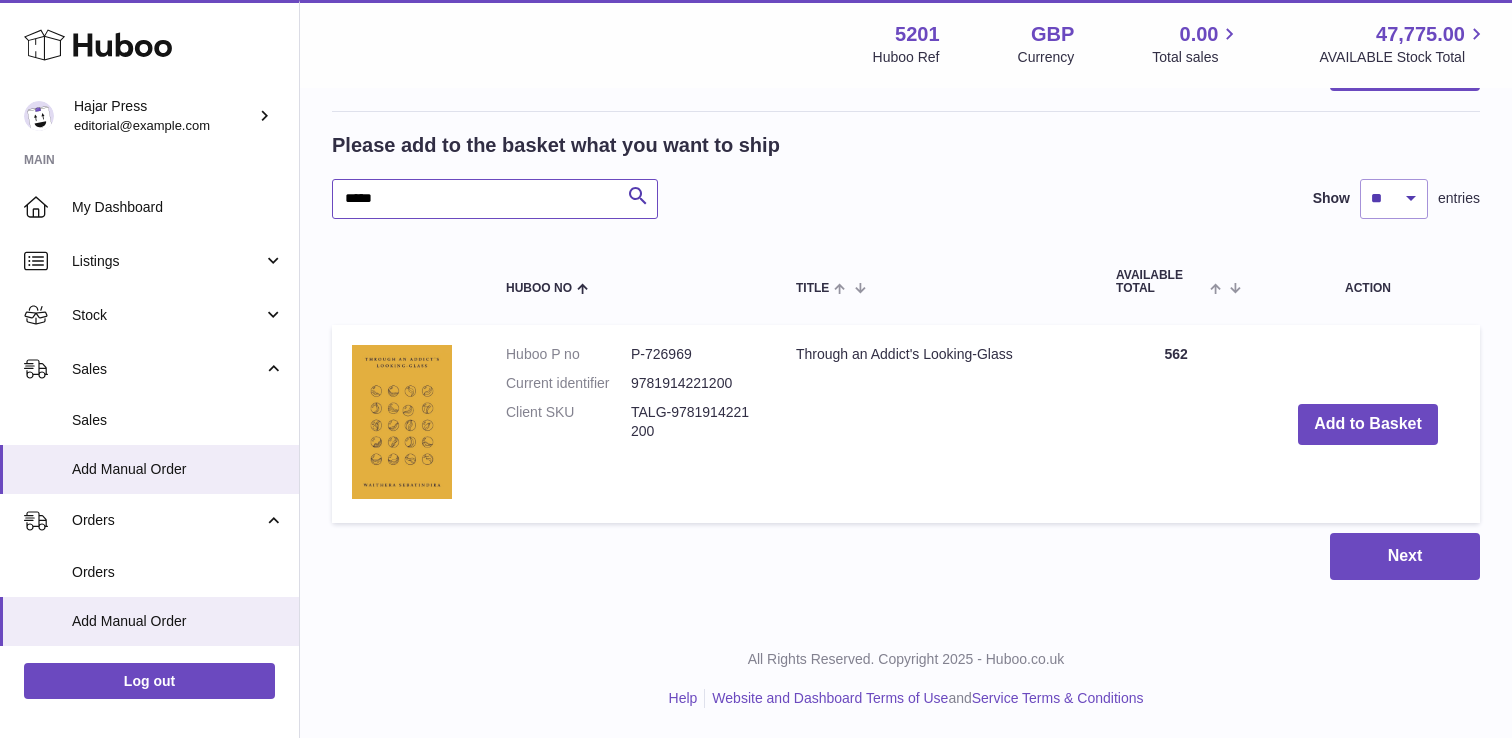 click on "*****" at bounding box center (495, 199) 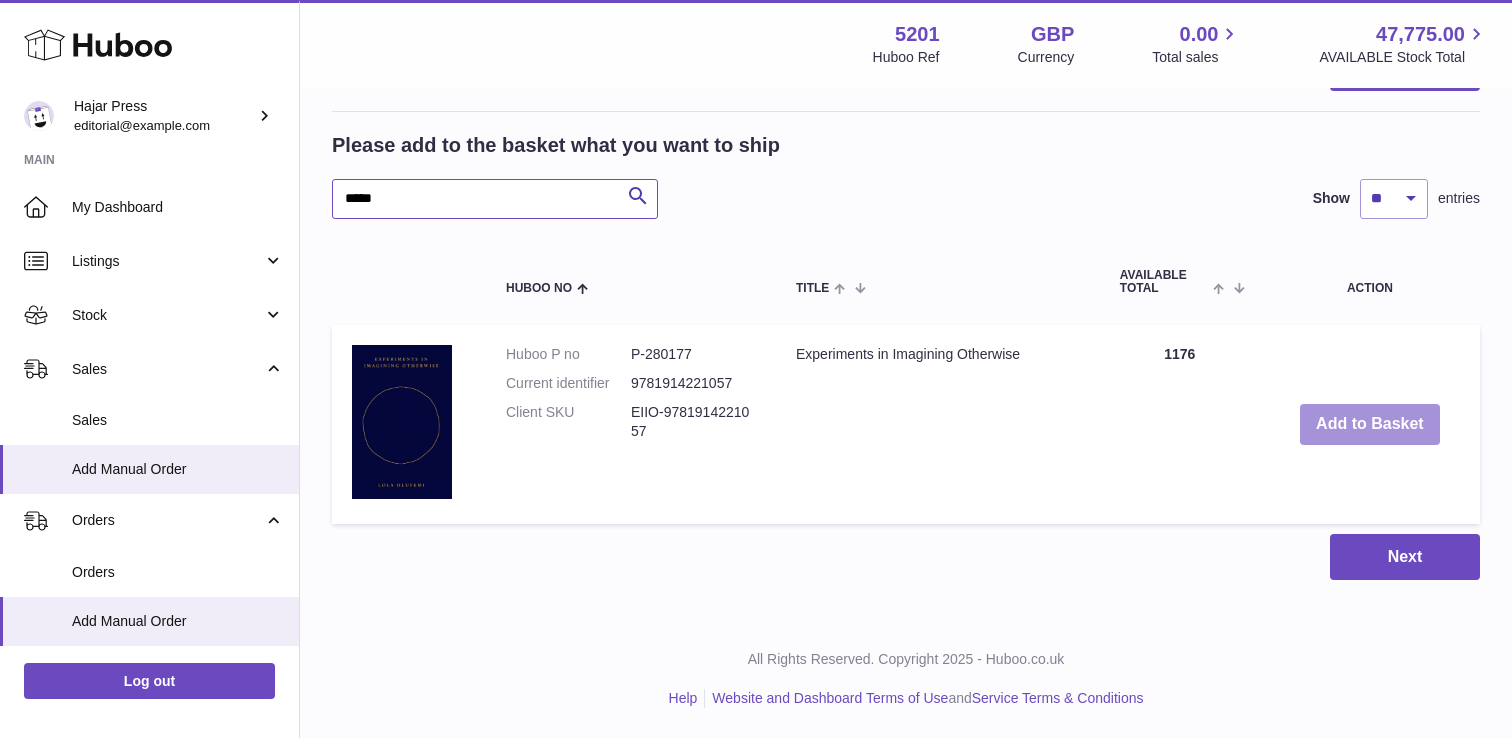 type on "*****" 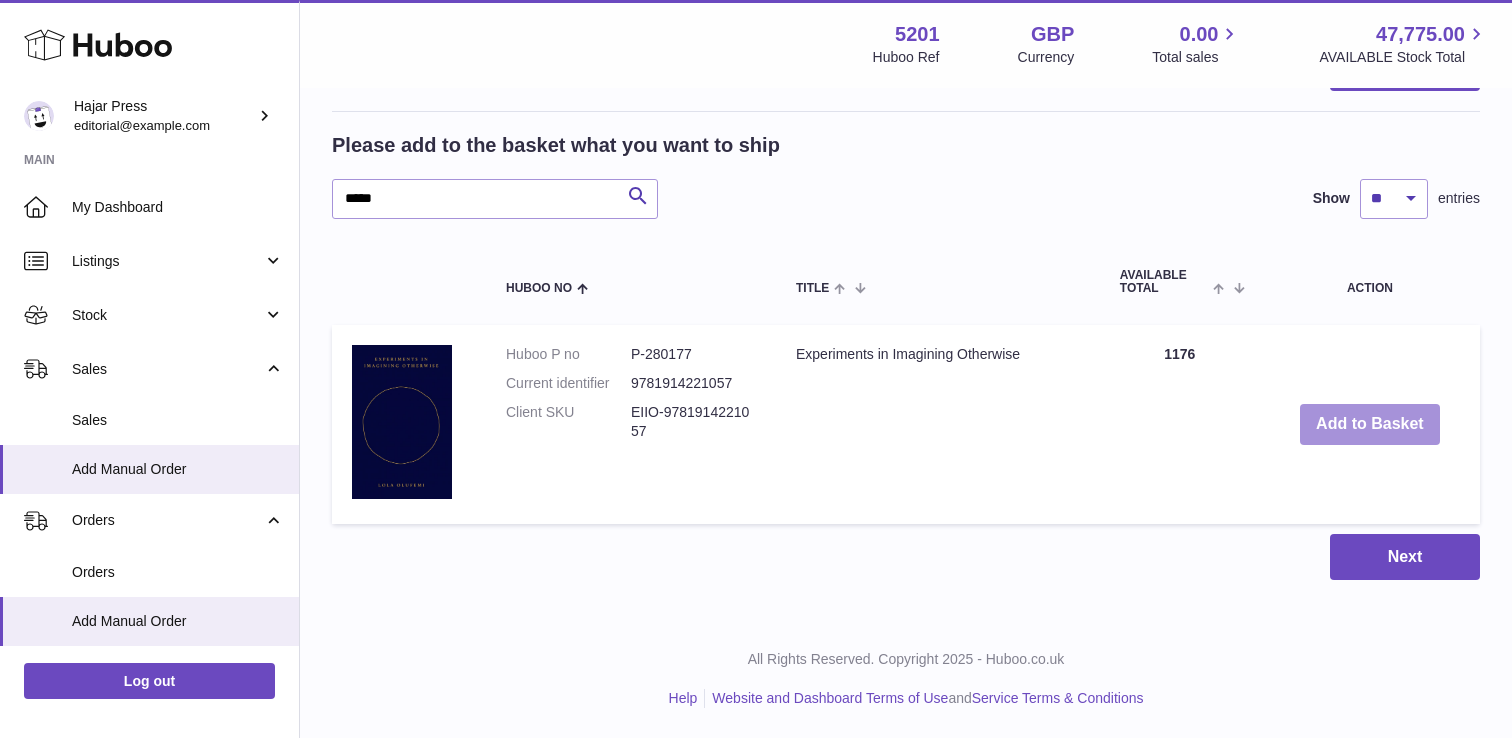 click on "Add to Basket" at bounding box center [1370, 424] 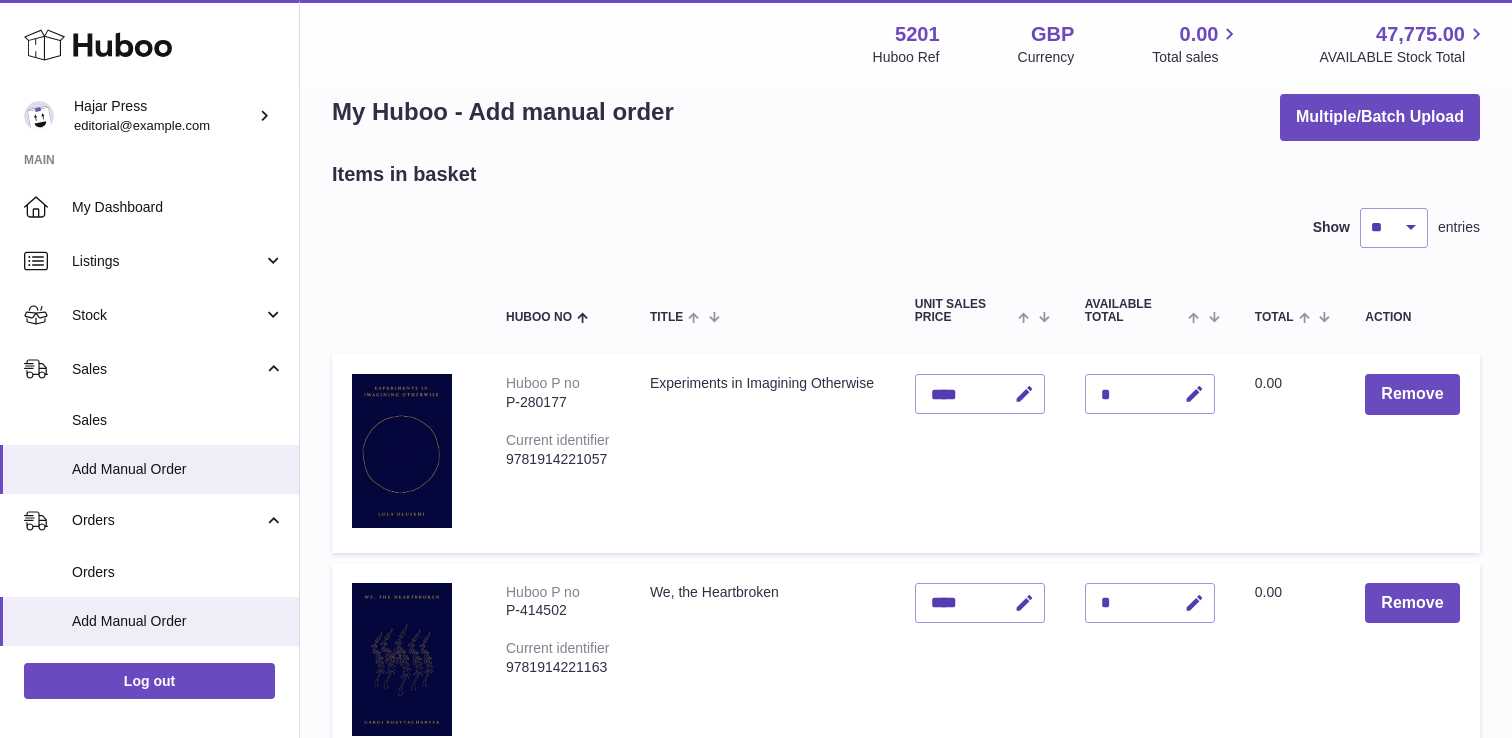 scroll, scrollTop: 0, scrollLeft: 0, axis: both 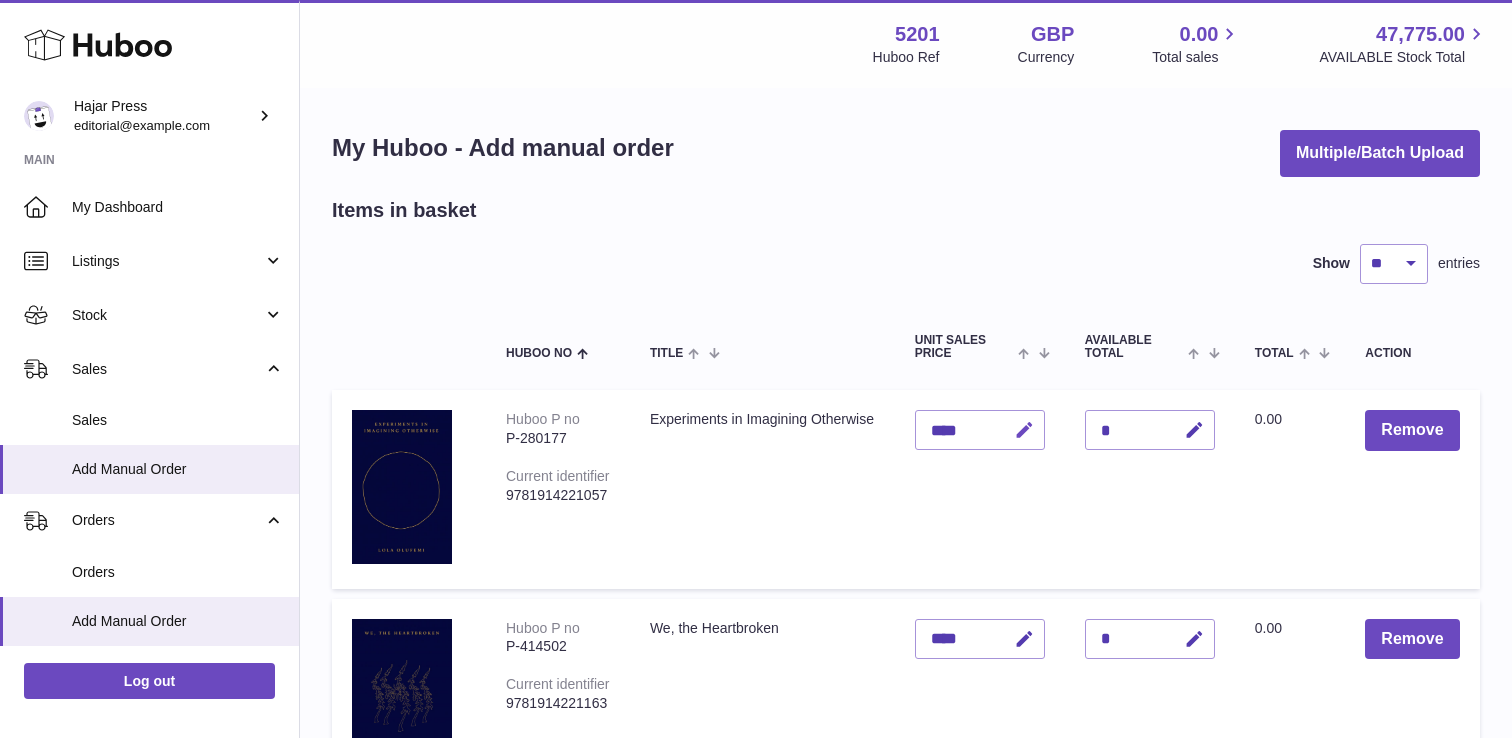 click at bounding box center (1021, 430) 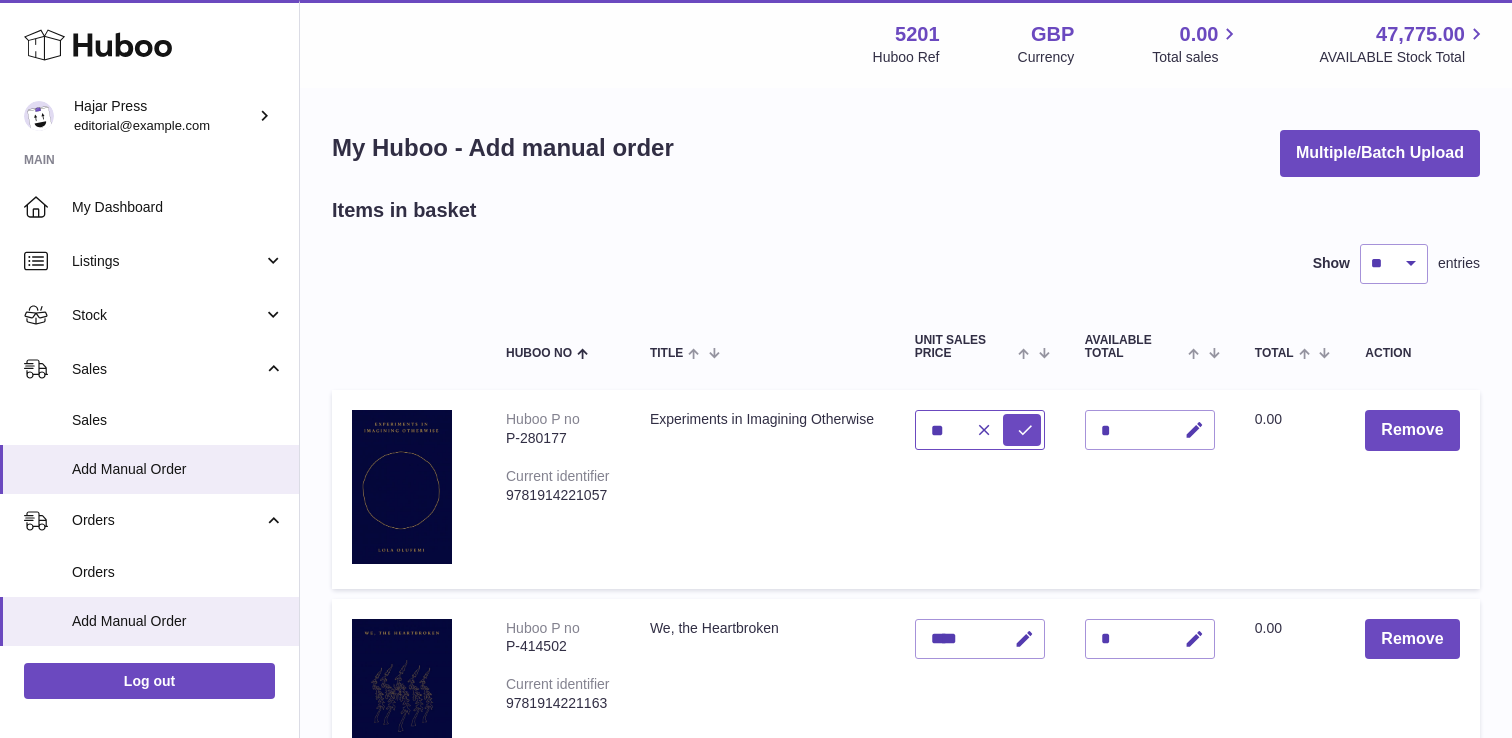type on "*" 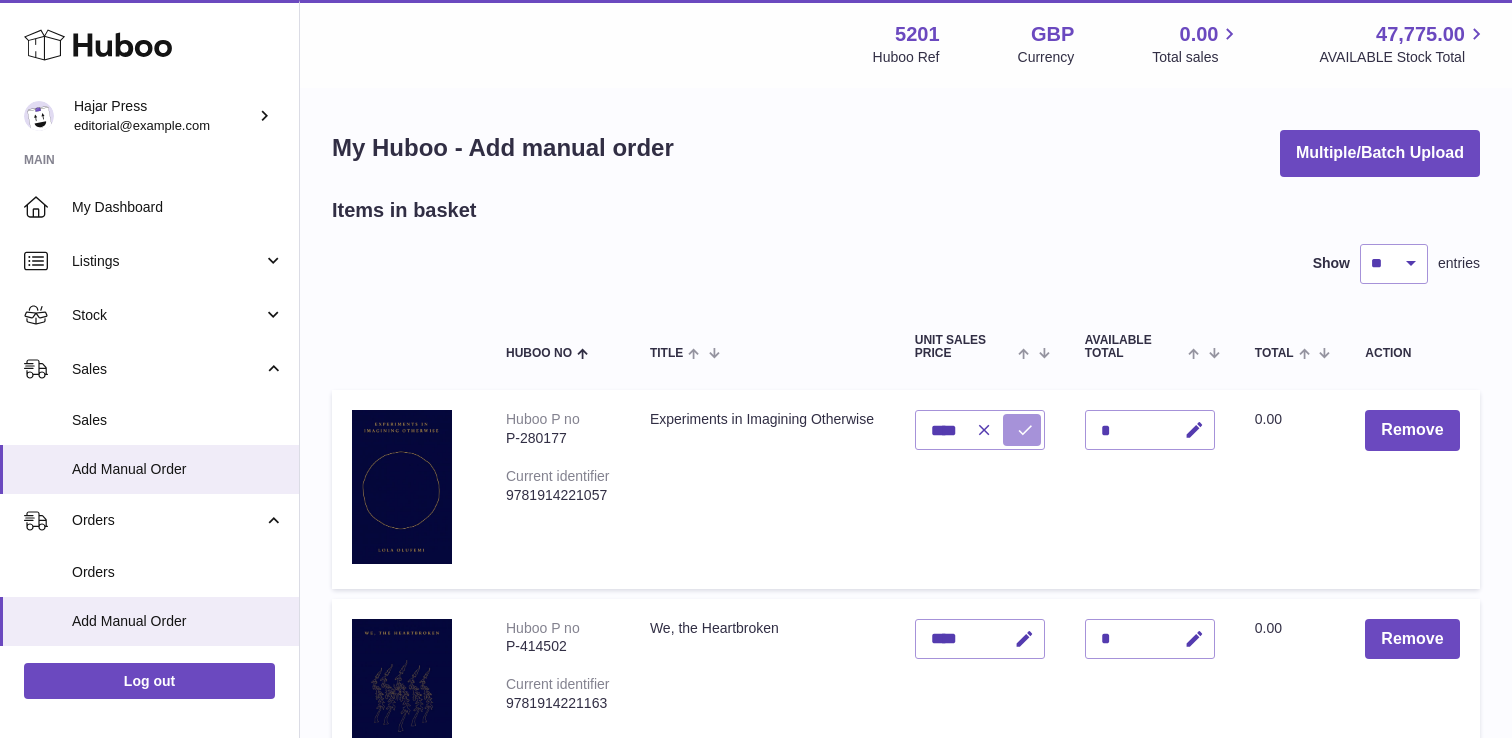 click at bounding box center [1022, 430] 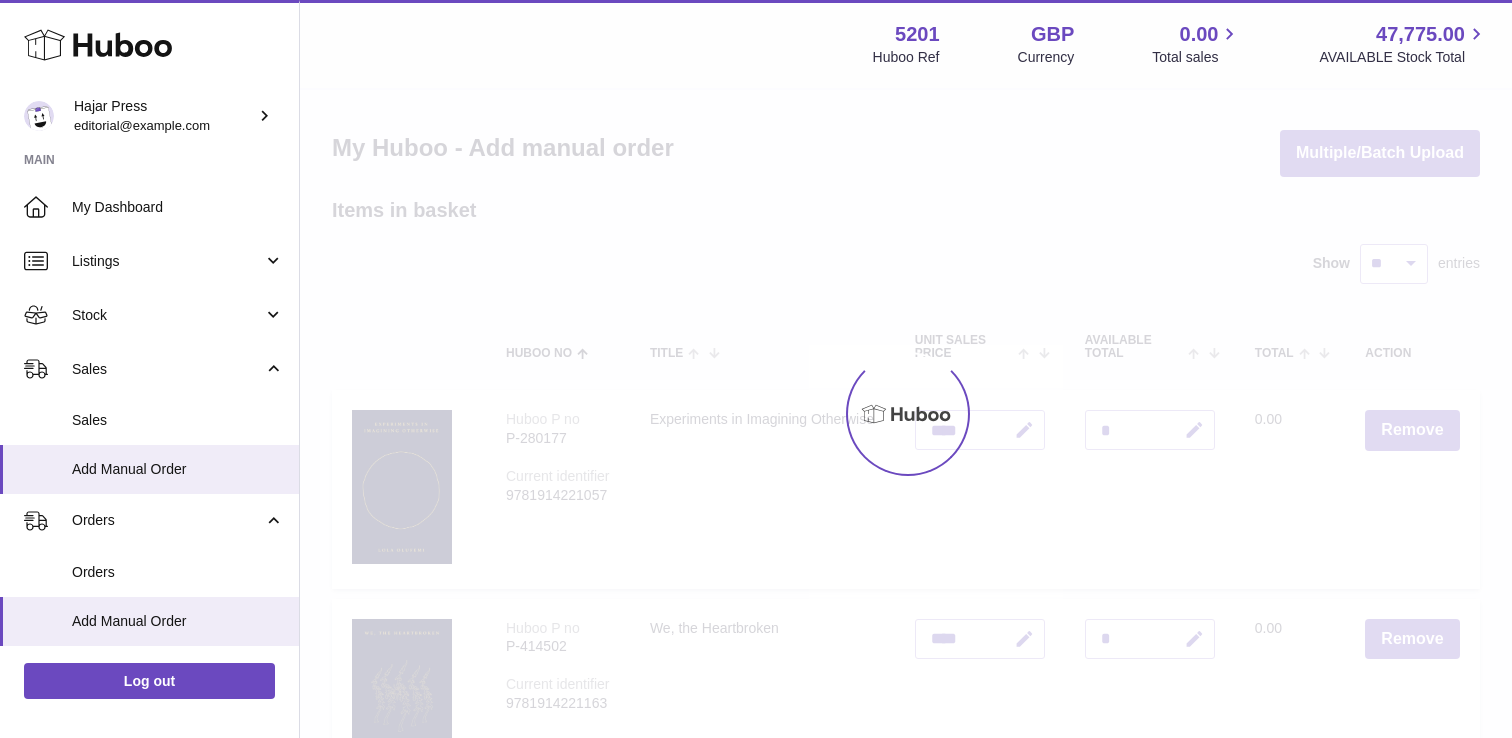 type on "*****" 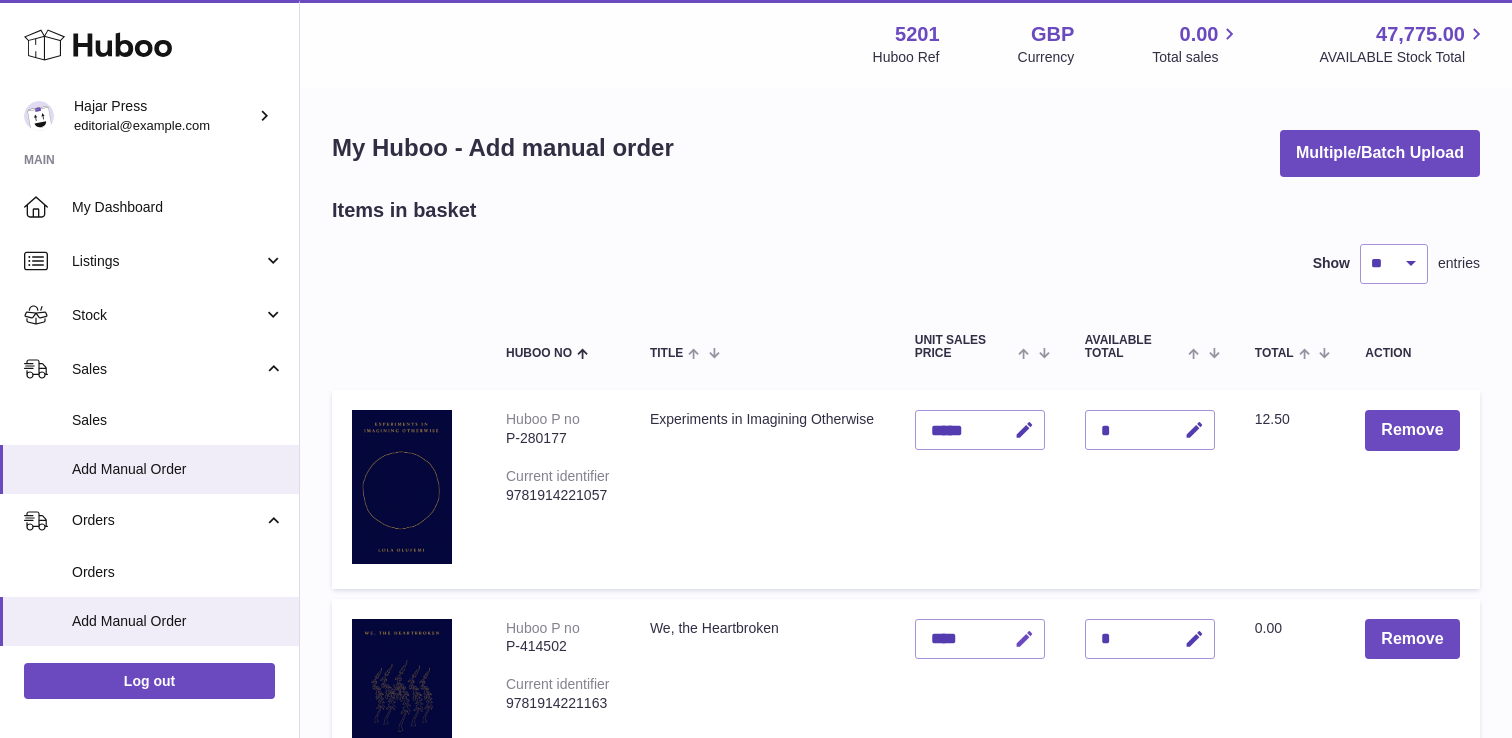 click at bounding box center (1021, 639) 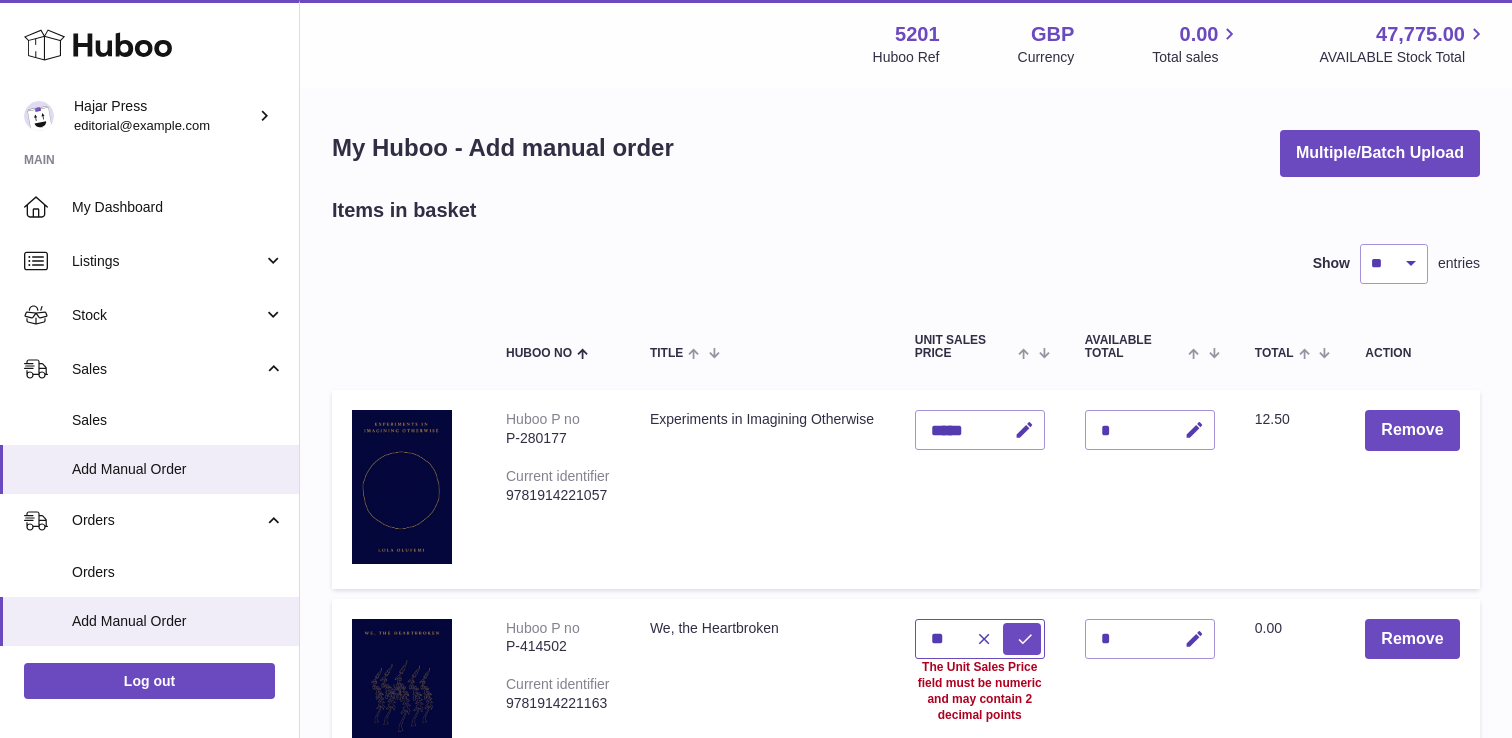 type on "*" 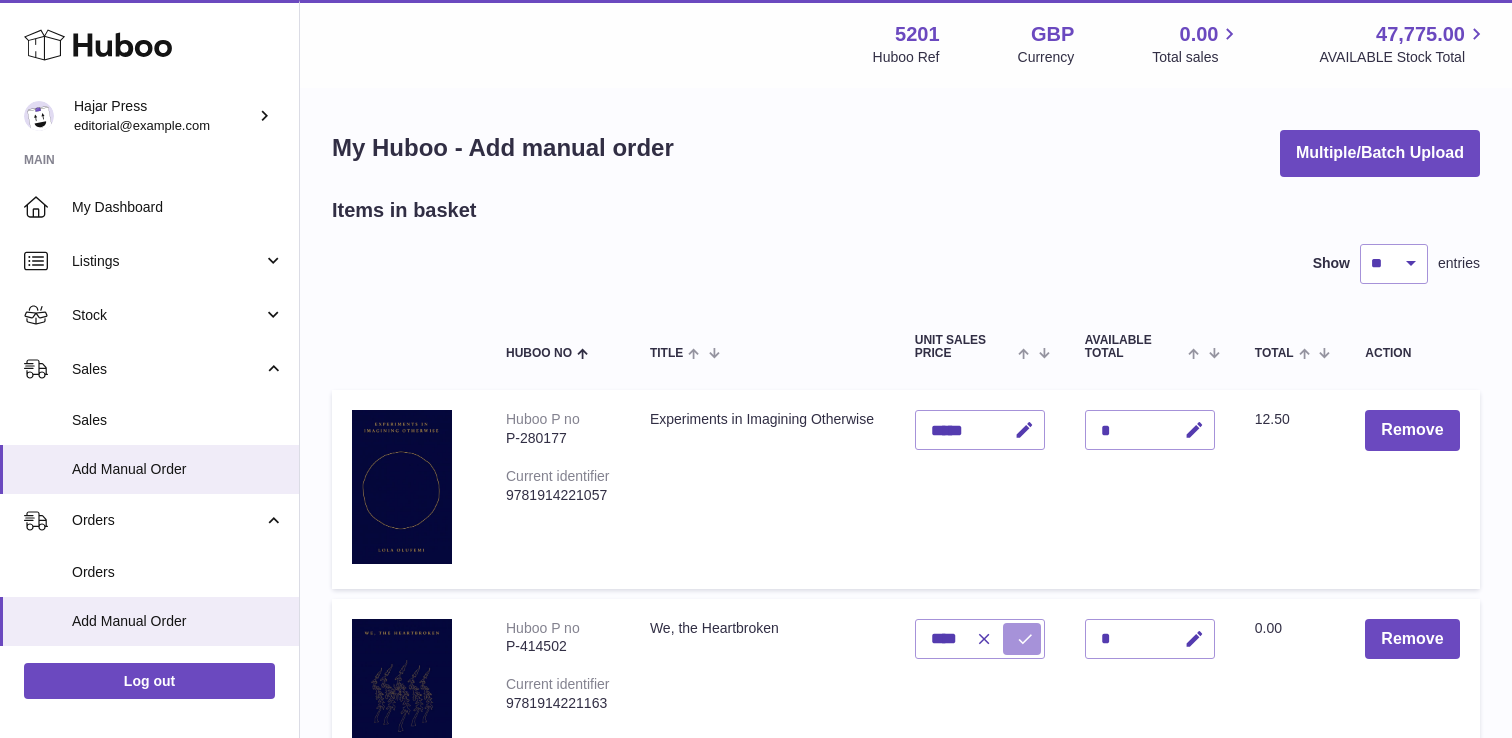 click at bounding box center [1022, 639] 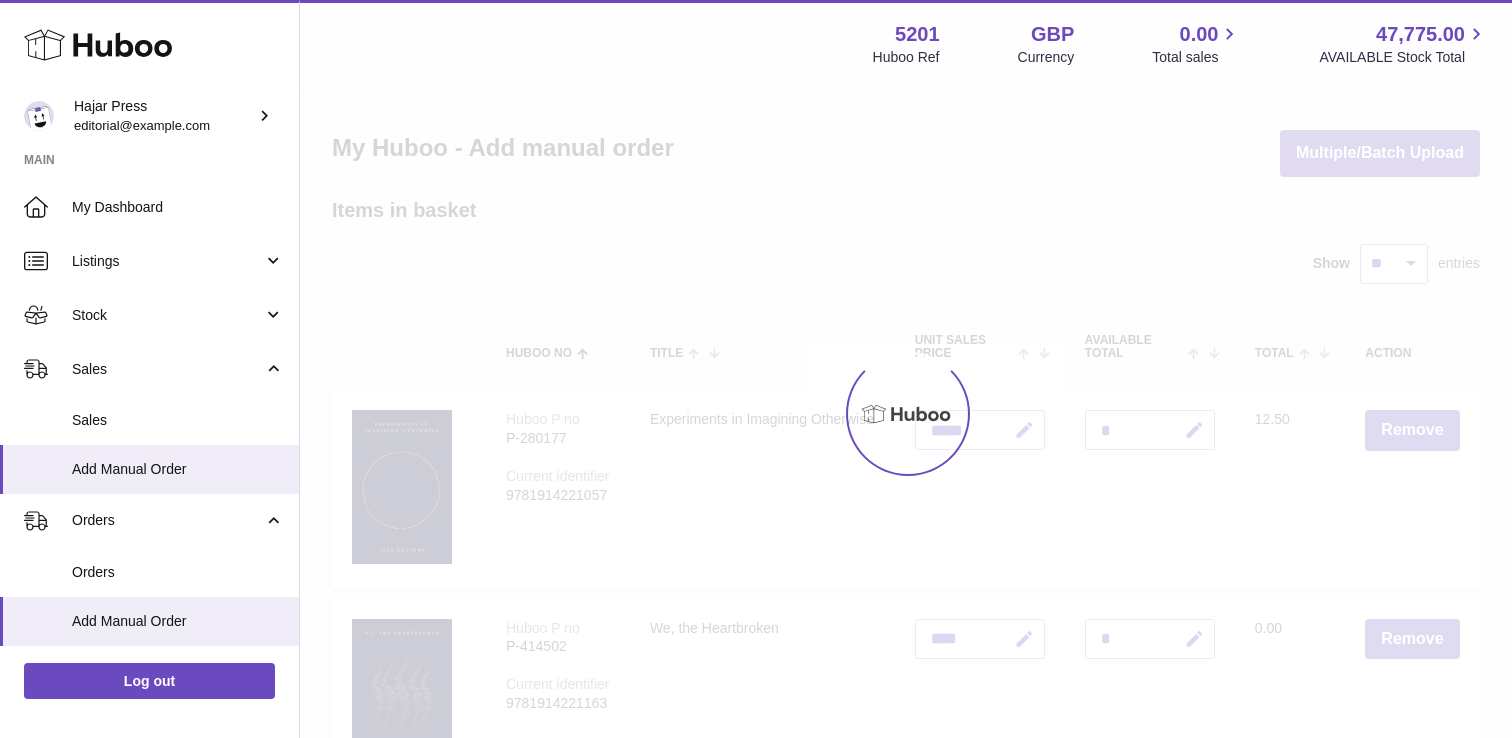 type on "*****" 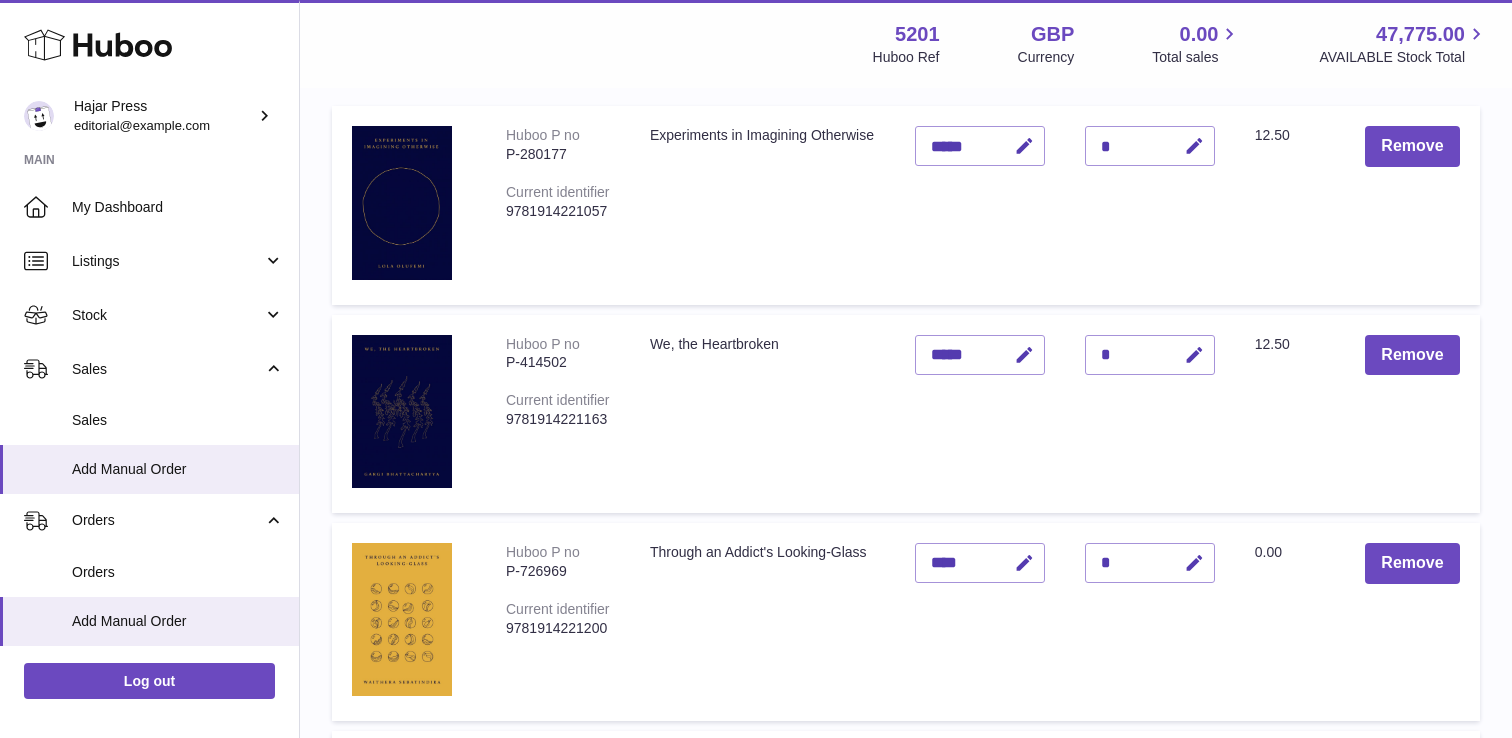 scroll, scrollTop: 351, scrollLeft: 0, axis: vertical 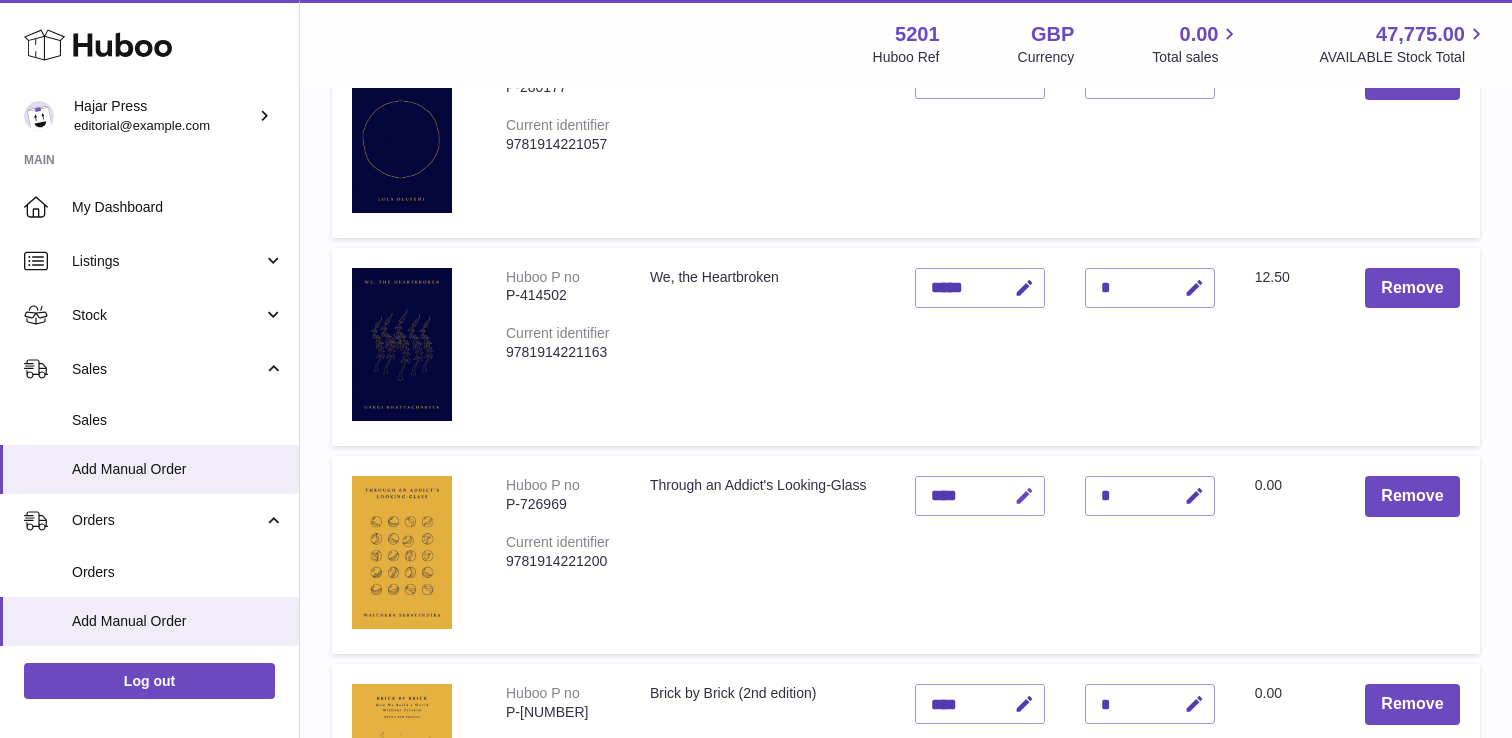 click at bounding box center (1024, 496) 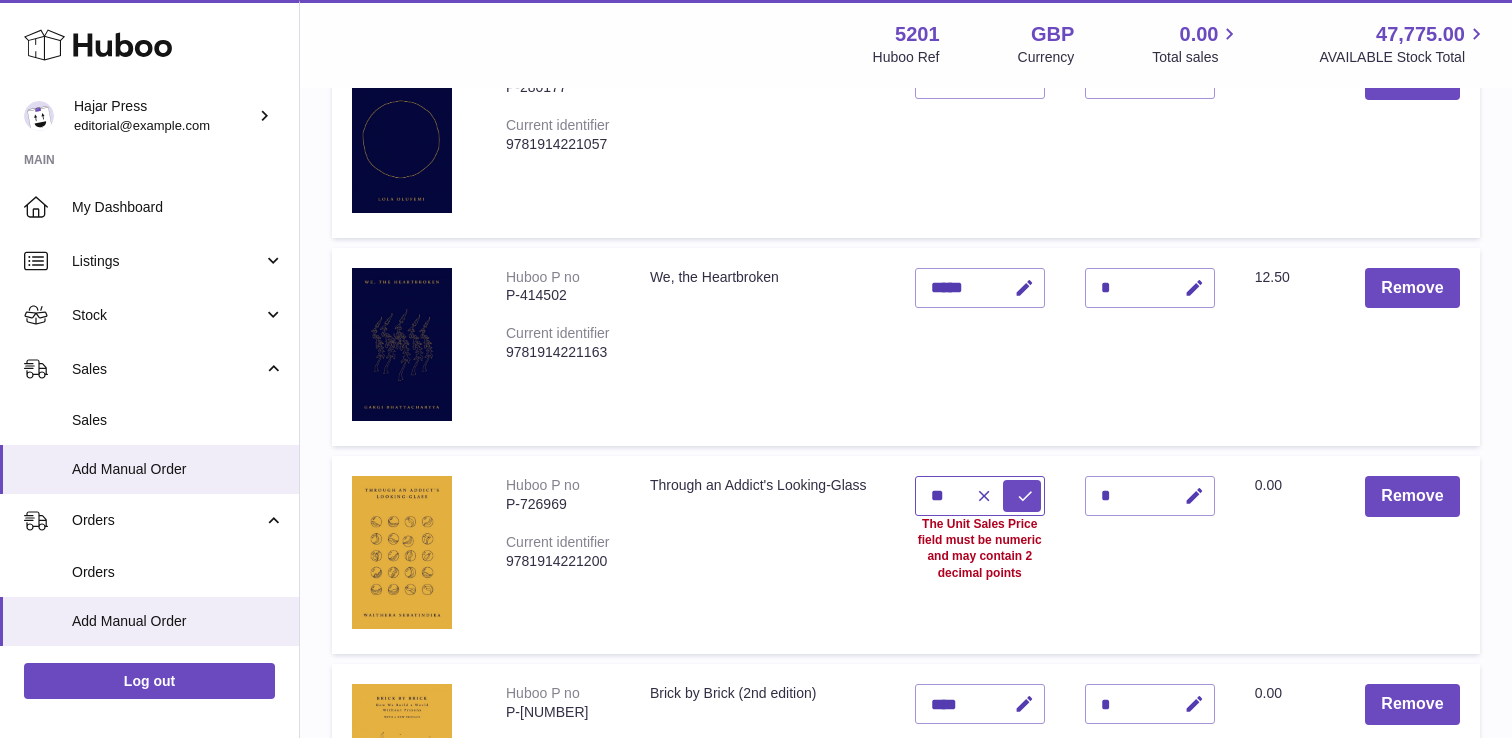 type on "*" 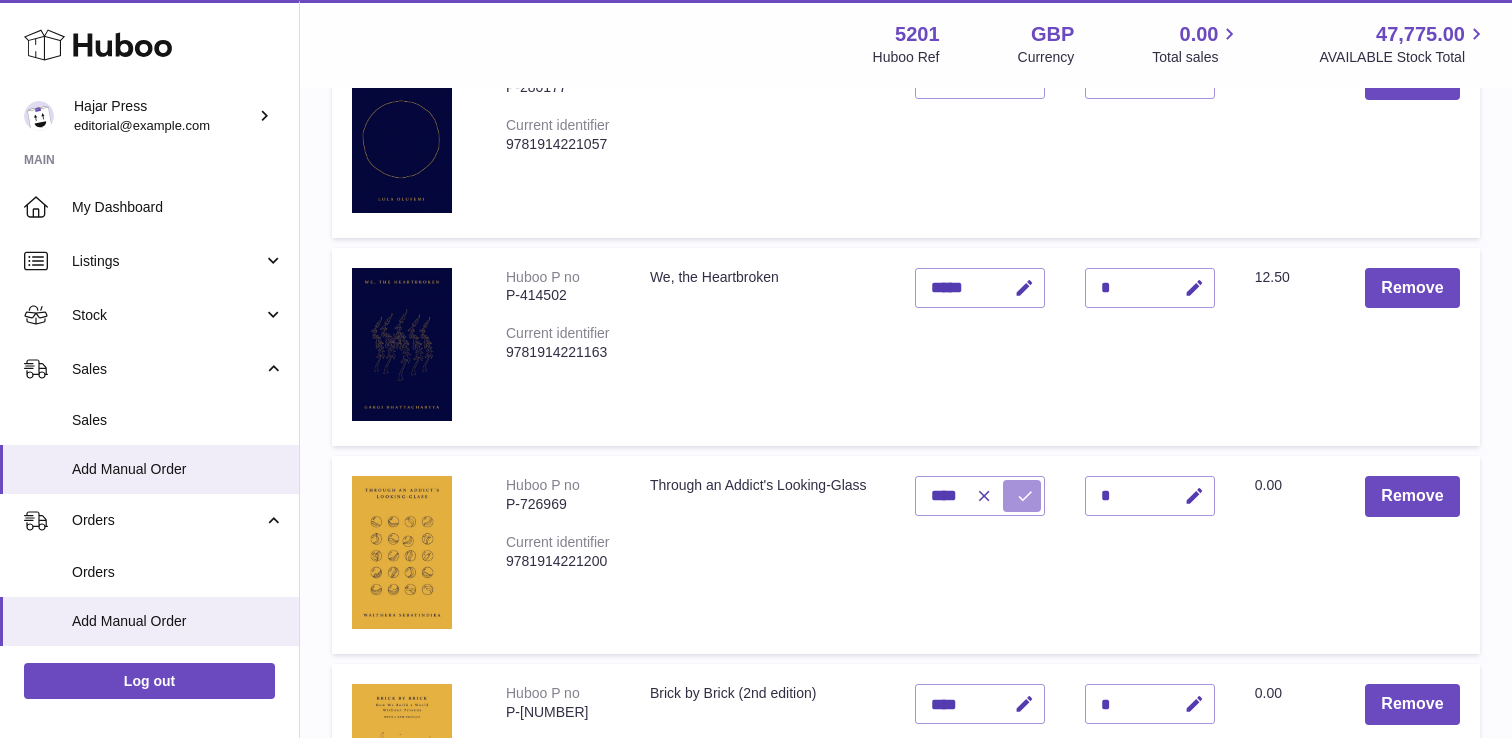 click at bounding box center [1025, 496] 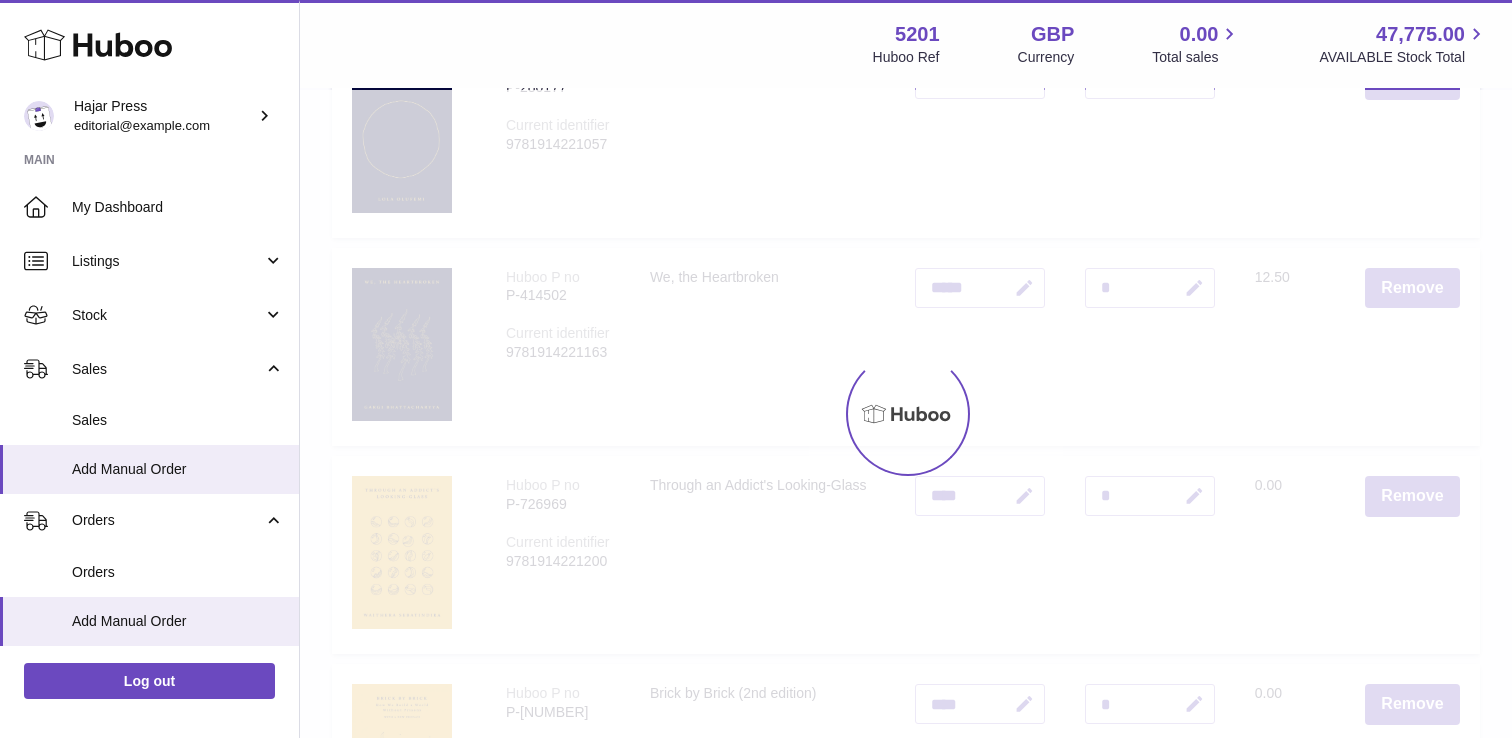 type on "*****" 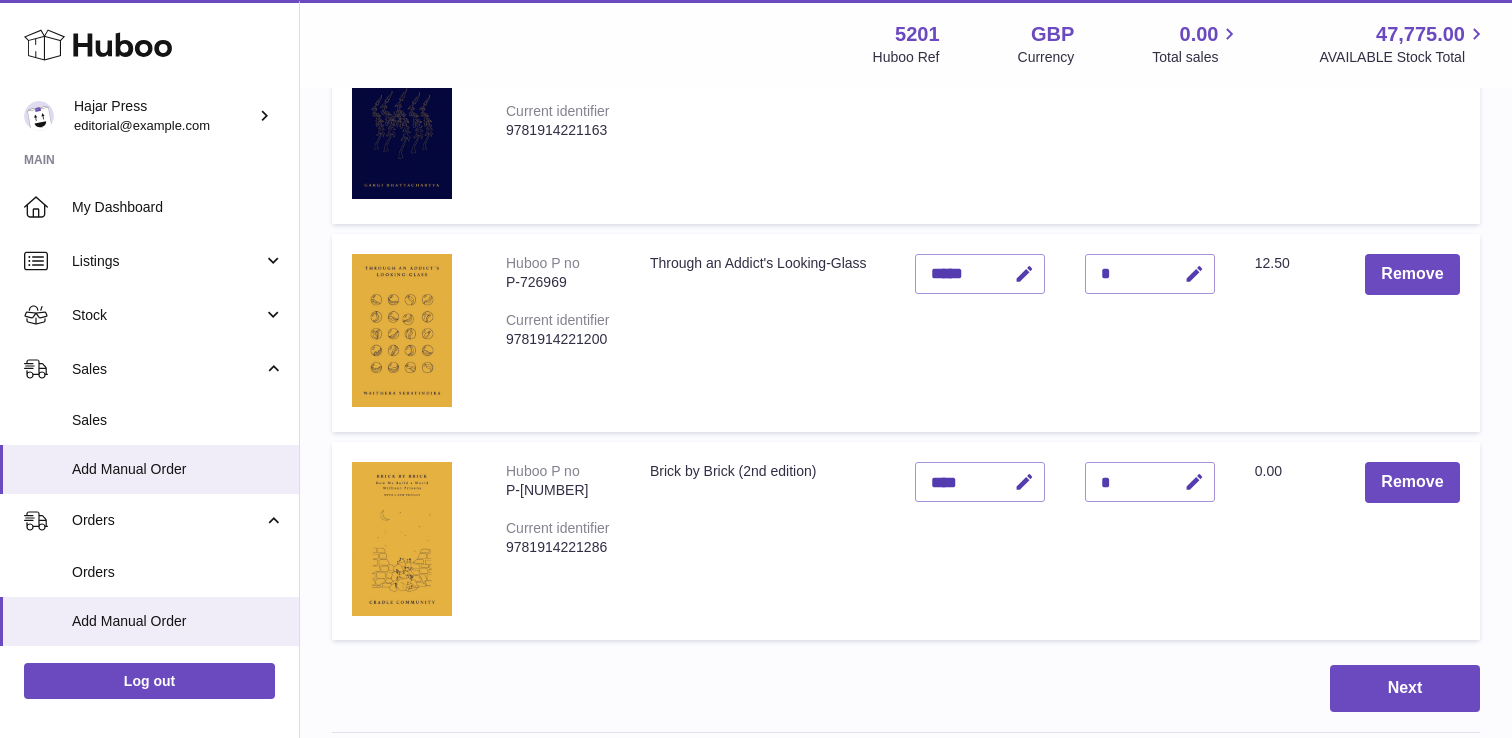 scroll, scrollTop: 576, scrollLeft: 0, axis: vertical 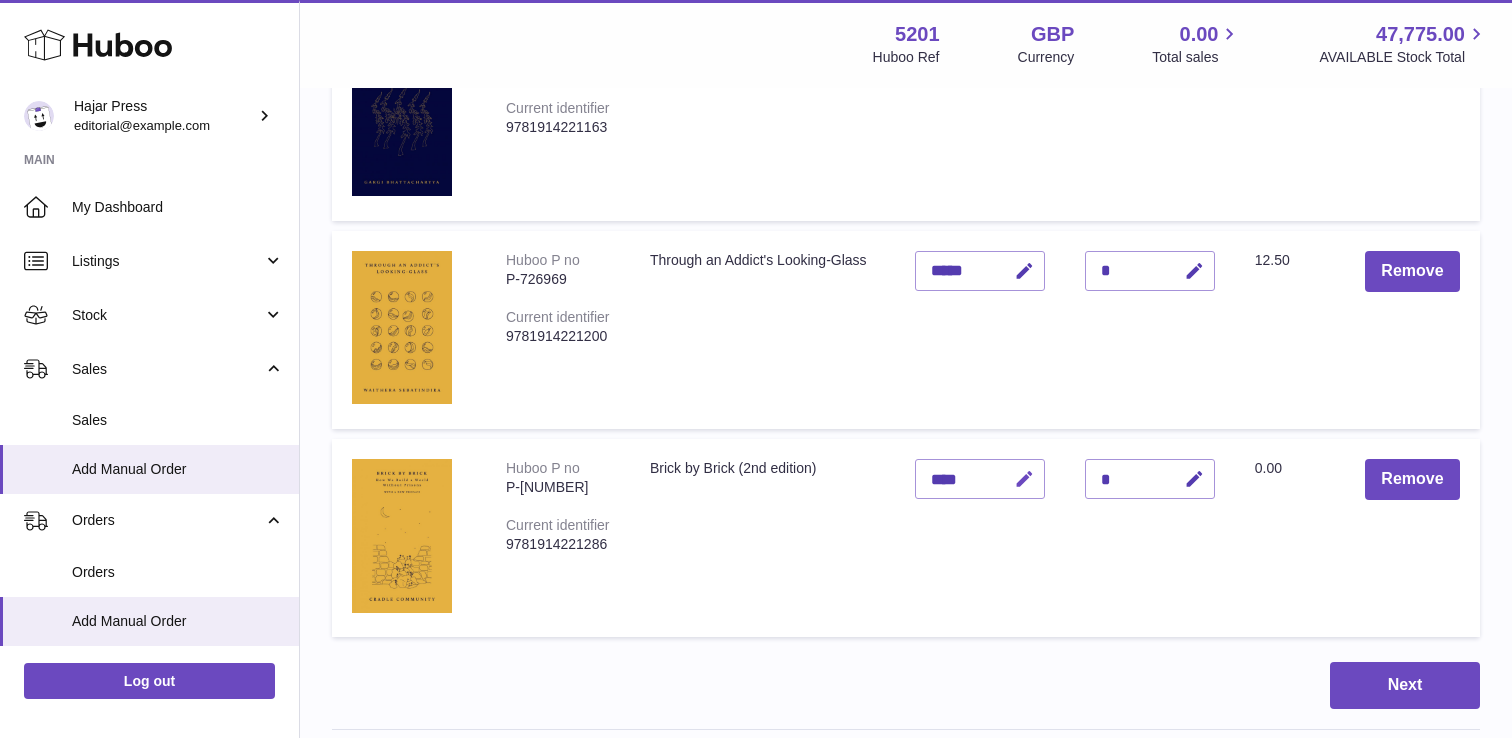 click at bounding box center [1021, 479] 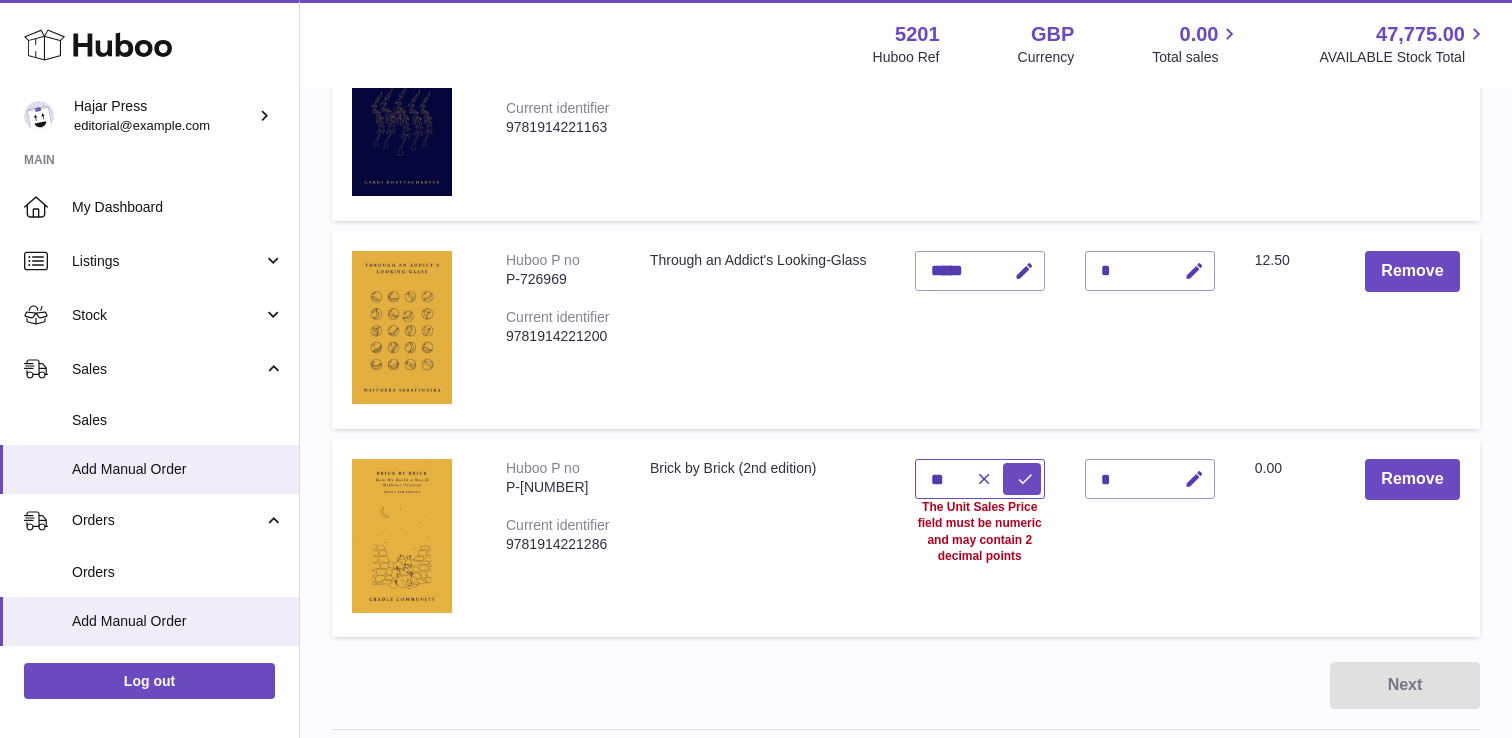 type on "*" 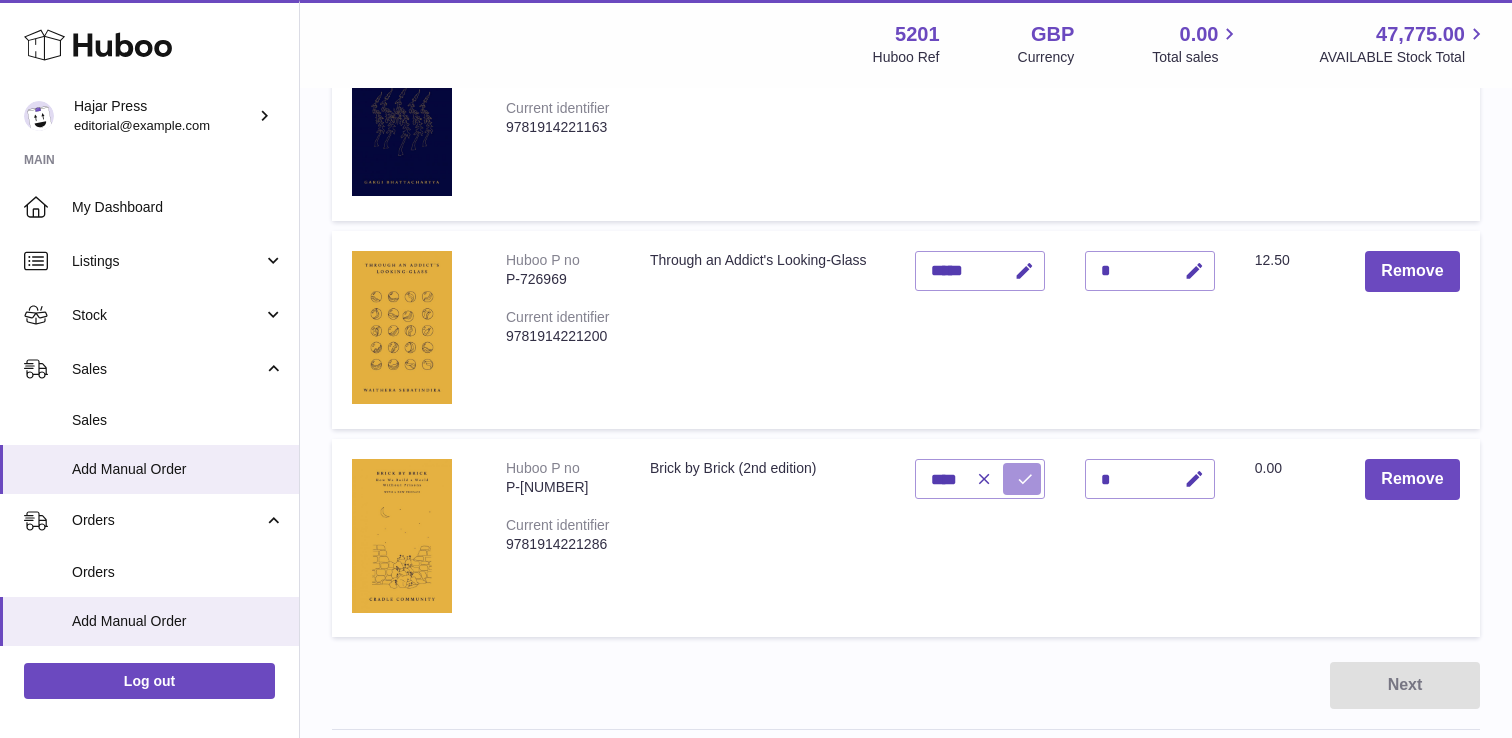 click at bounding box center [1022, 479] 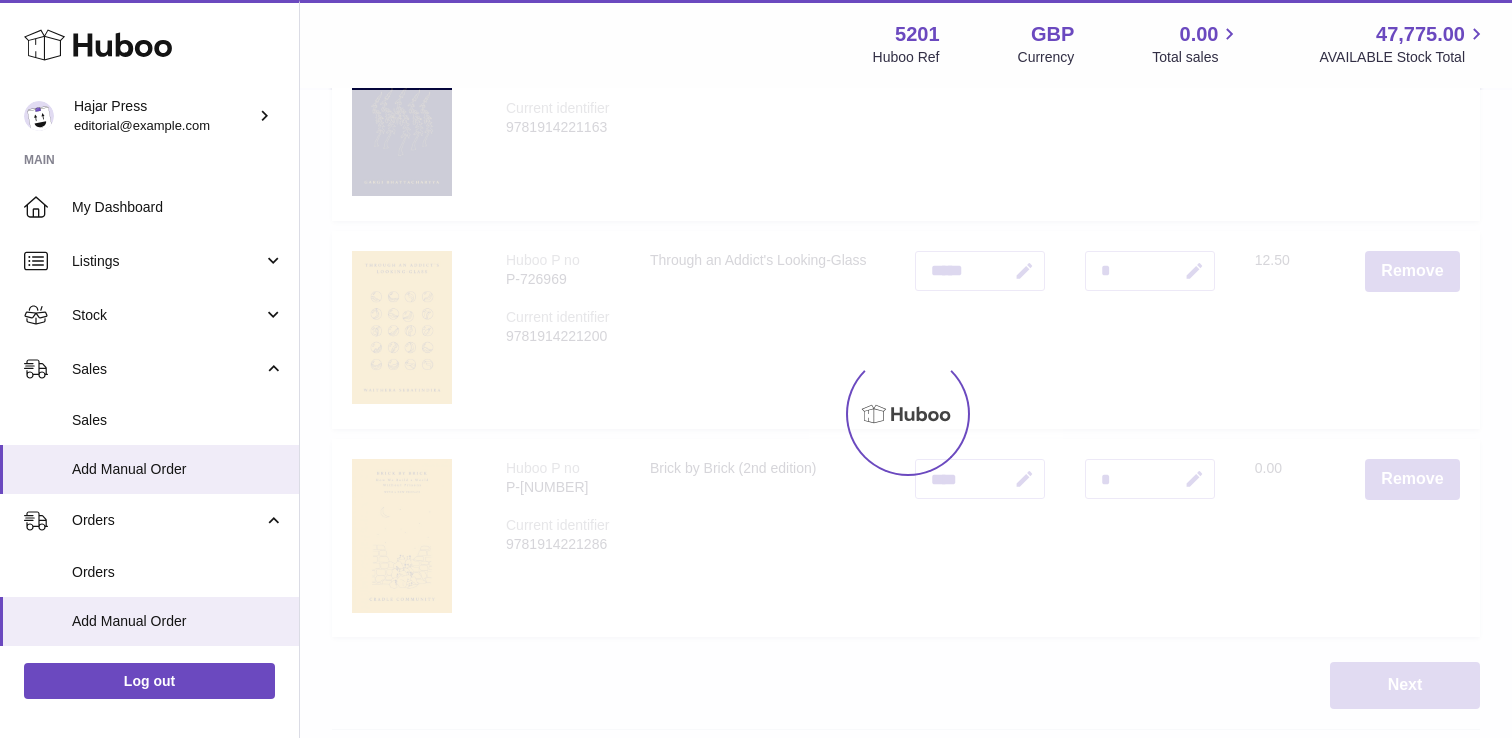 type on "*****" 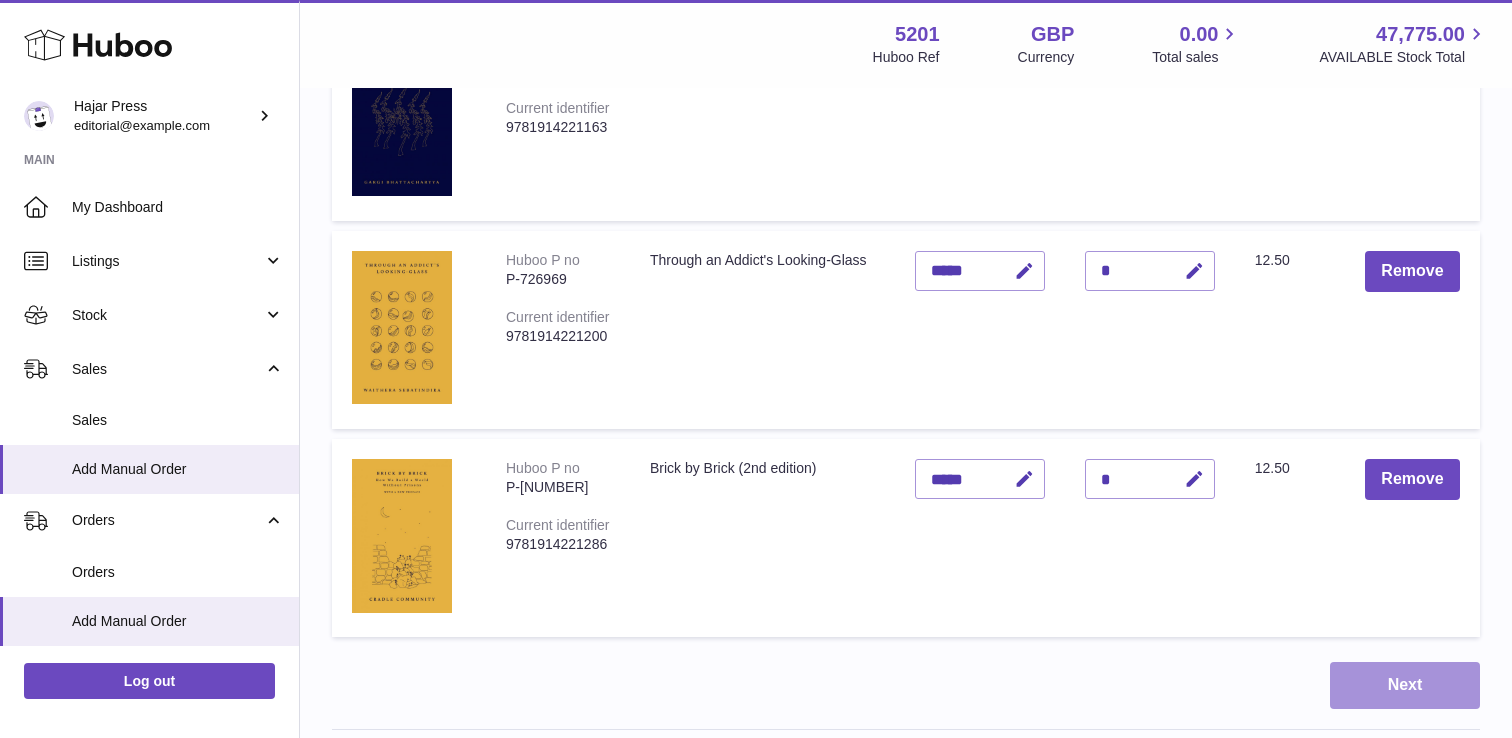 click on "Next" at bounding box center [1405, 685] 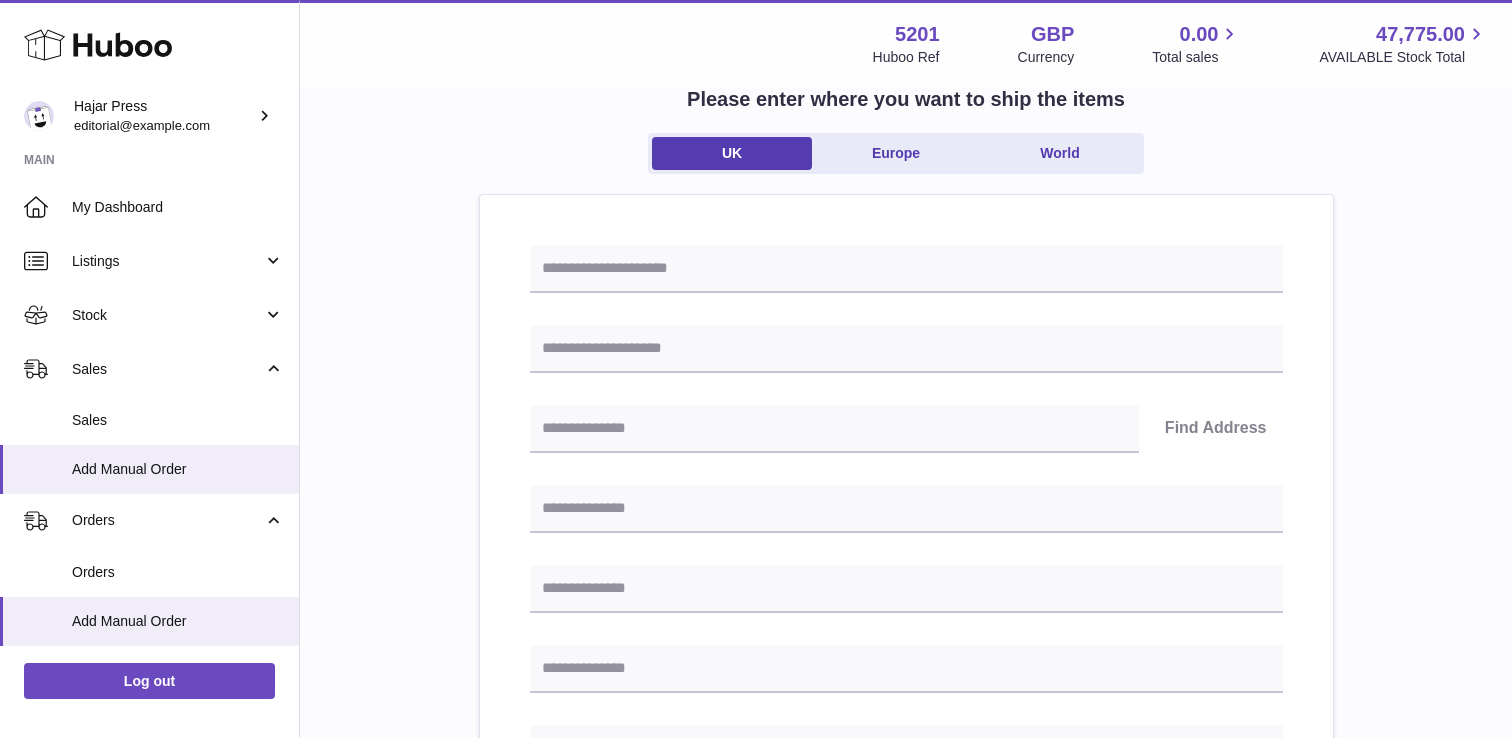 scroll, scrollTop: 164, scrollLeft: 0, axis: vertical 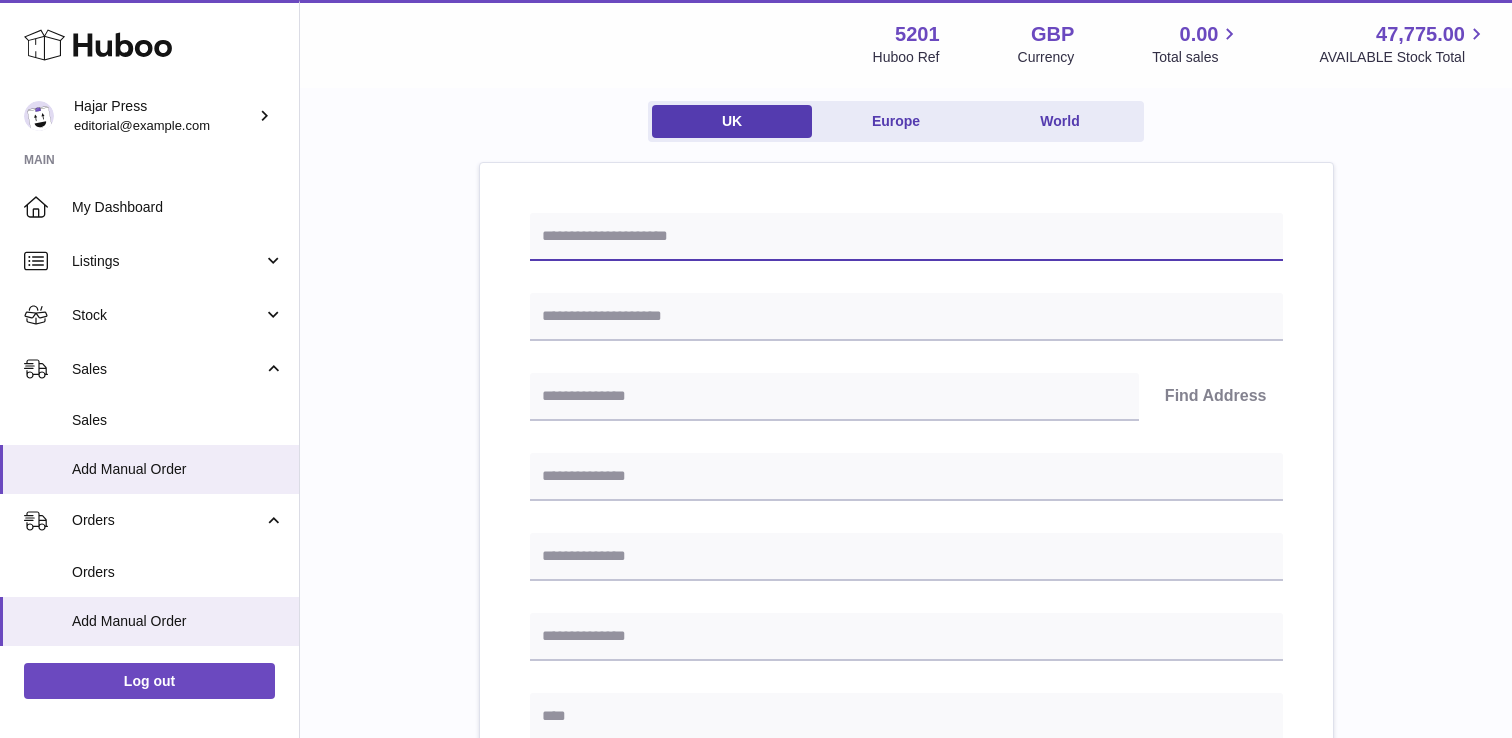 click at bounding box center [906, 237] 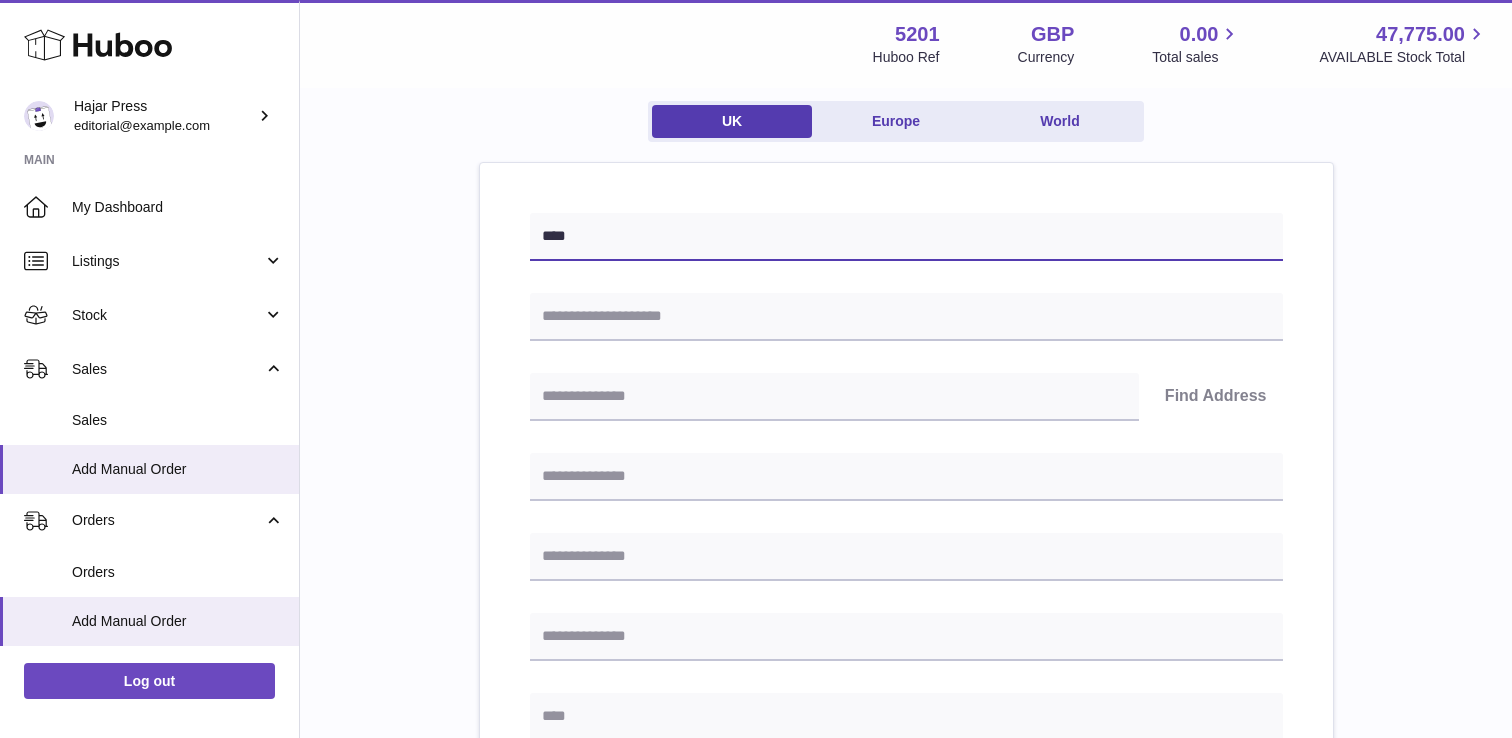 type on "****" 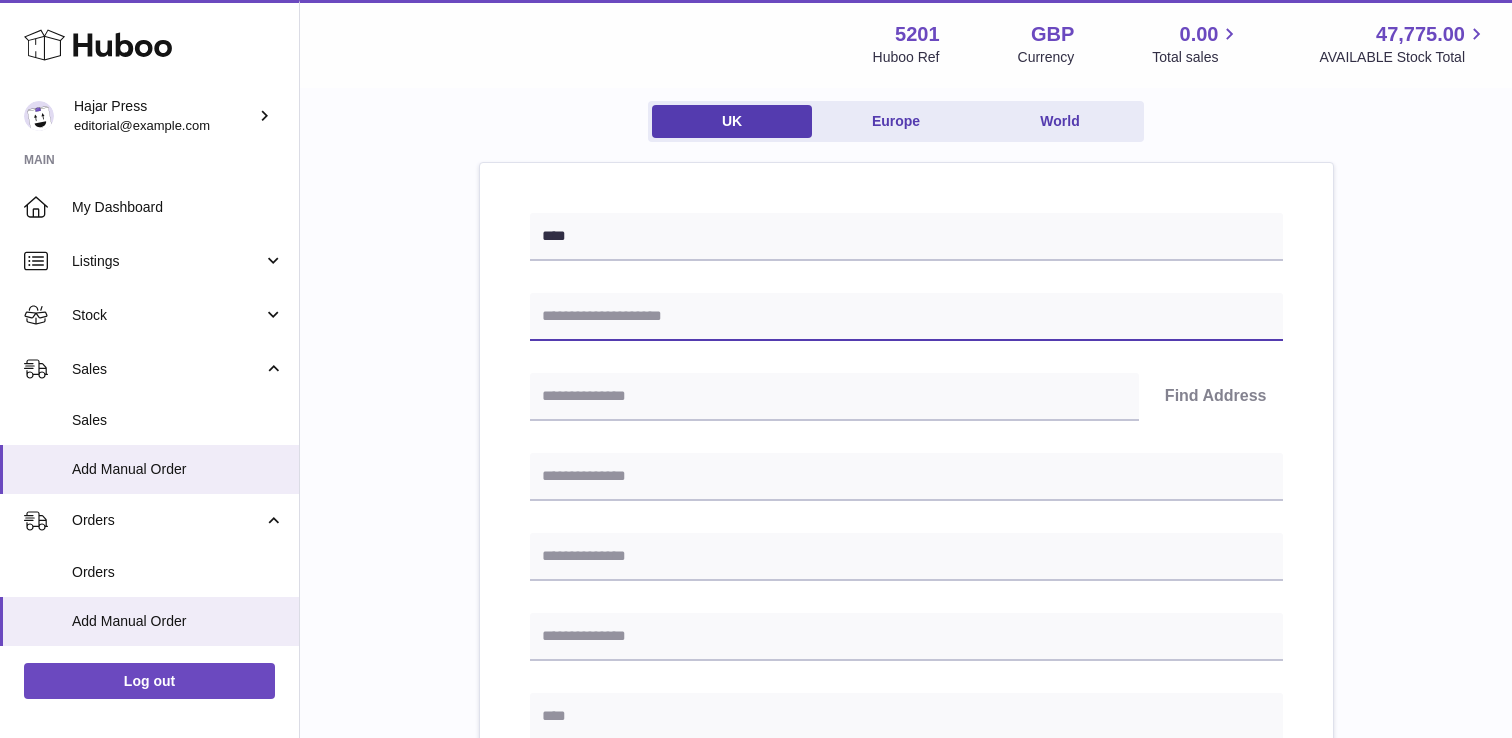 click at bounding box center (906, 317) 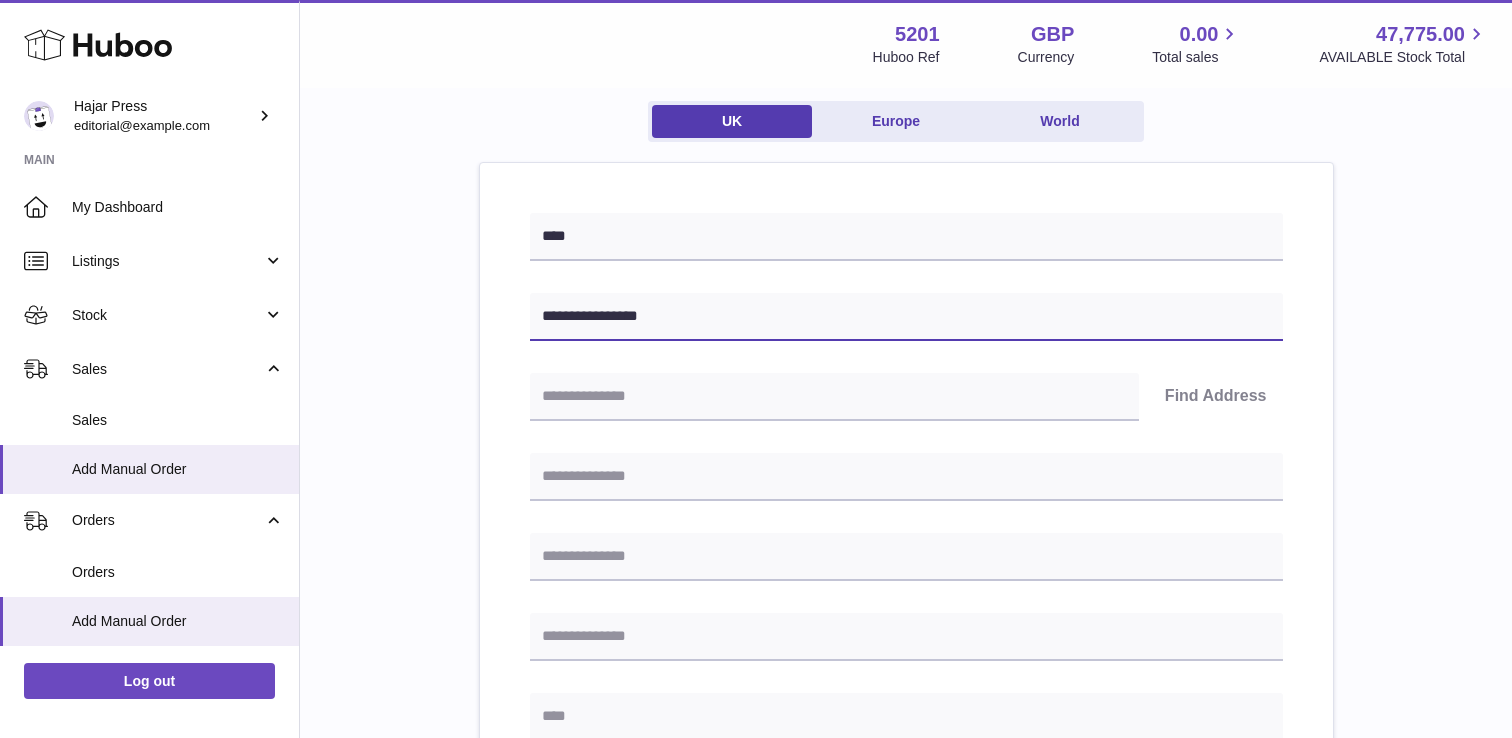 type on "**********" 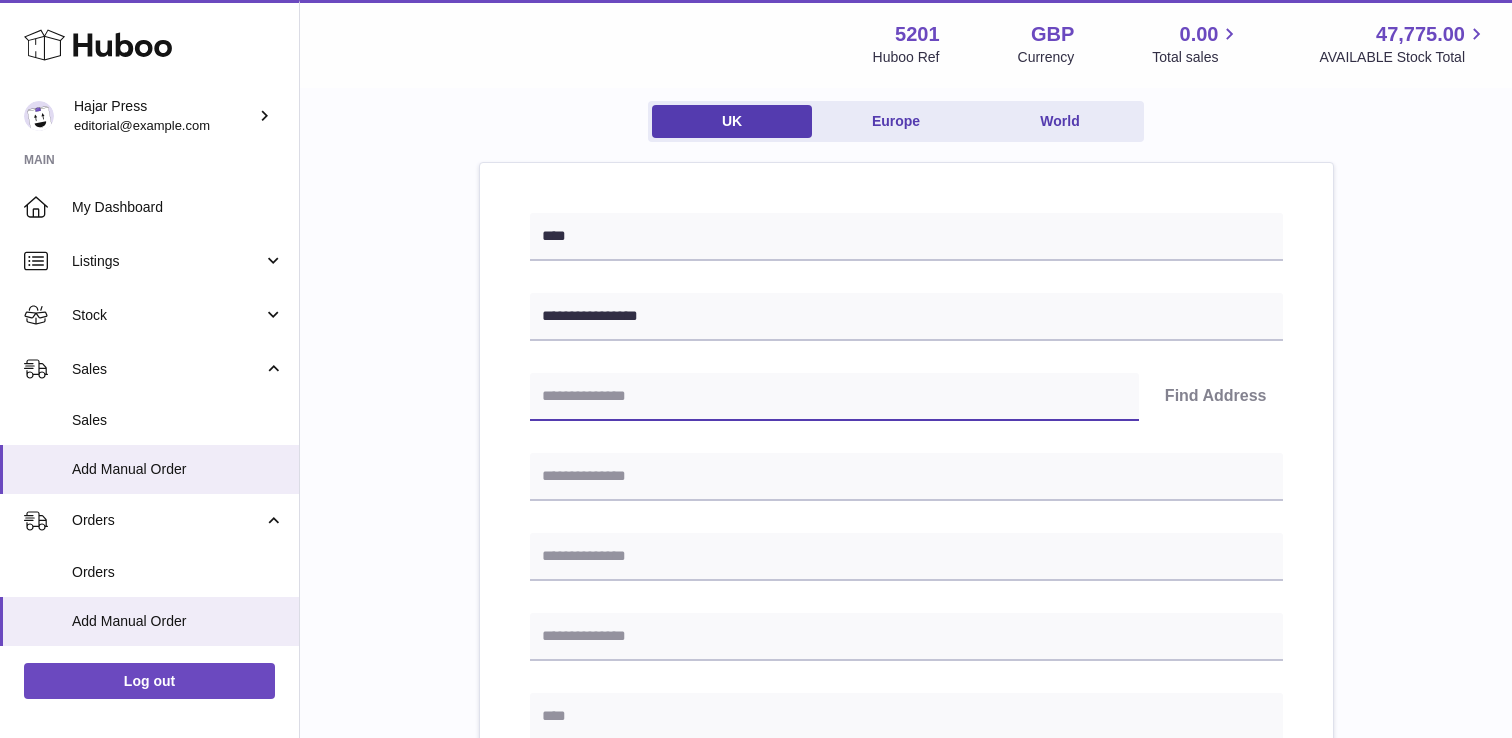 click at bounding box center (834, 397) 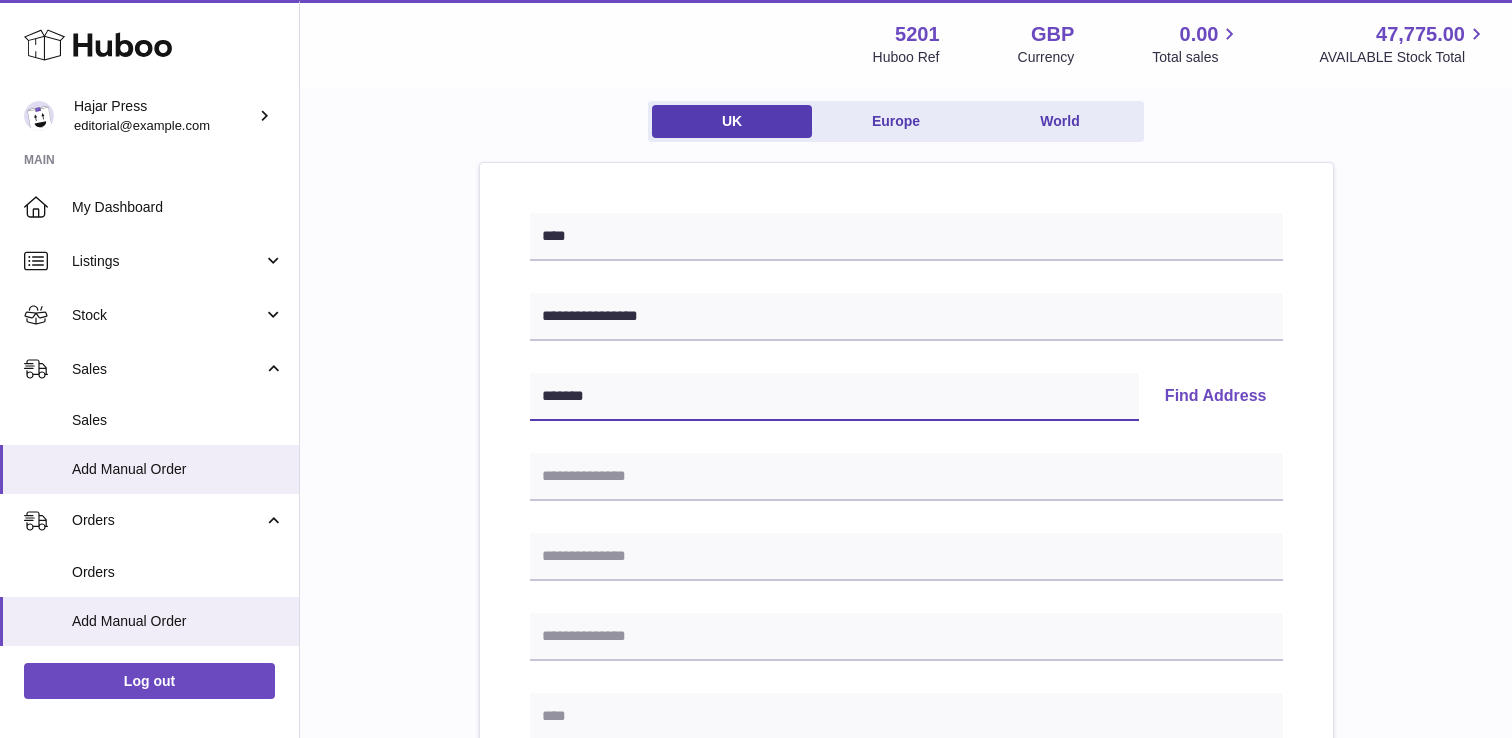 type on "*******" 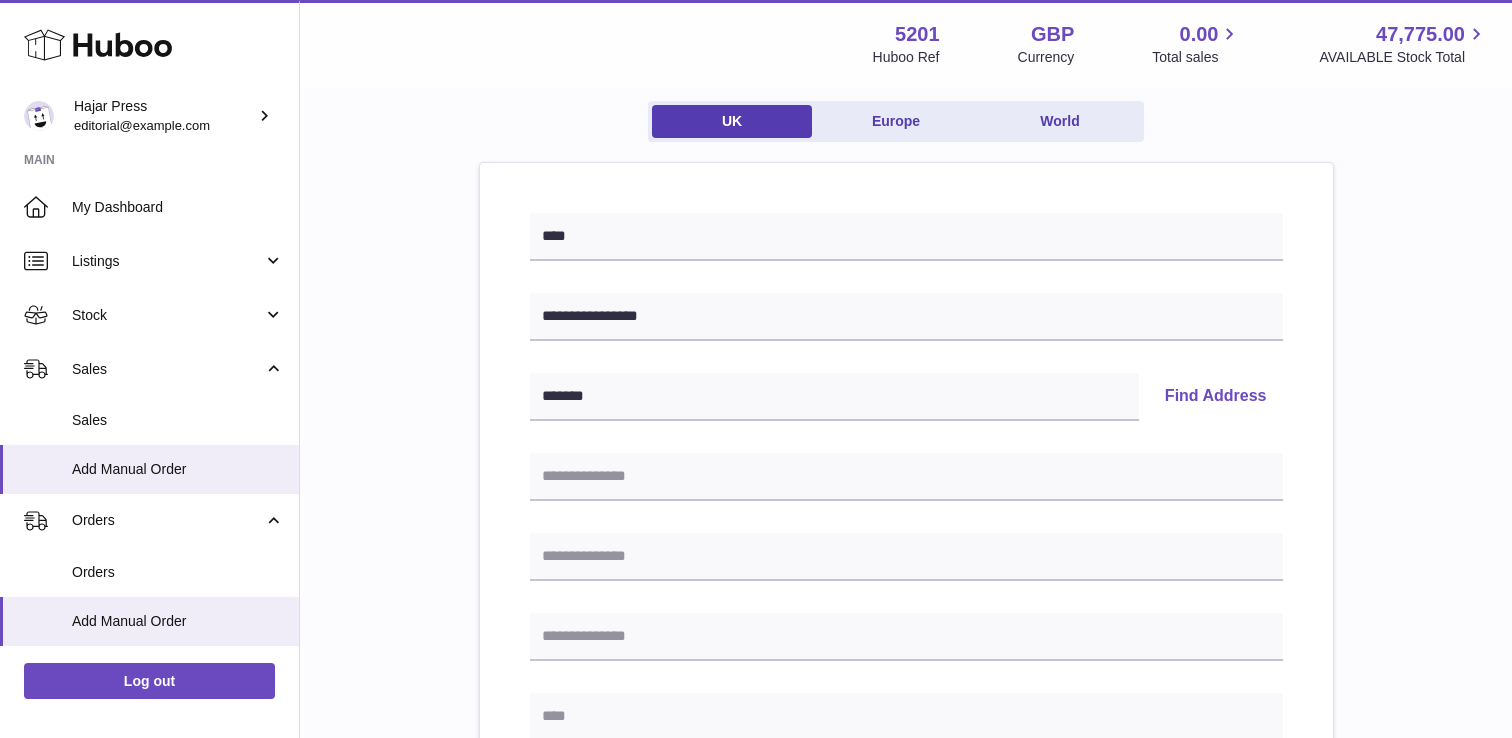 click on "Find Address" at bounding box center (1216, 397) 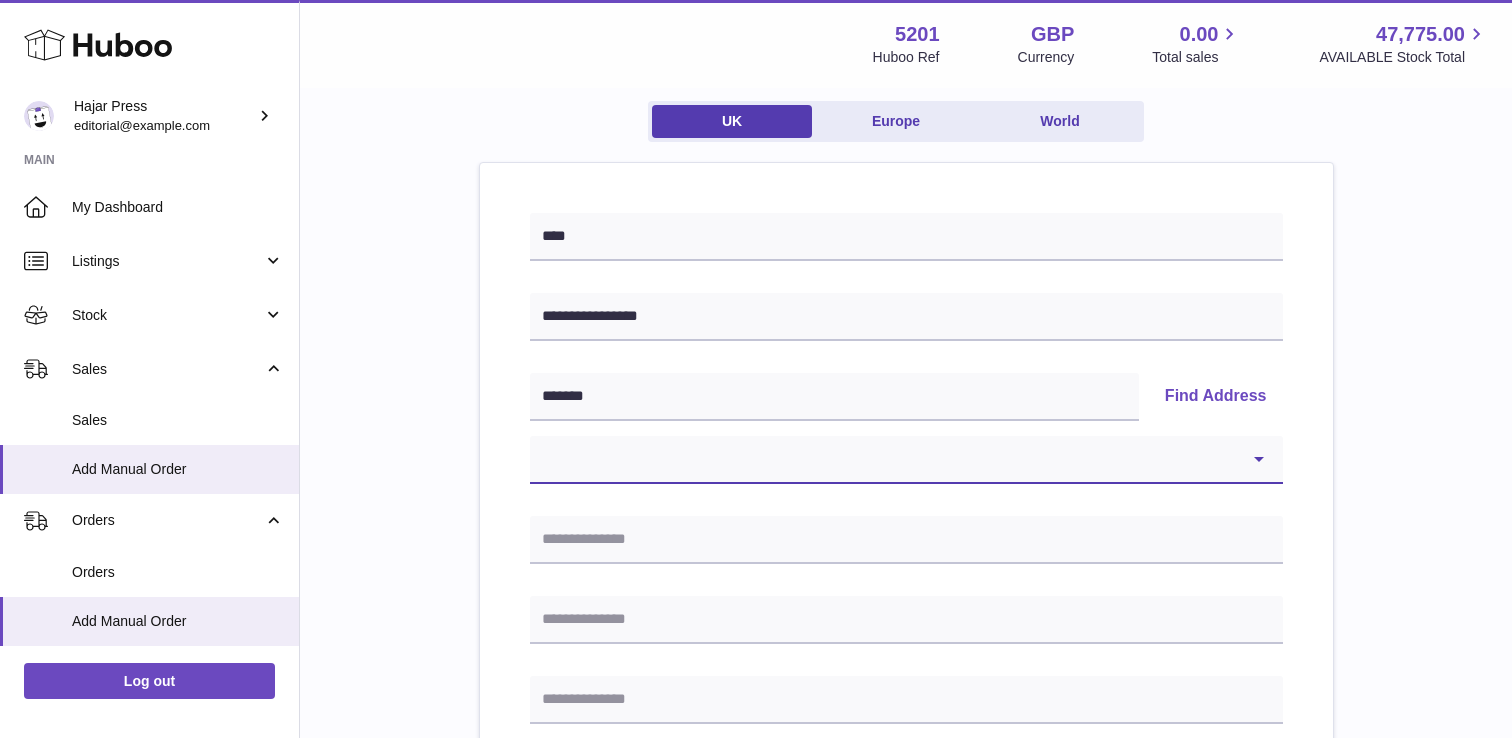 click on "**********" at bounding box center (906, 460) 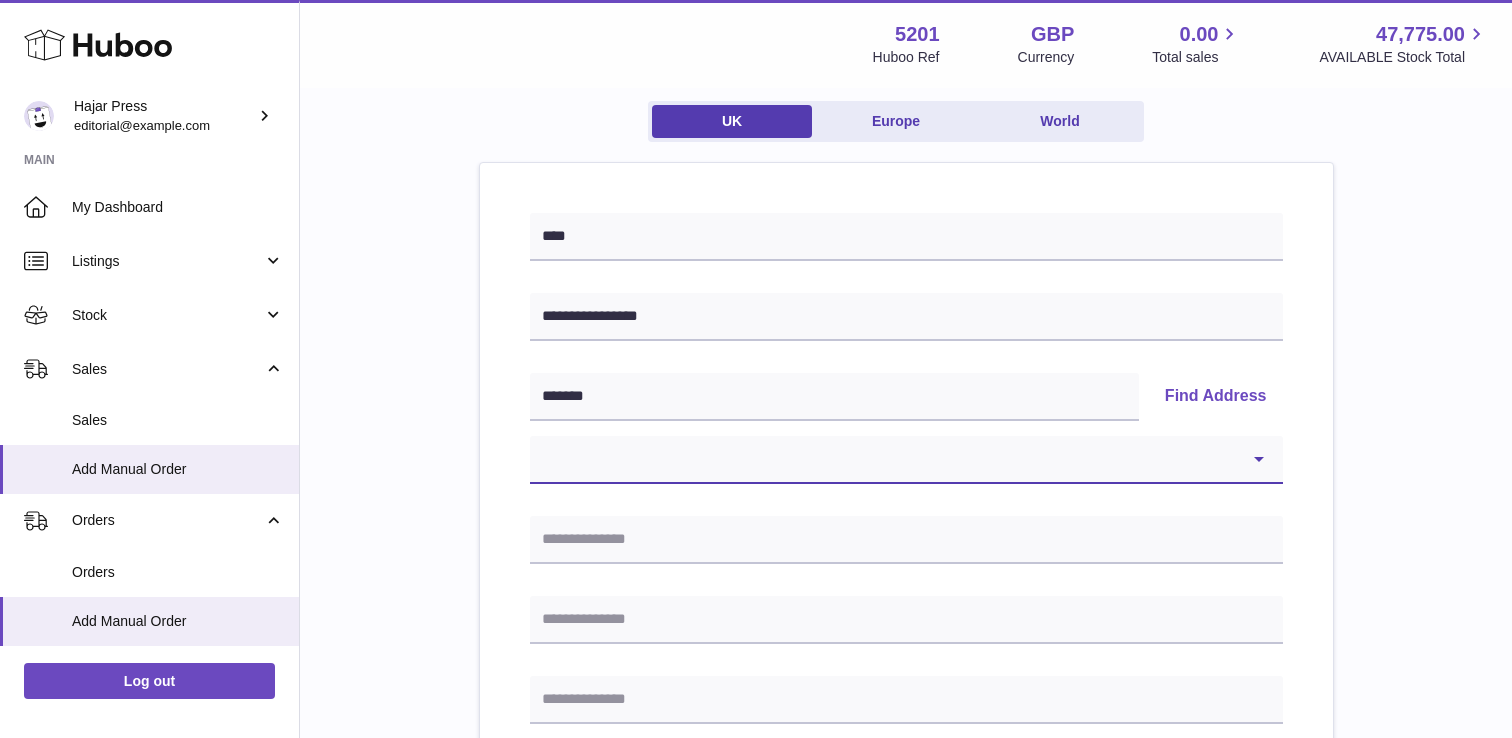 select on "**" 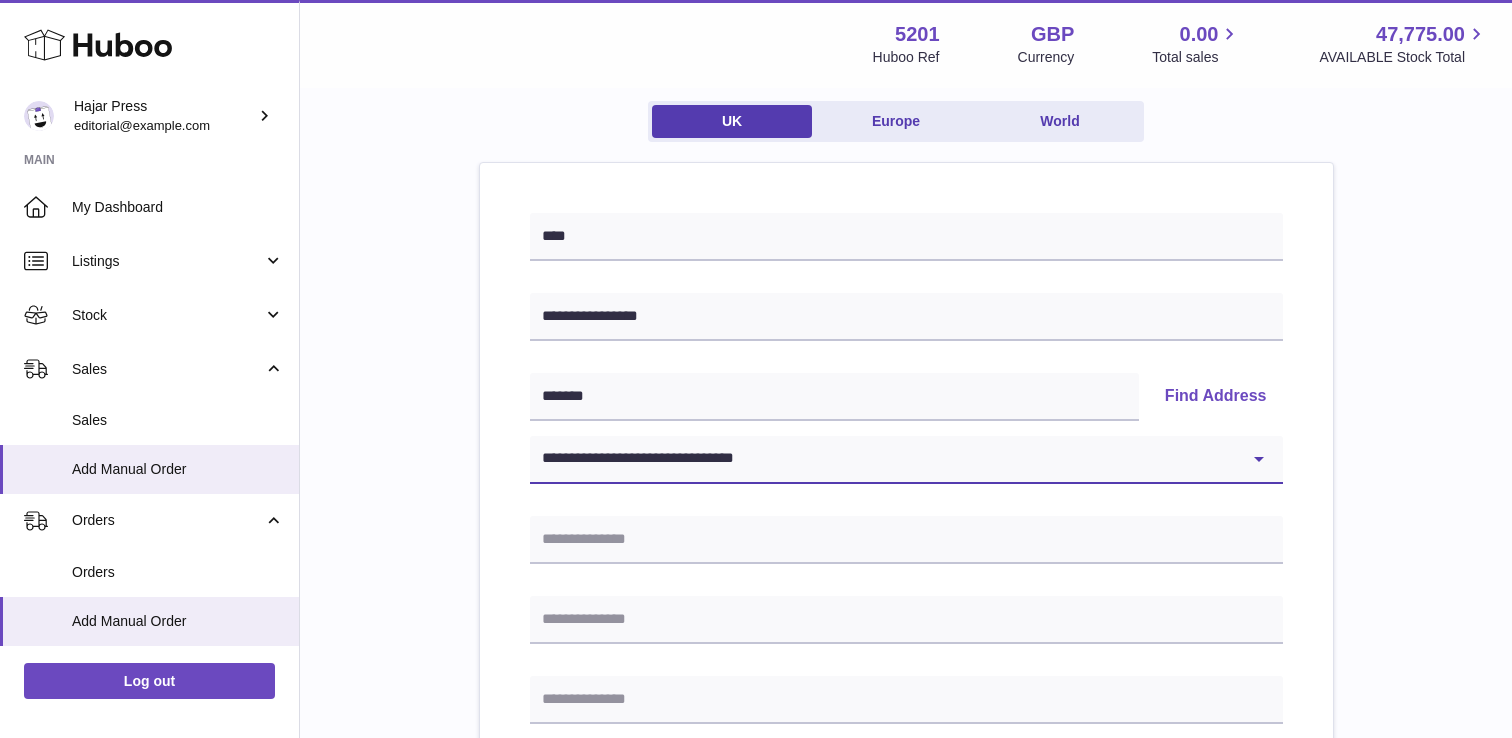 type on "**********" 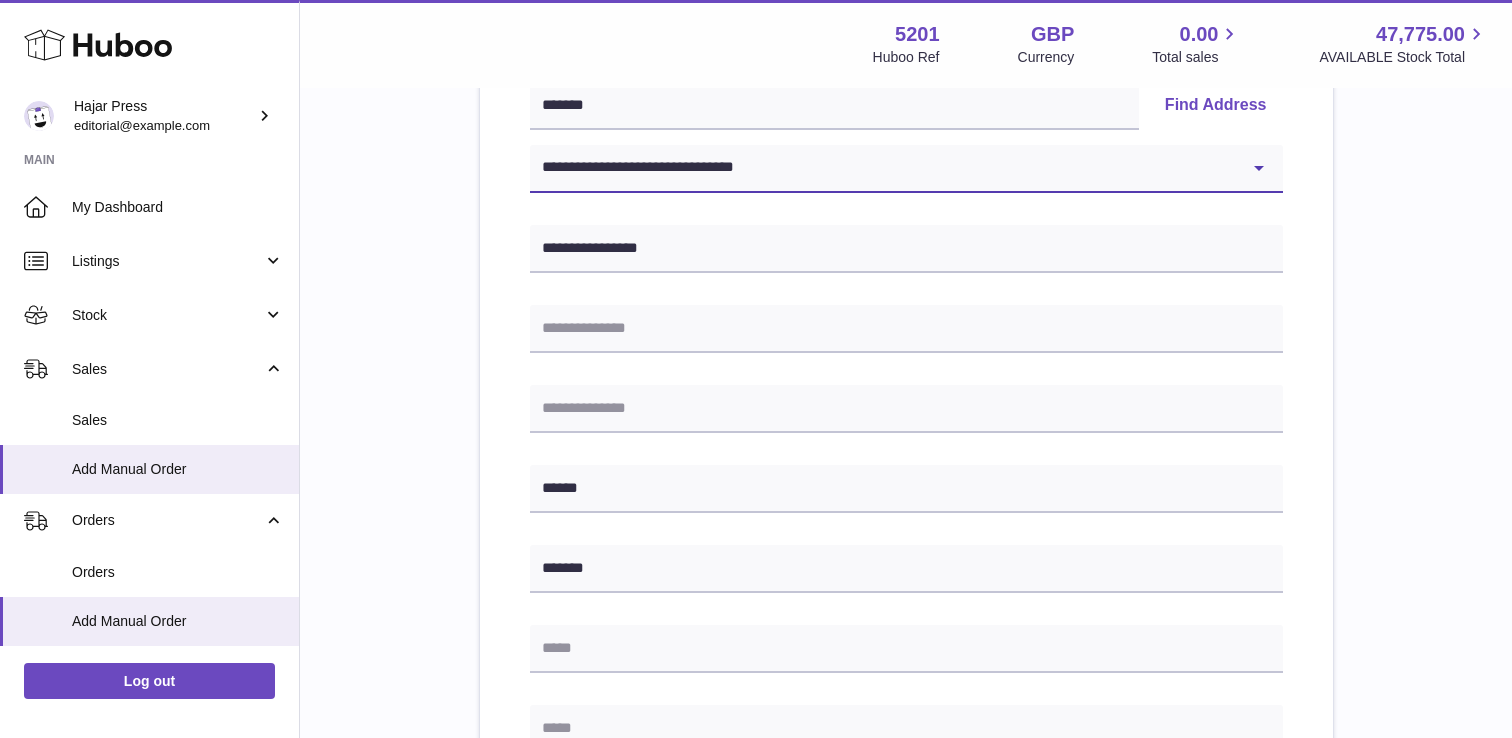 scroll, scrollTop: 711, scrollLeft: 0, axis: vertical 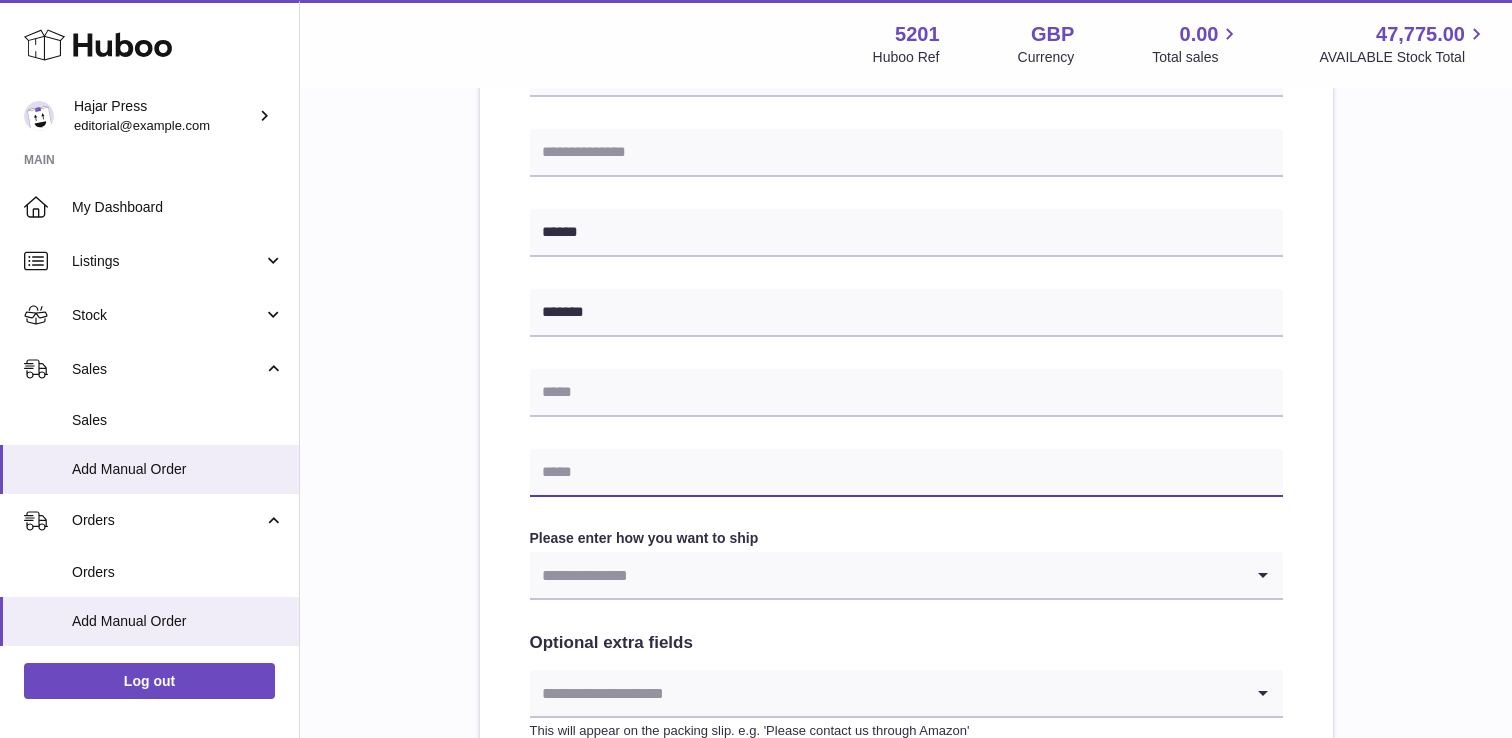 click at bounding box center [906, 473] 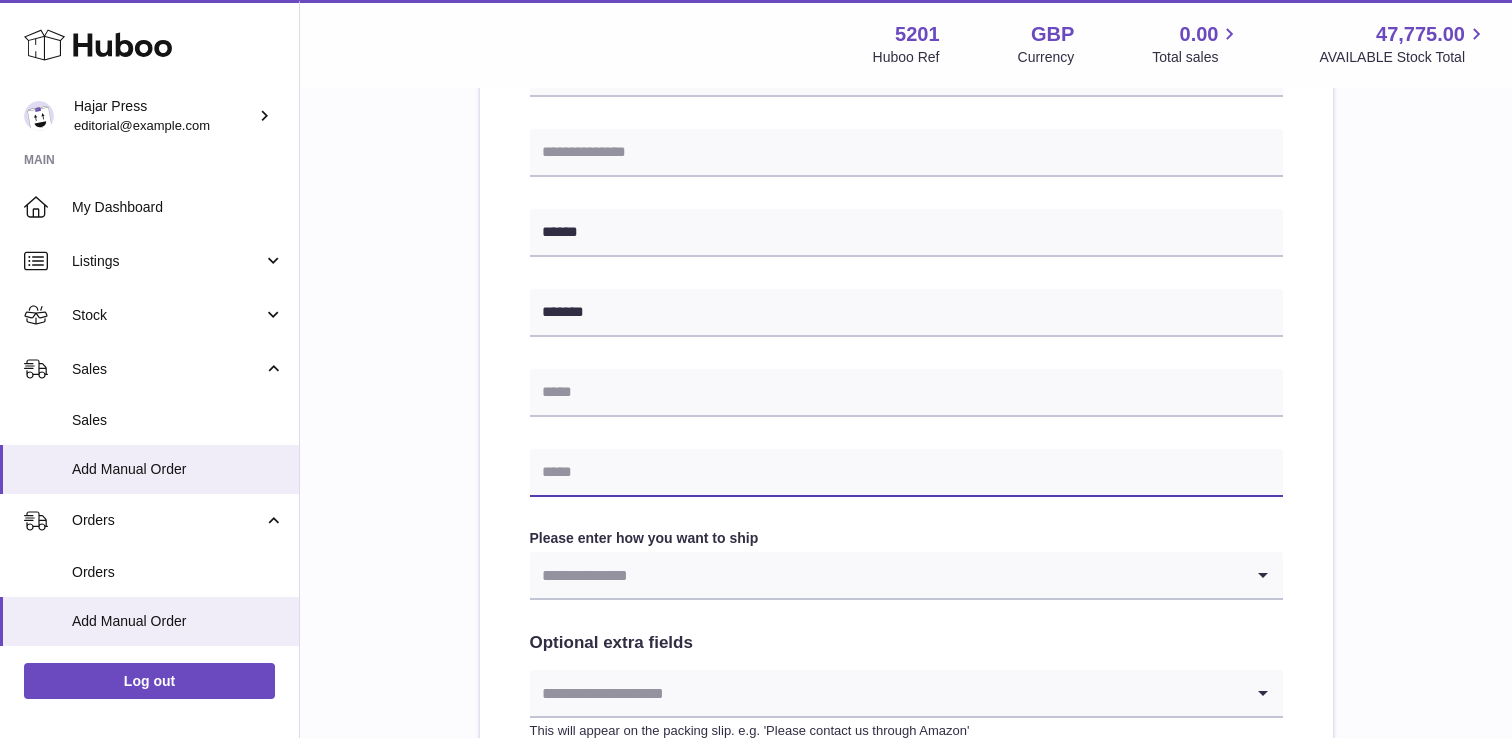 paste on "**********" 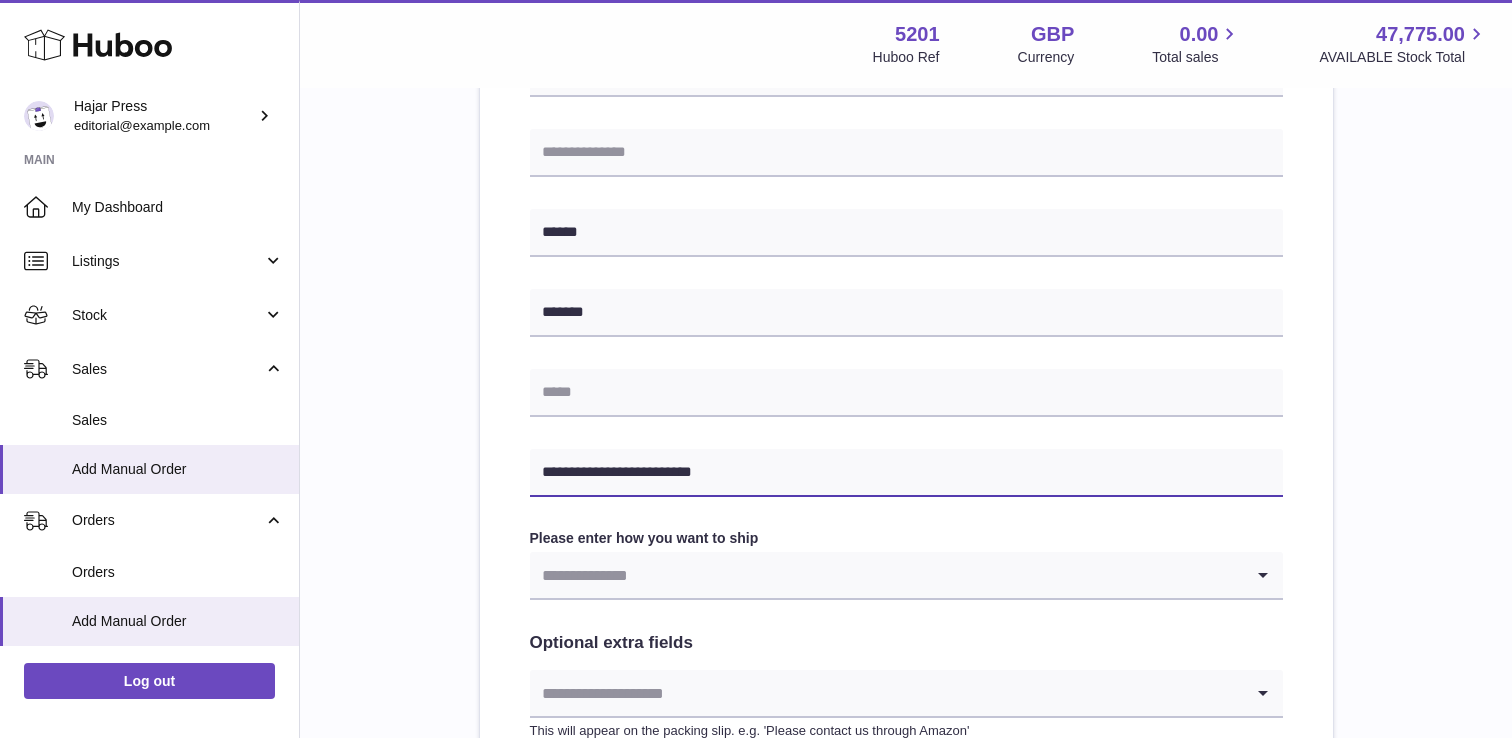 paste on "**********" 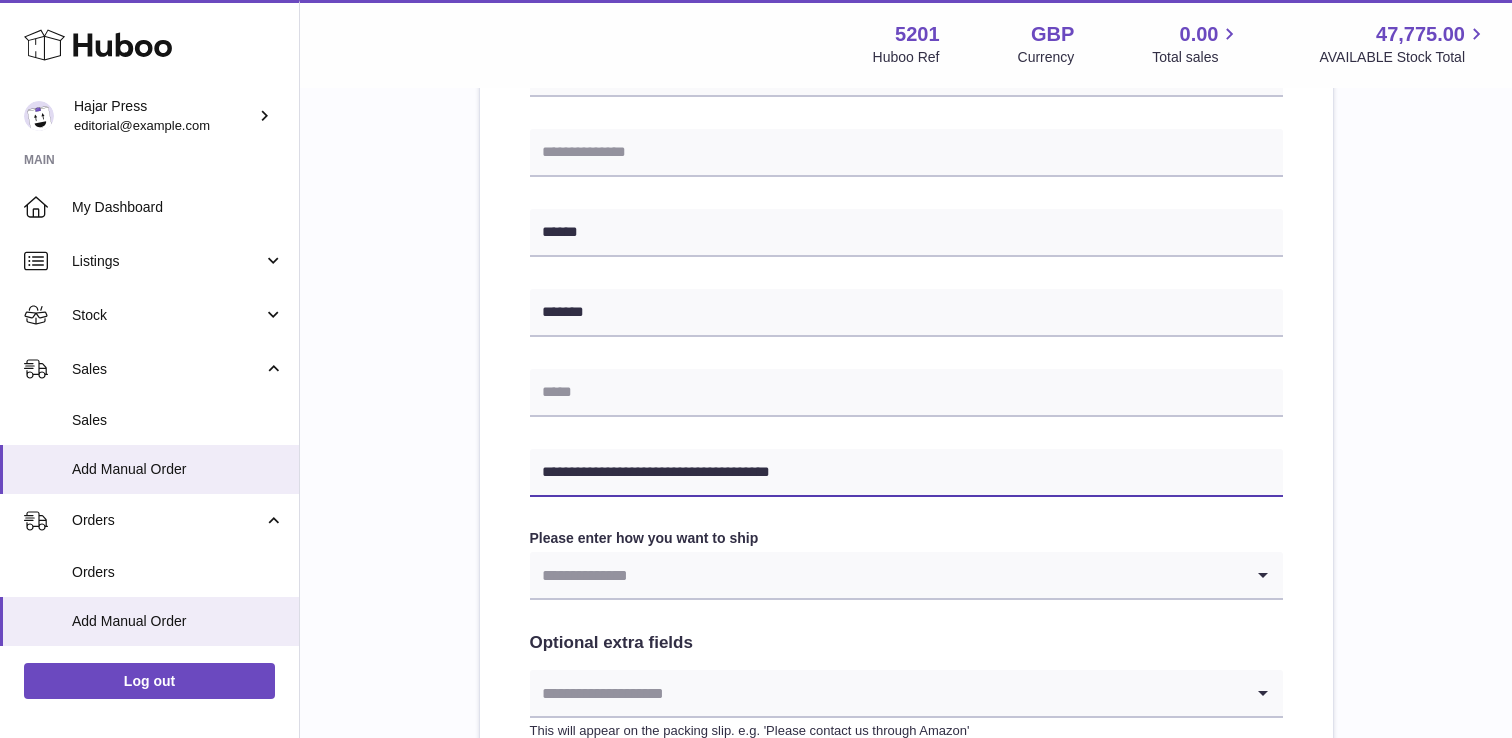 type on "**********" 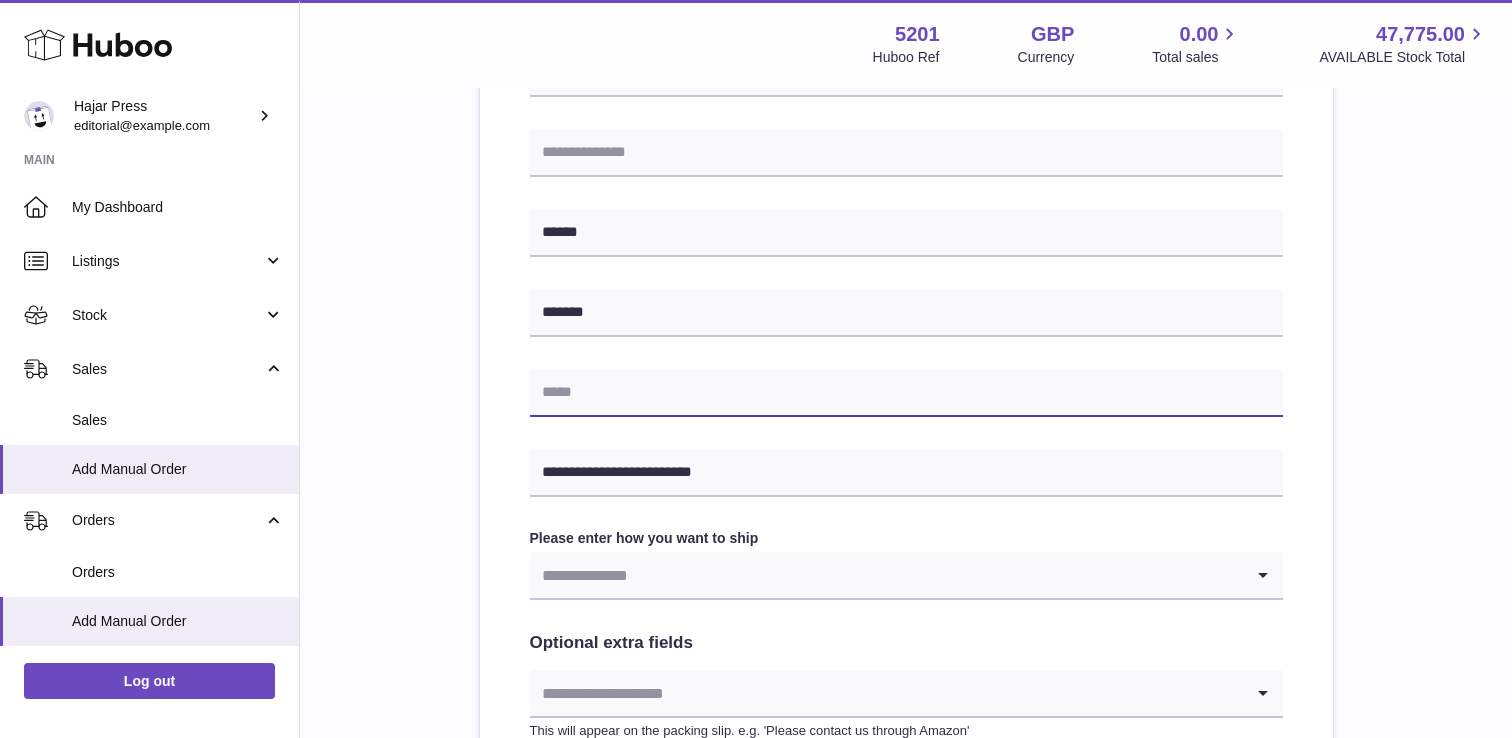click at bounding box center [906, 393] 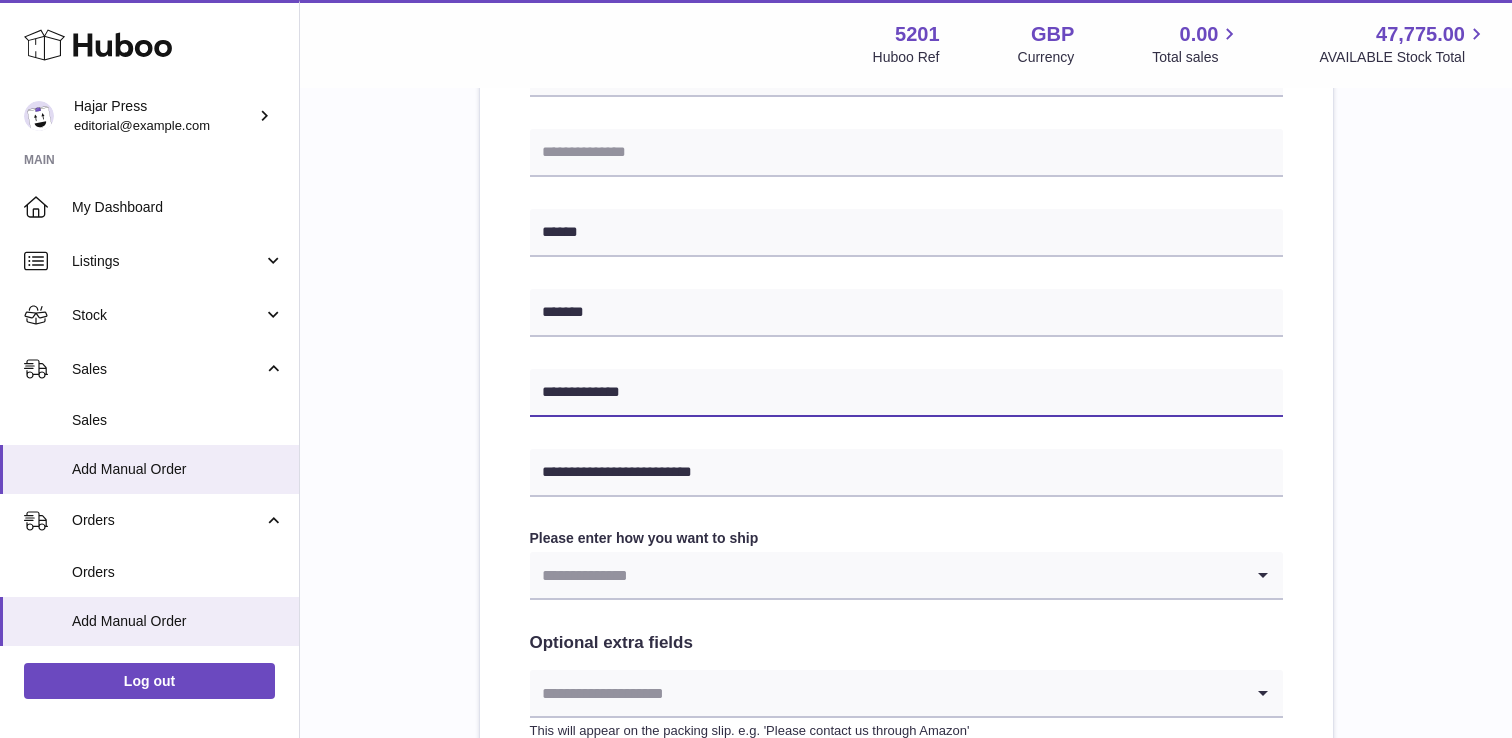 type on "**********" 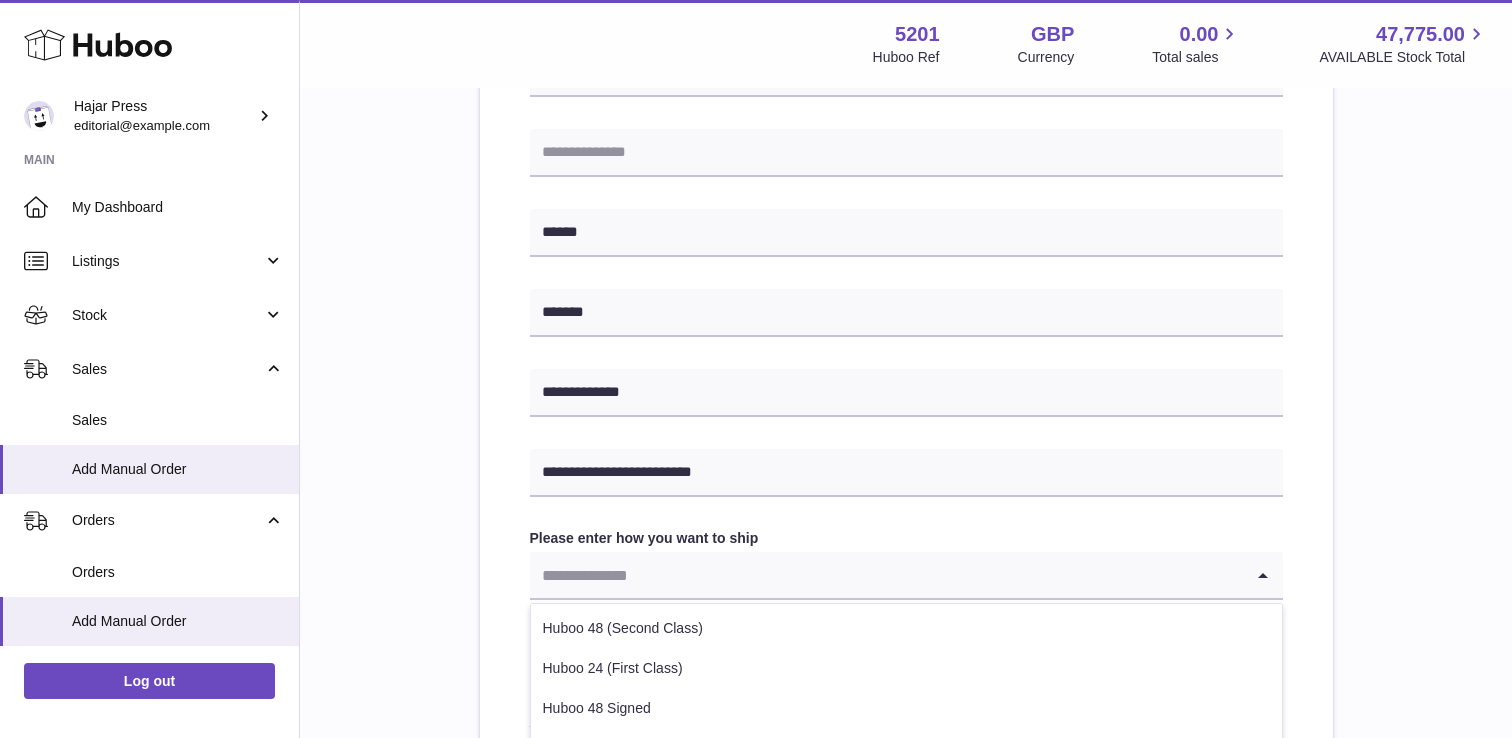 click at bounding box center [886, 575] 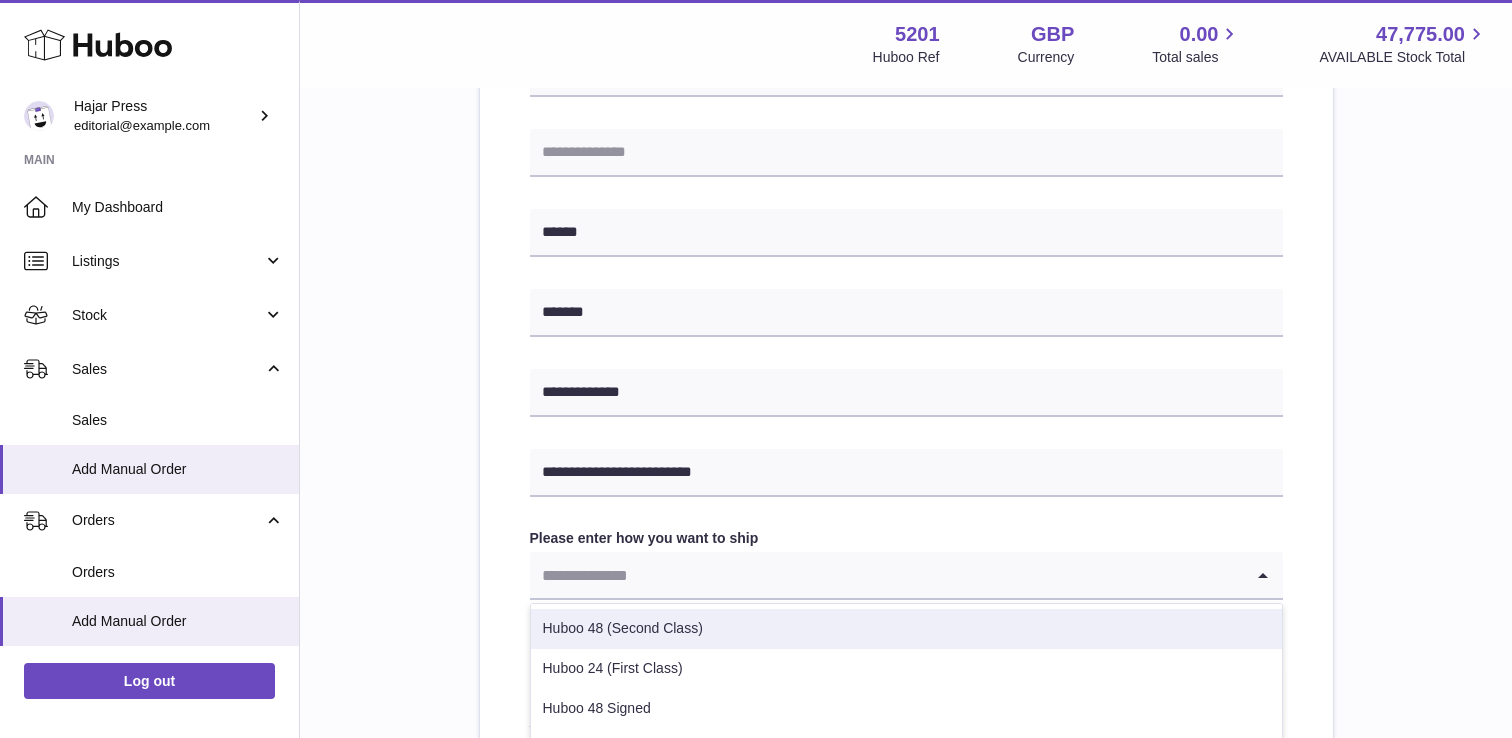 click on "Huboo 48 (Second Class)" at bounding box center (906, 629) 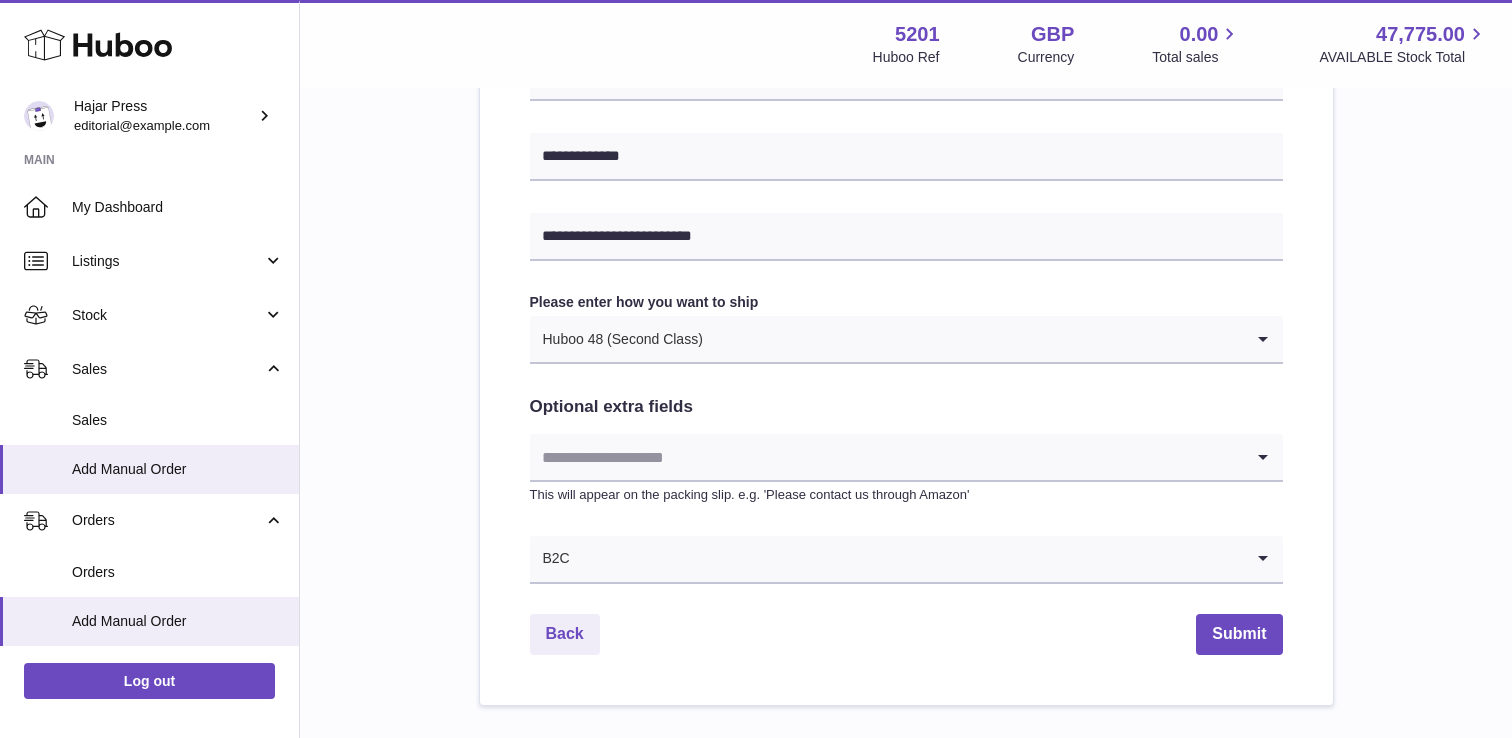 scroll, scrollTop: 1072, scrollLeft: 0, axis: vertical 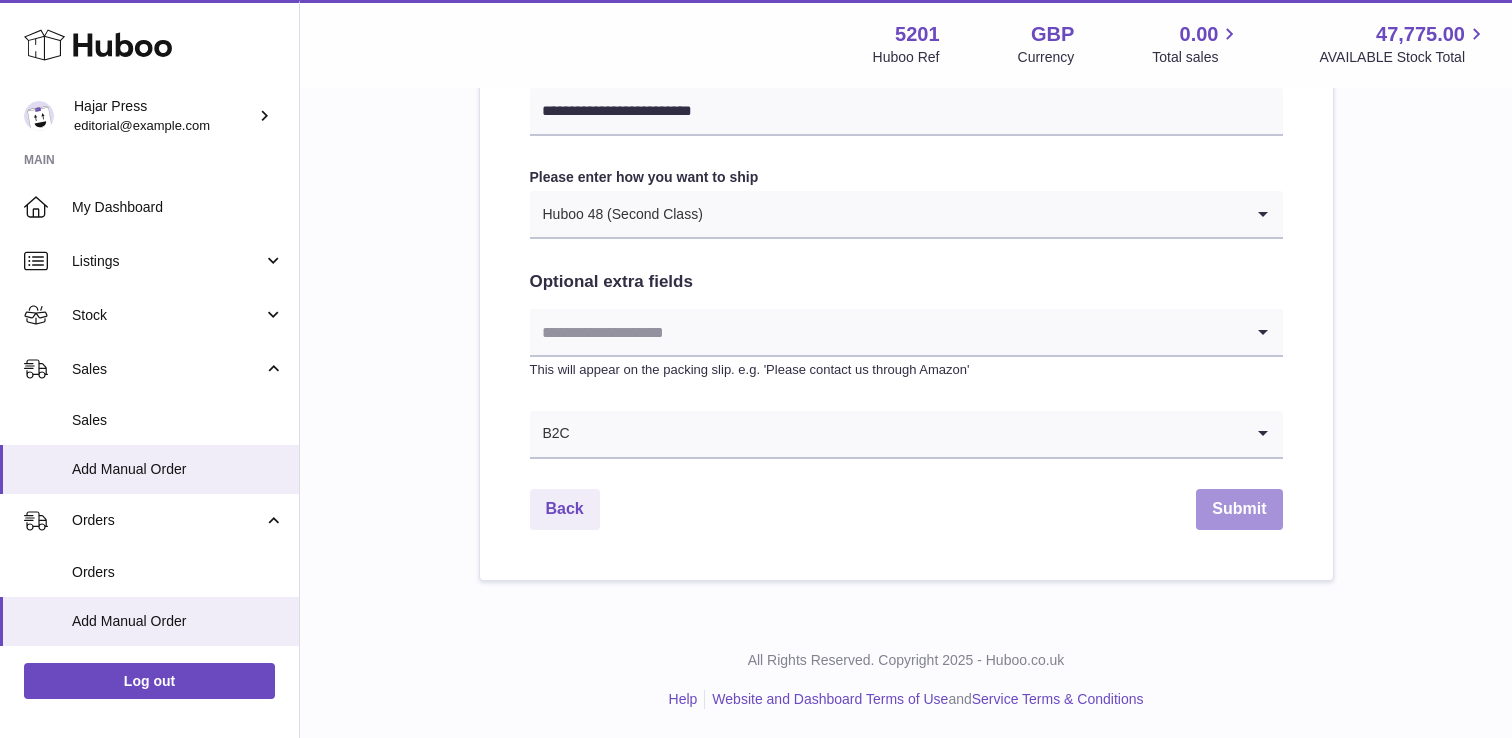 click on "Submit" at bounding box center [1239, 509] 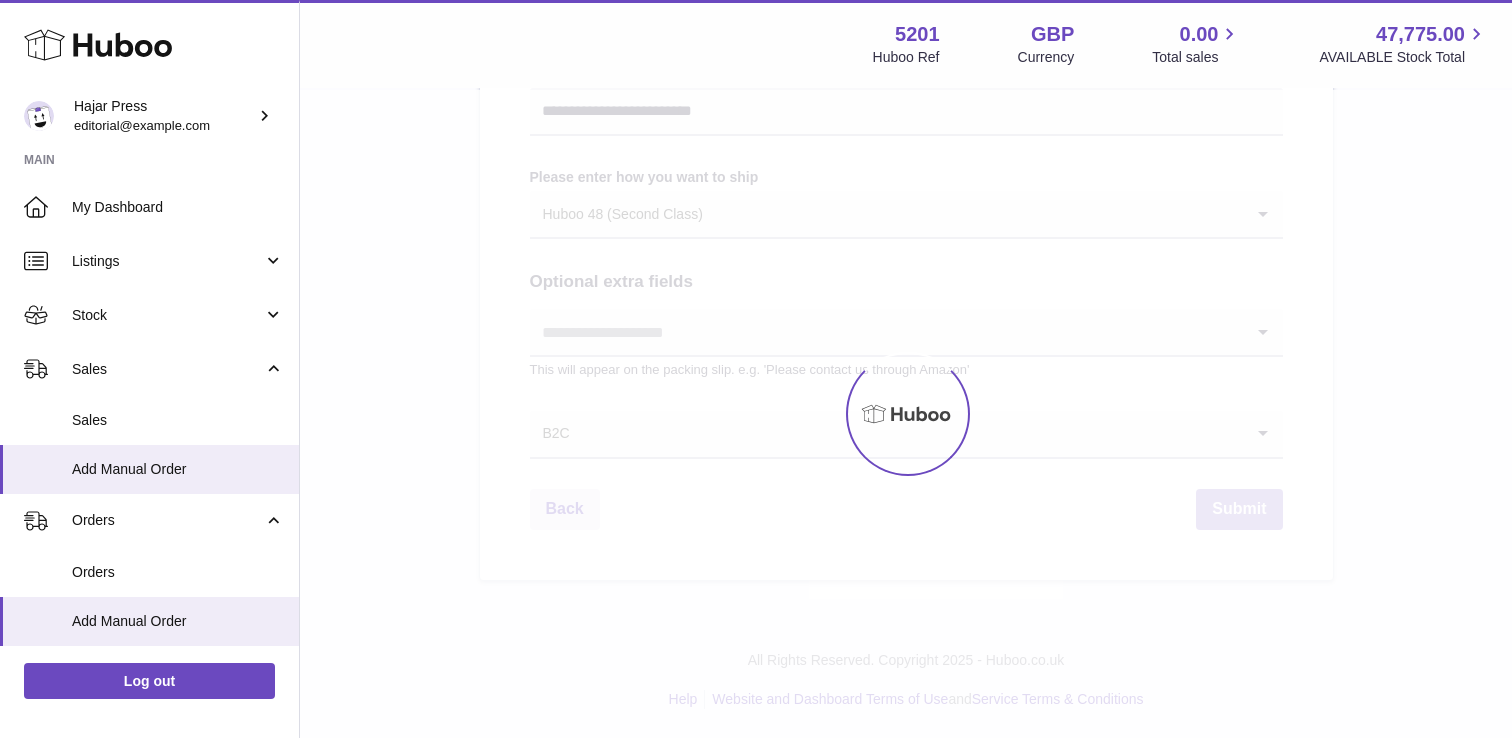 scroll, scrollTop: 0, scrollLeft: 0, axis: both 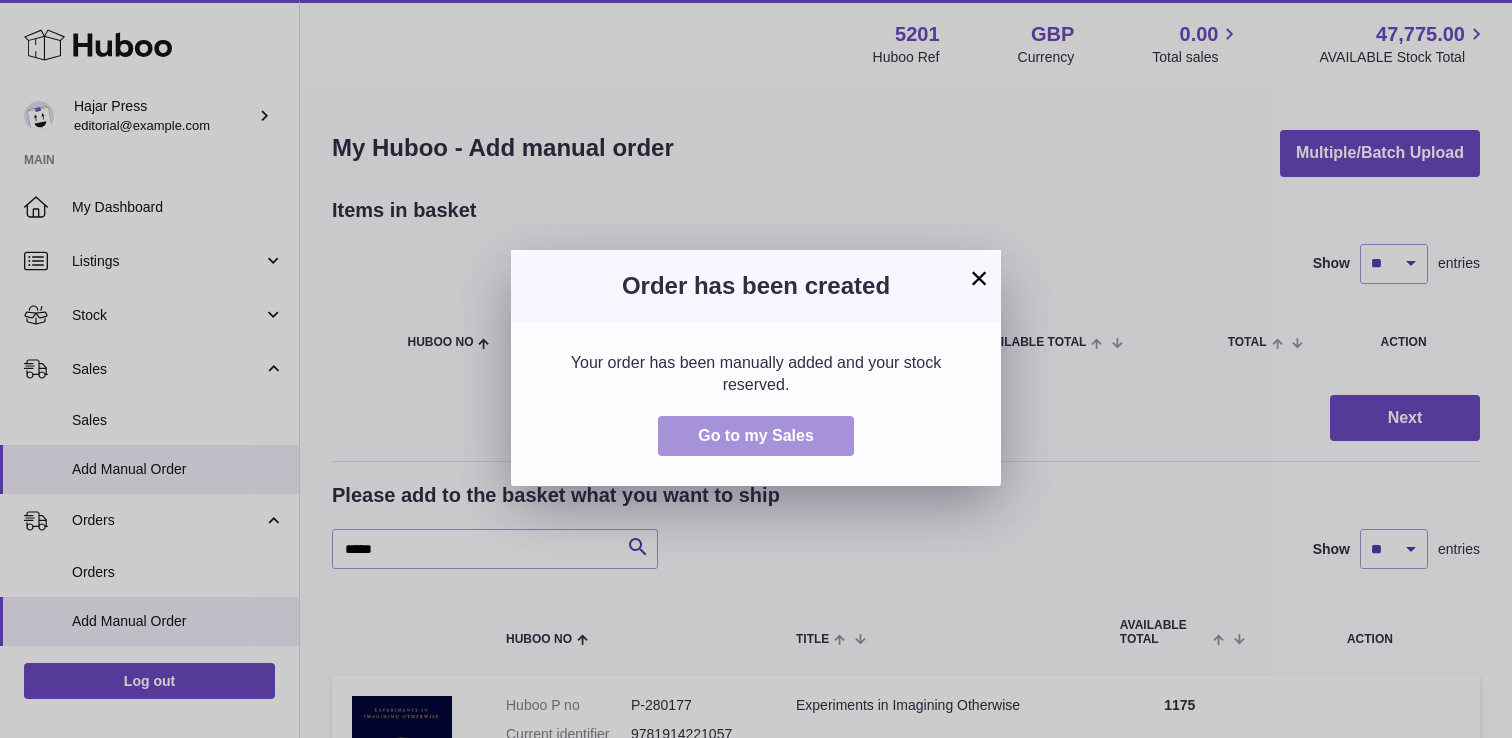 click on "Go to my Sales" at bounding box center (756, 436) 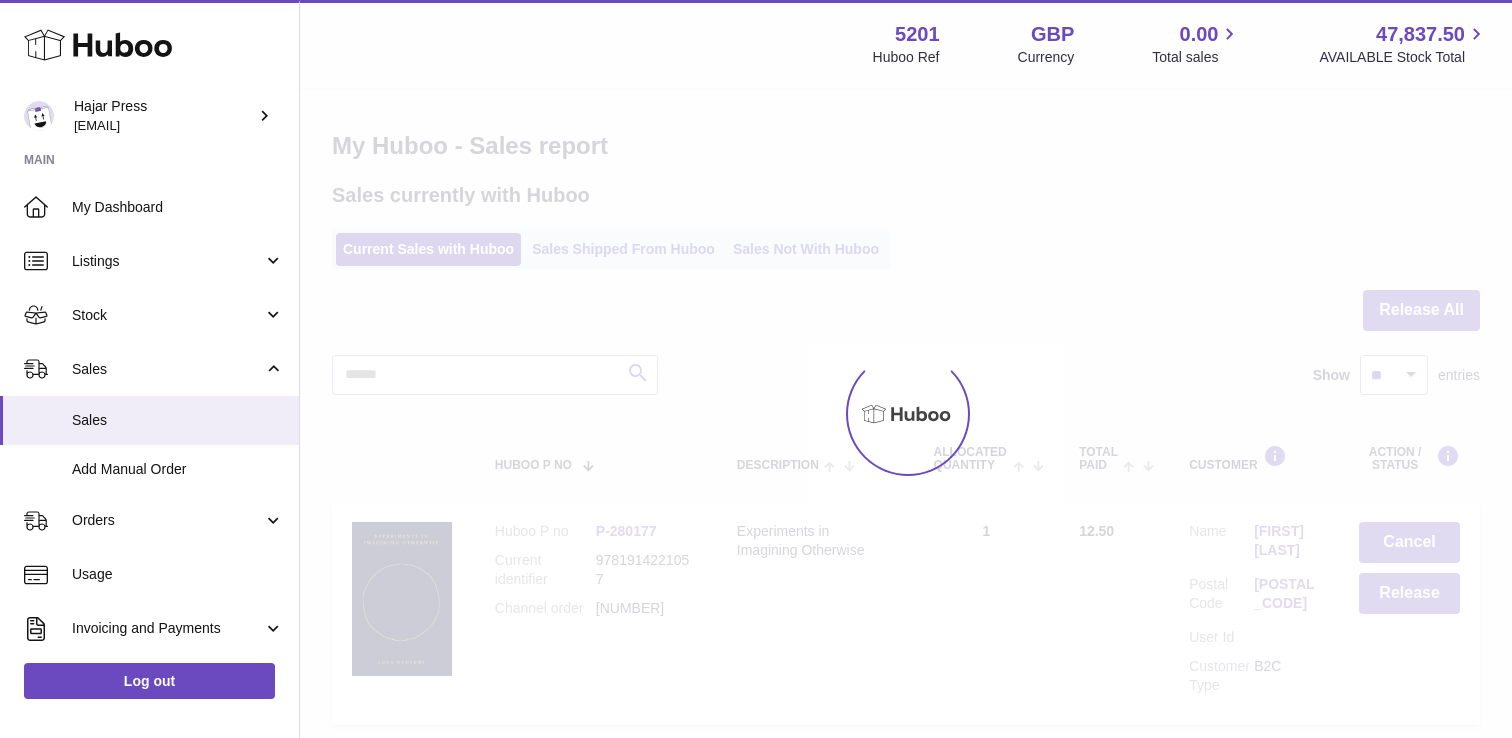 scroll, scrollTop: 0, scrollLeft: 0, axis: both 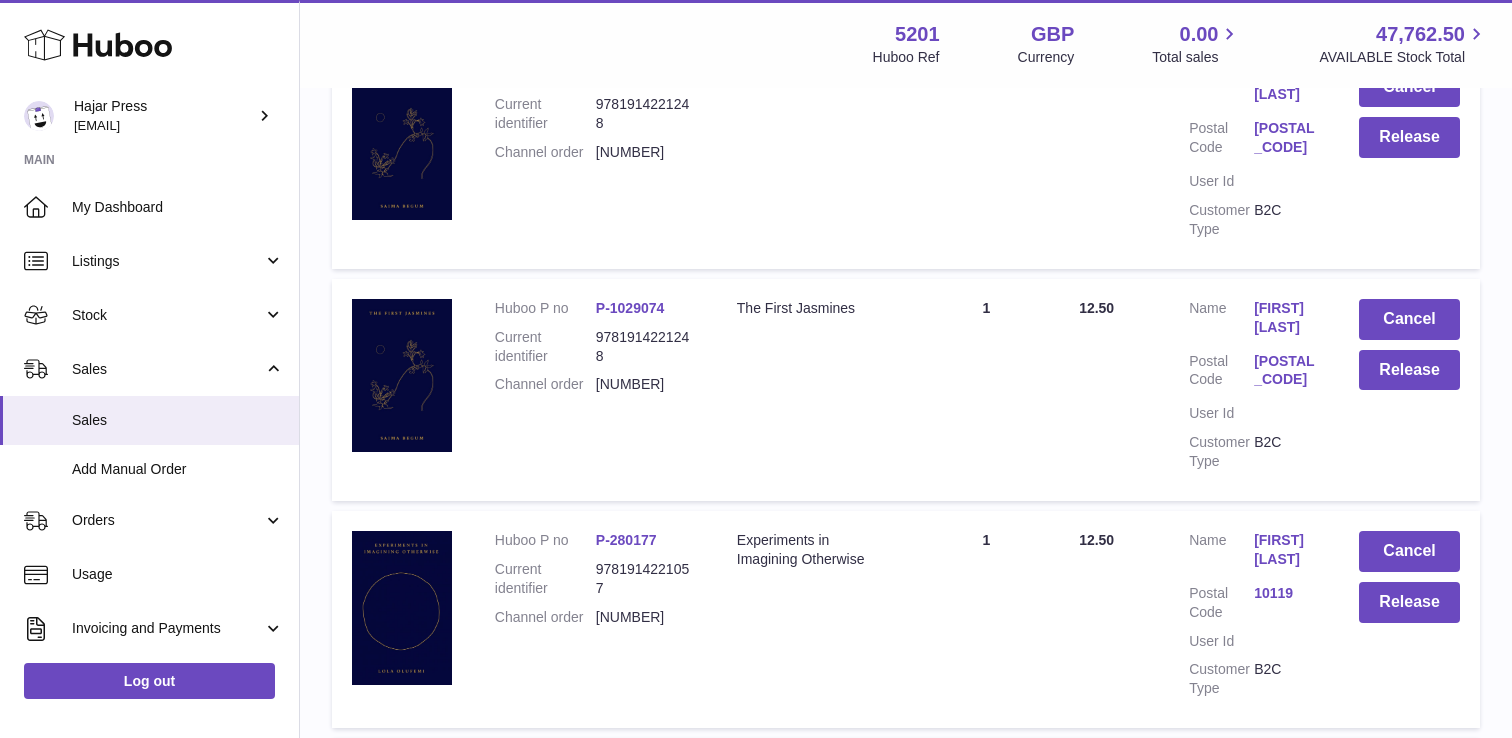 click on "[FIRST] [LAST]" at bounding box center (1286, 550) 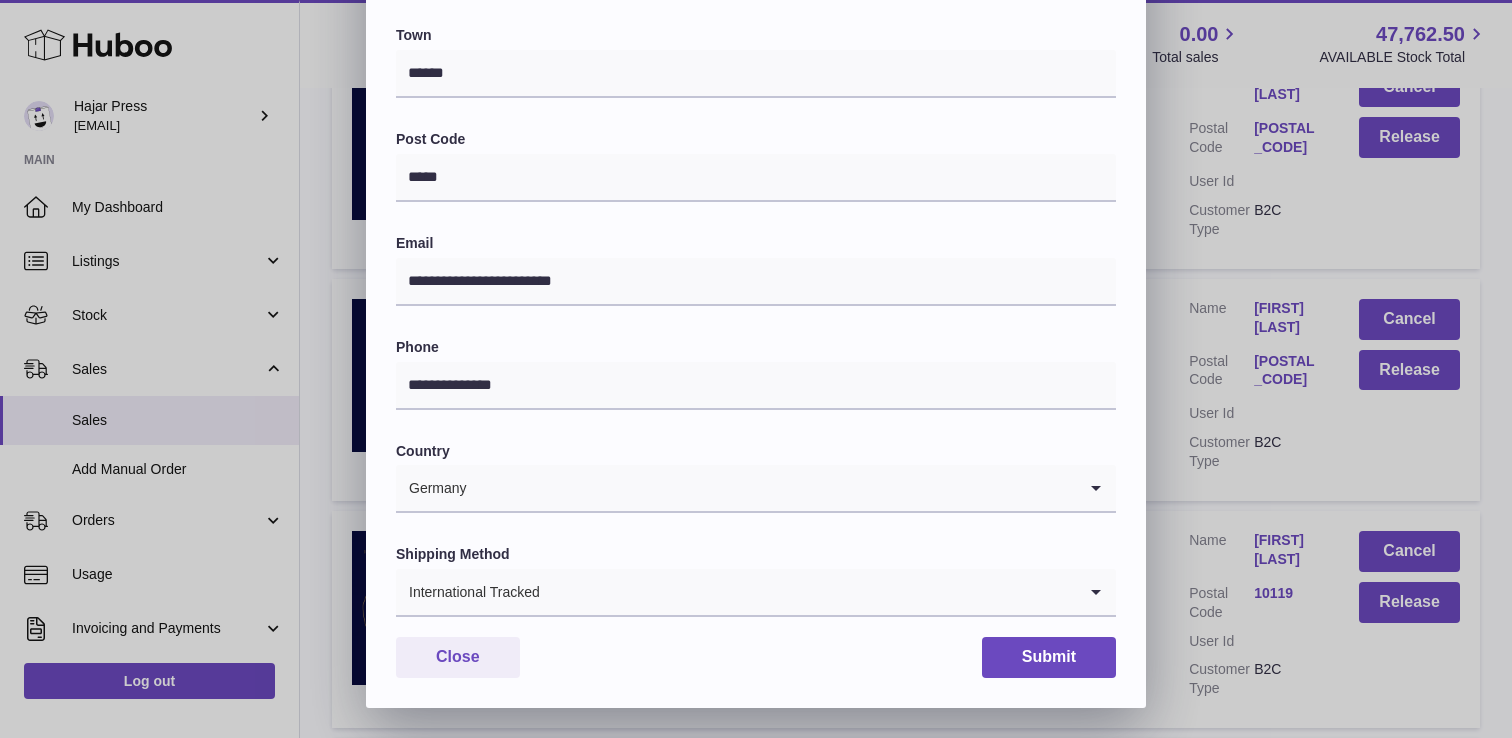 scroll, scrollTop: 0, scrollLeft: 0, axis: both 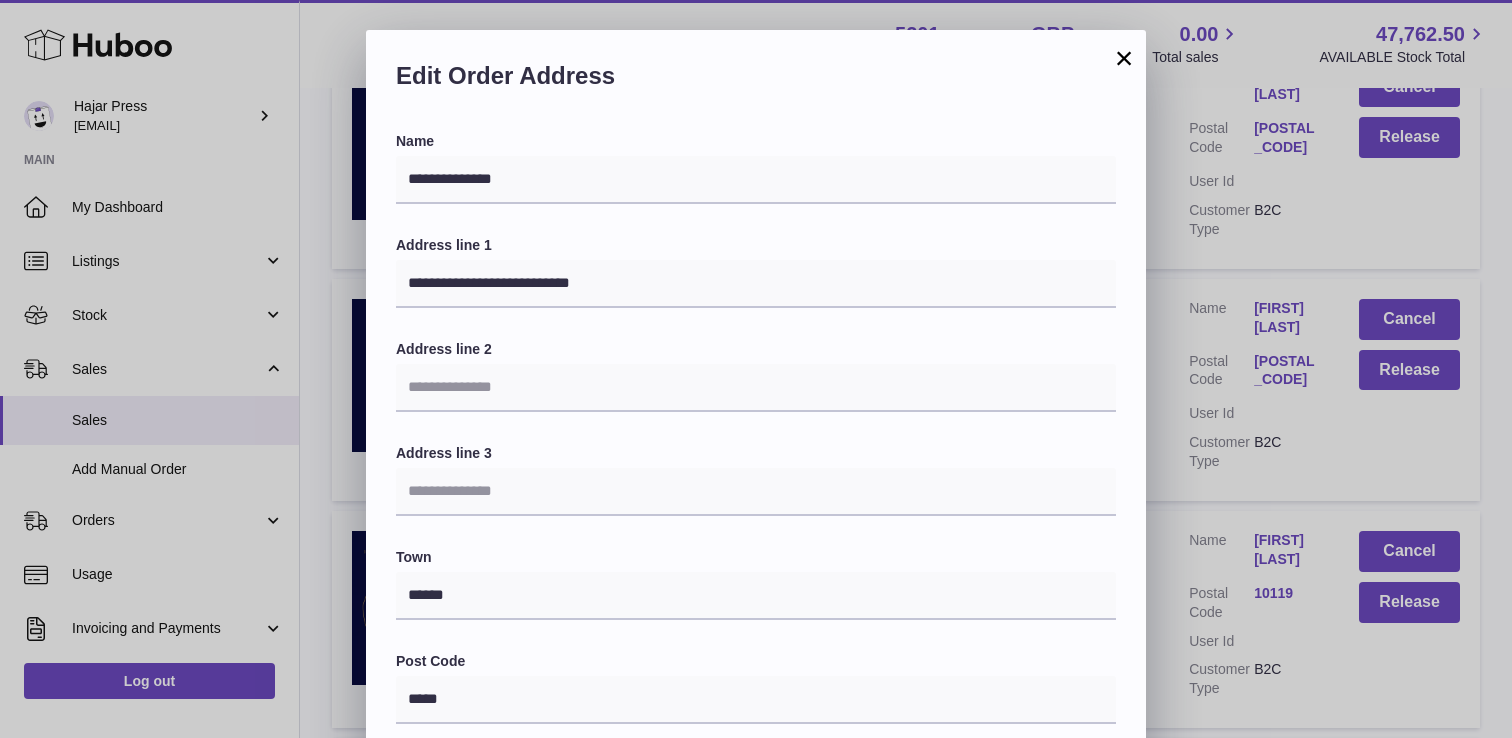 click on "×" at bounding box center (1124, 58) 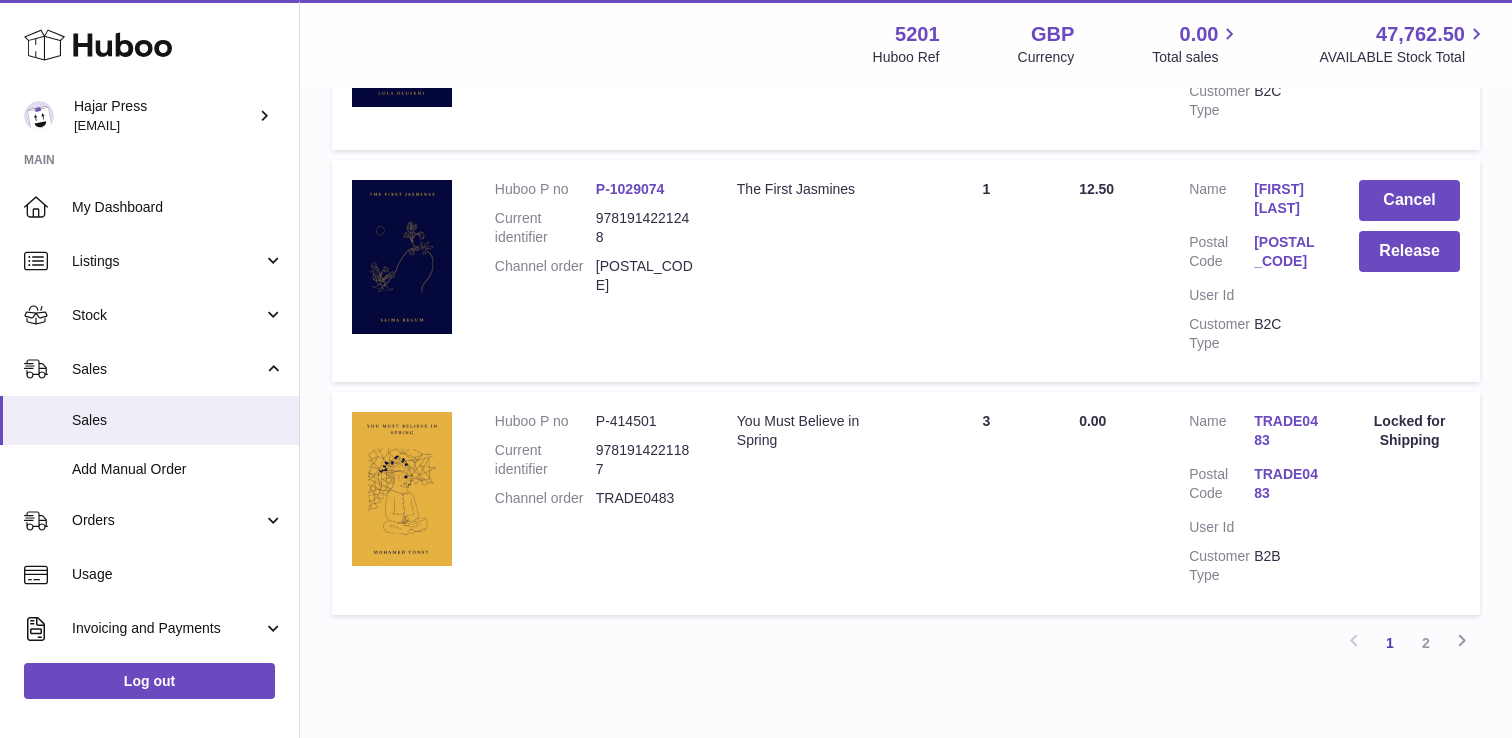 scroll, scrollTop: 2251, scrollLeft: 0, axis: vertical 